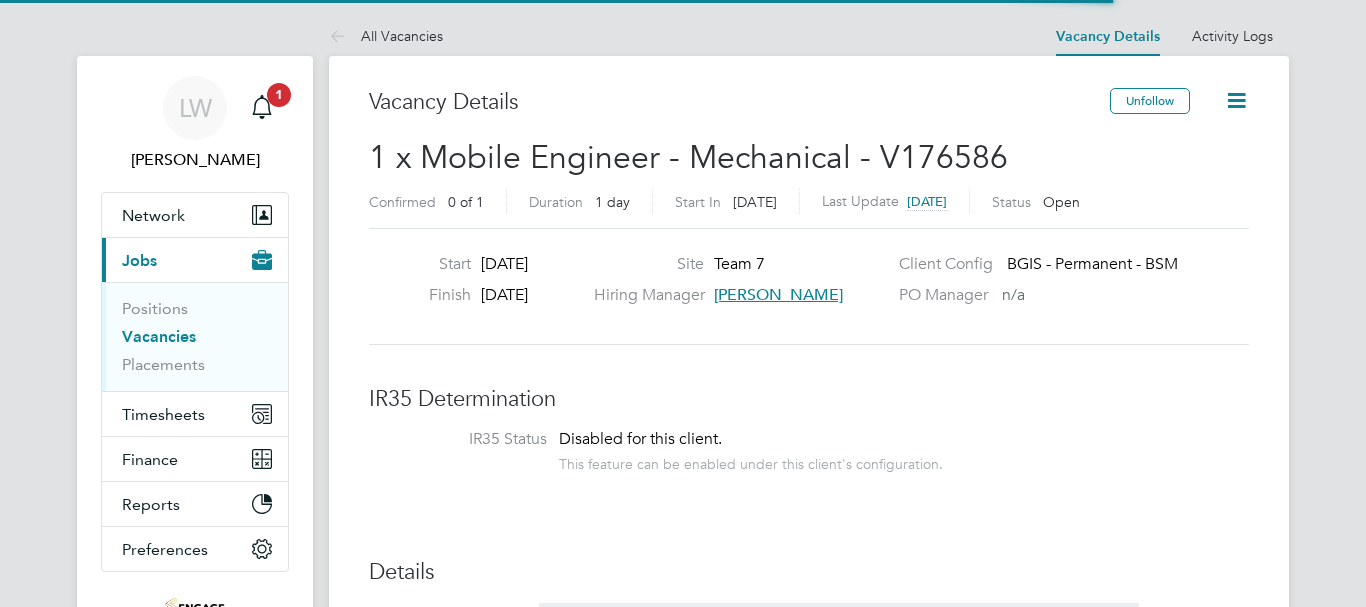 type 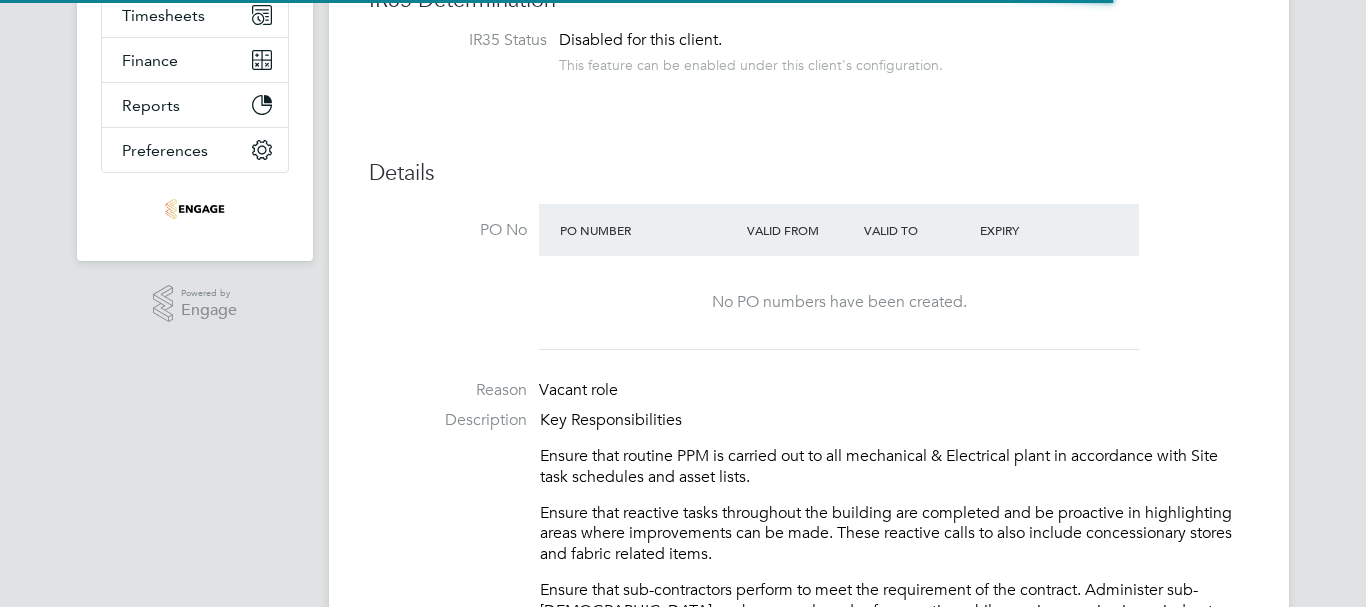 scroll, scrollTop: 10, scrollLeft: 10, axis: both 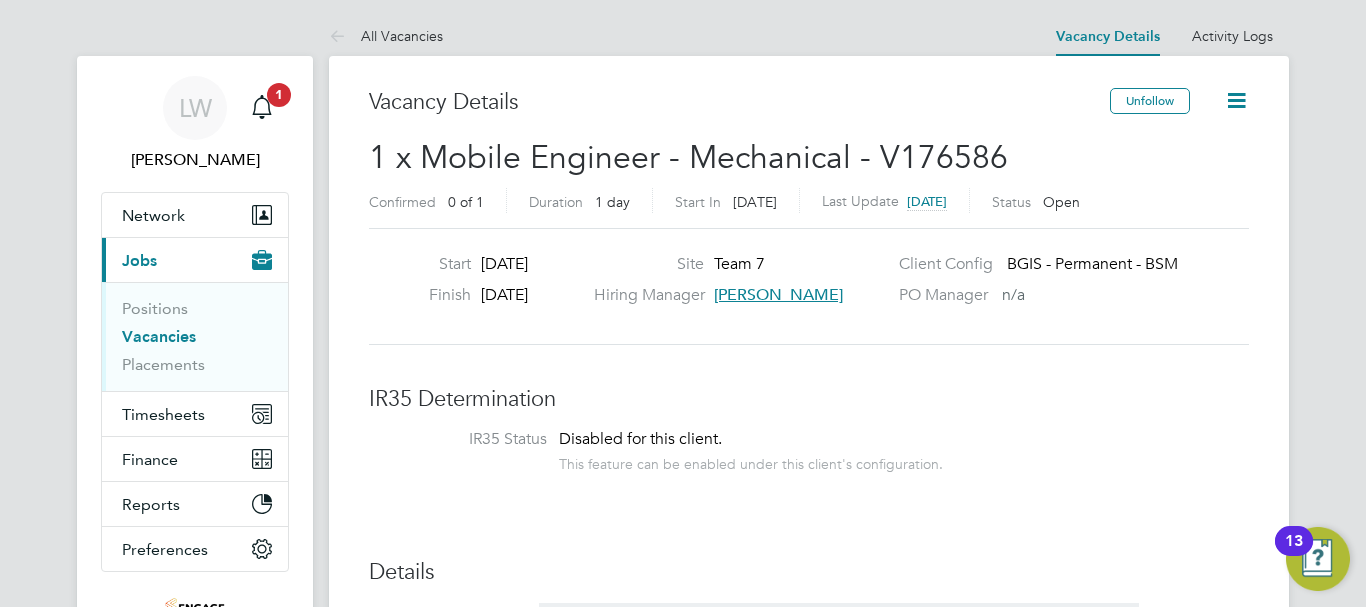 click on "Start [DATE] Finish [DATE] Site Team 7 Hiring Manager [PERSON_NAME] Client Config   BGIS - Permanent - BSM PO Manager     n/a" 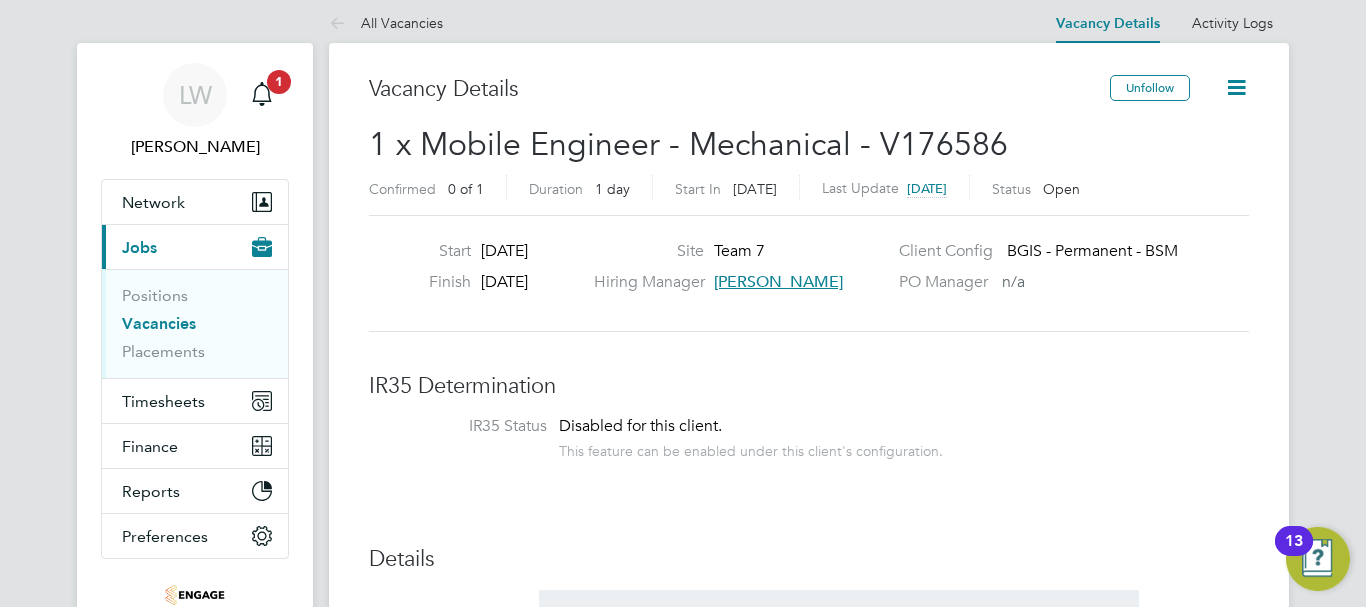scroll, scrollTop: 0, scrollLeft: 0, axis: both 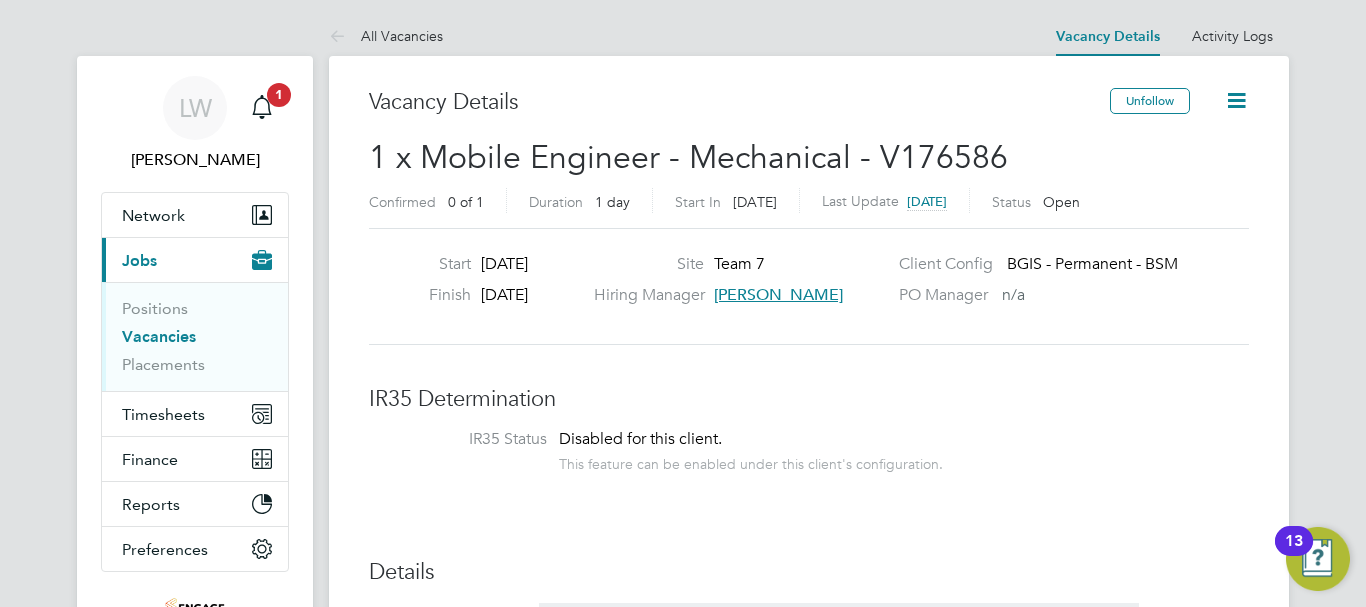click 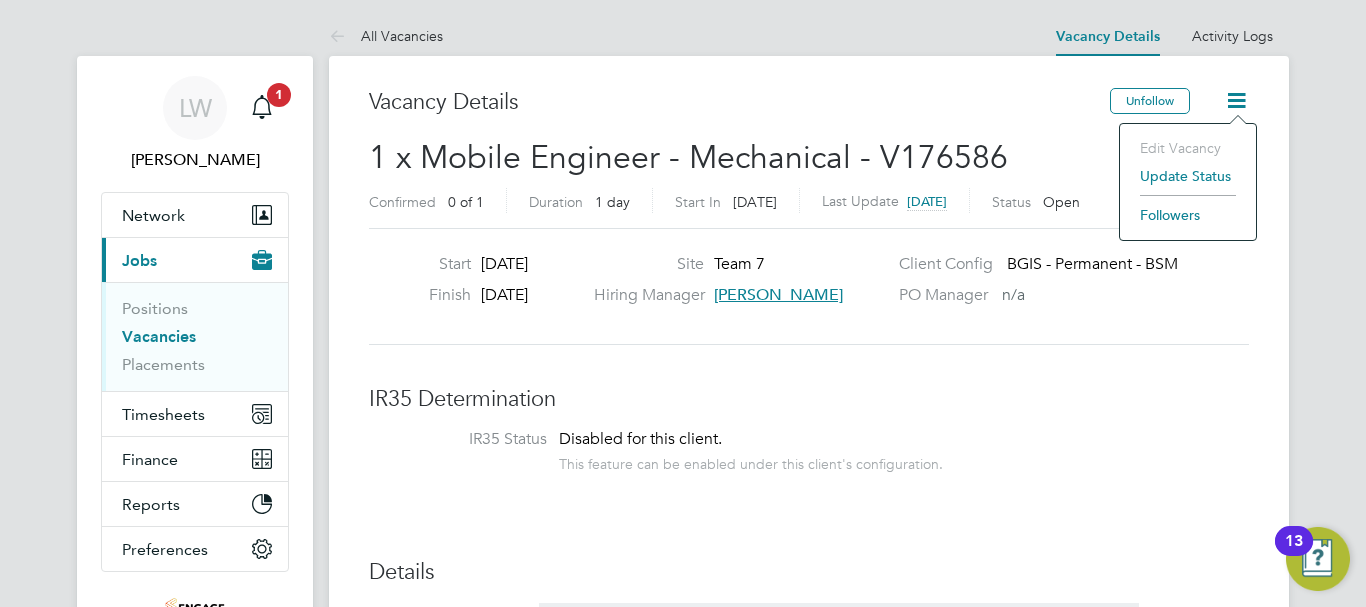 click on "Vacancy Details" 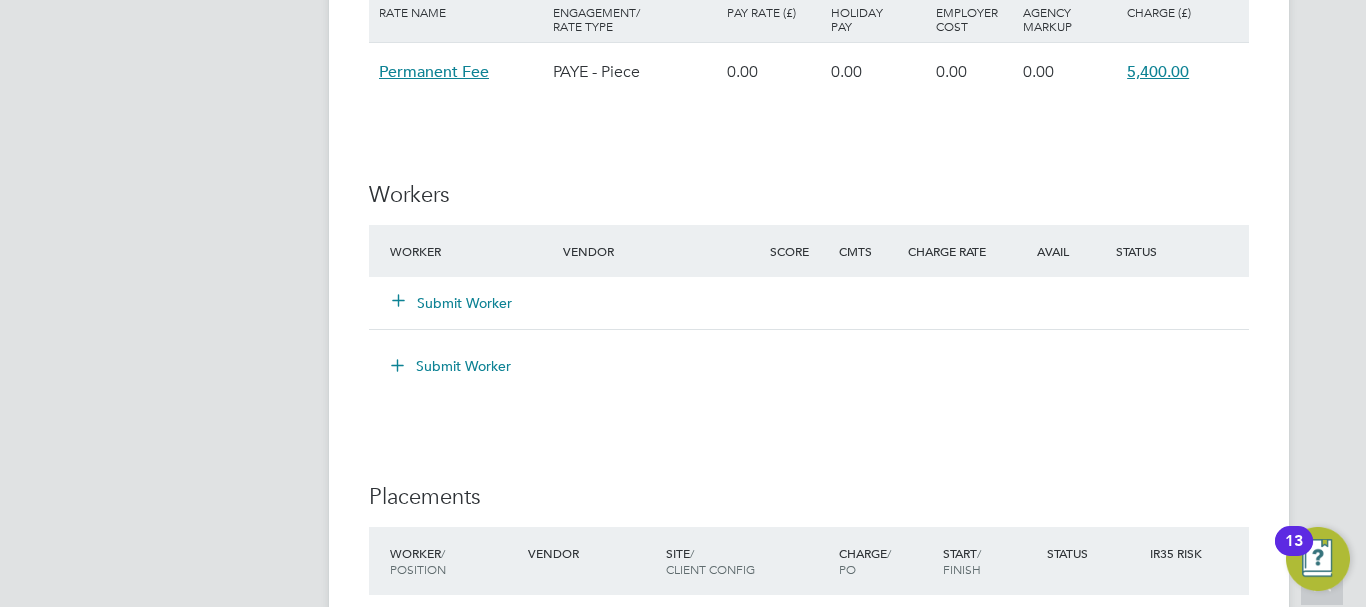 scroll, scrollTop: 2520, scrollLeft: 0, axis: vertical 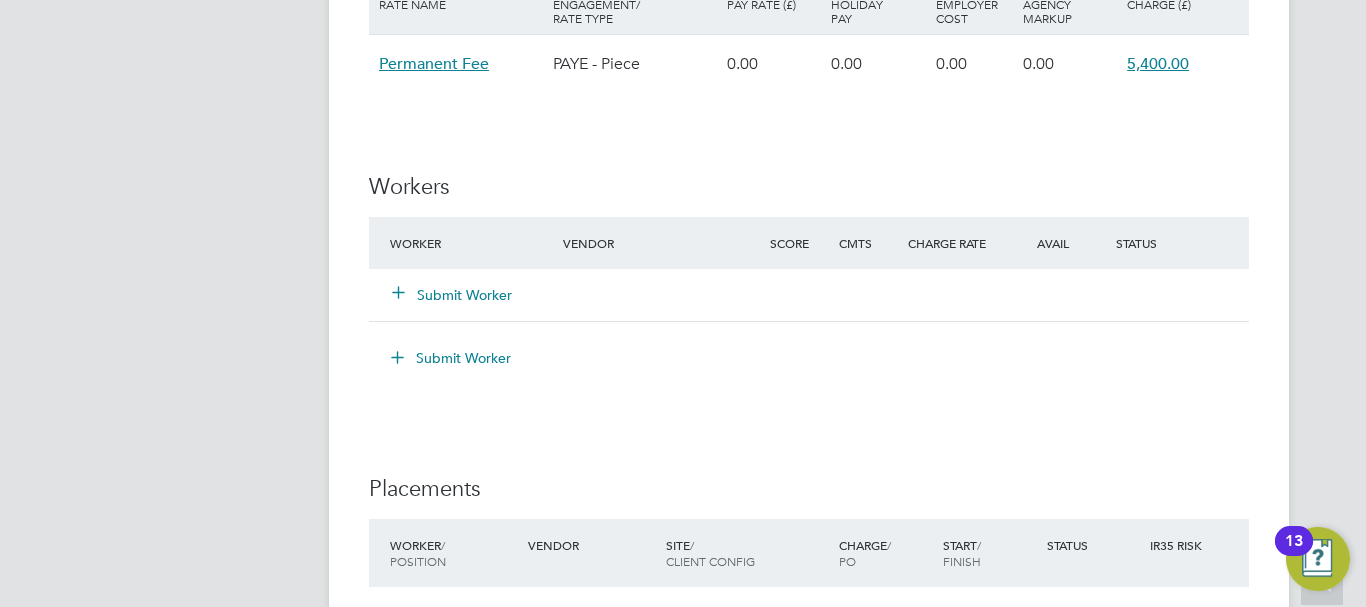 click on "Submit Worker" 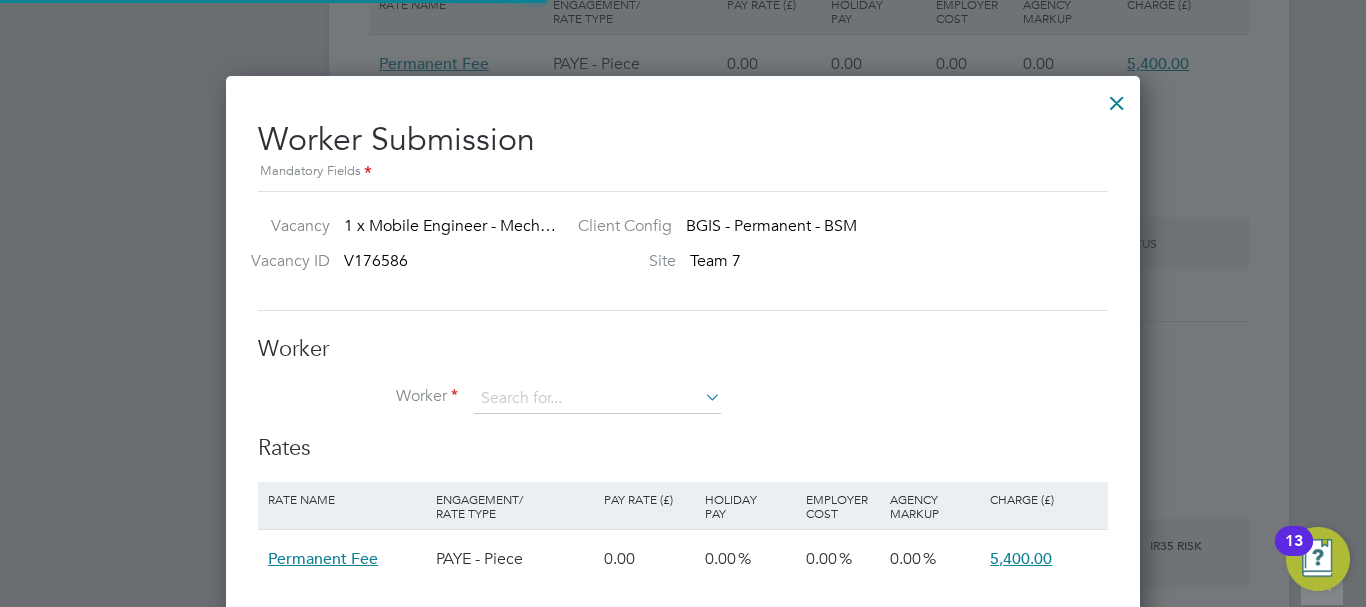 scroll, scrollTop: 10, scrollLeft: 10, axis: both 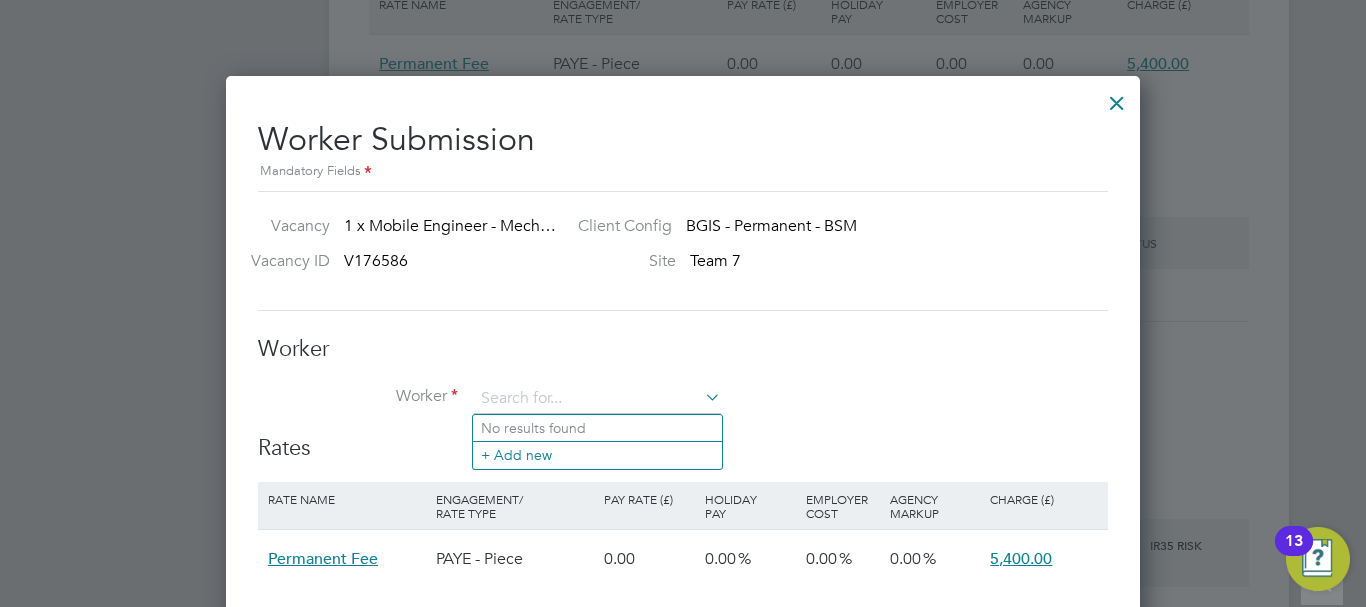 click on "Worker" at bounding box center [683, 349] 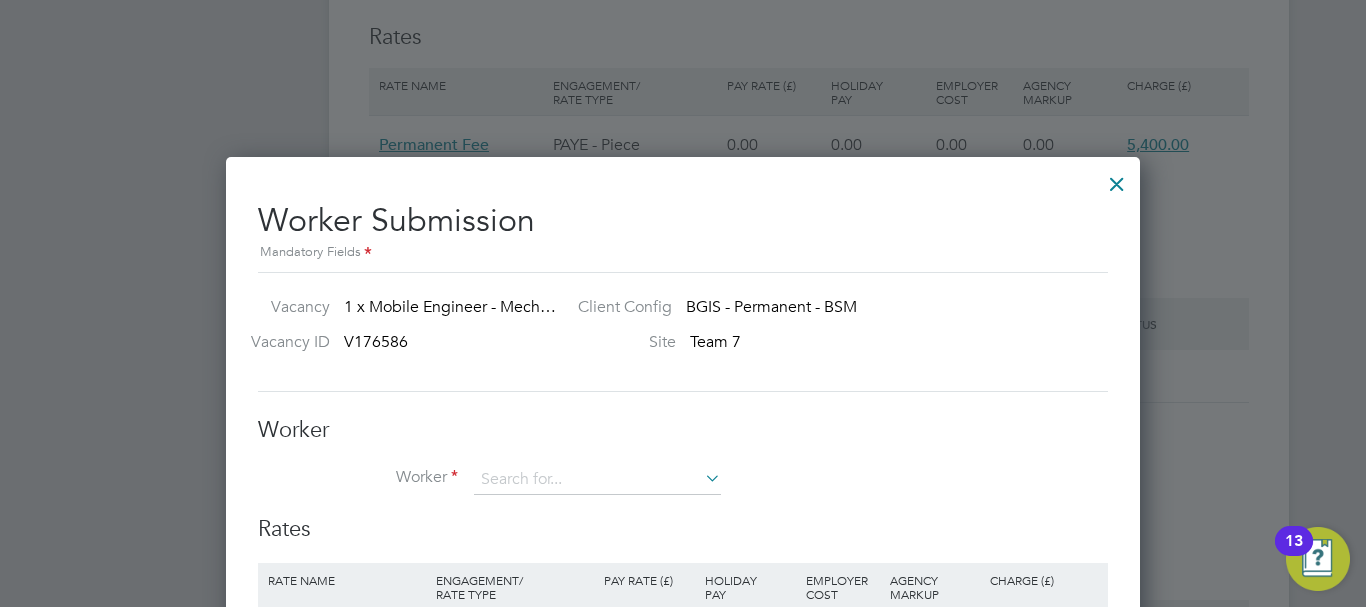 scroll, scrollTop: 2440, scrollLeft: 0, axis: vertical 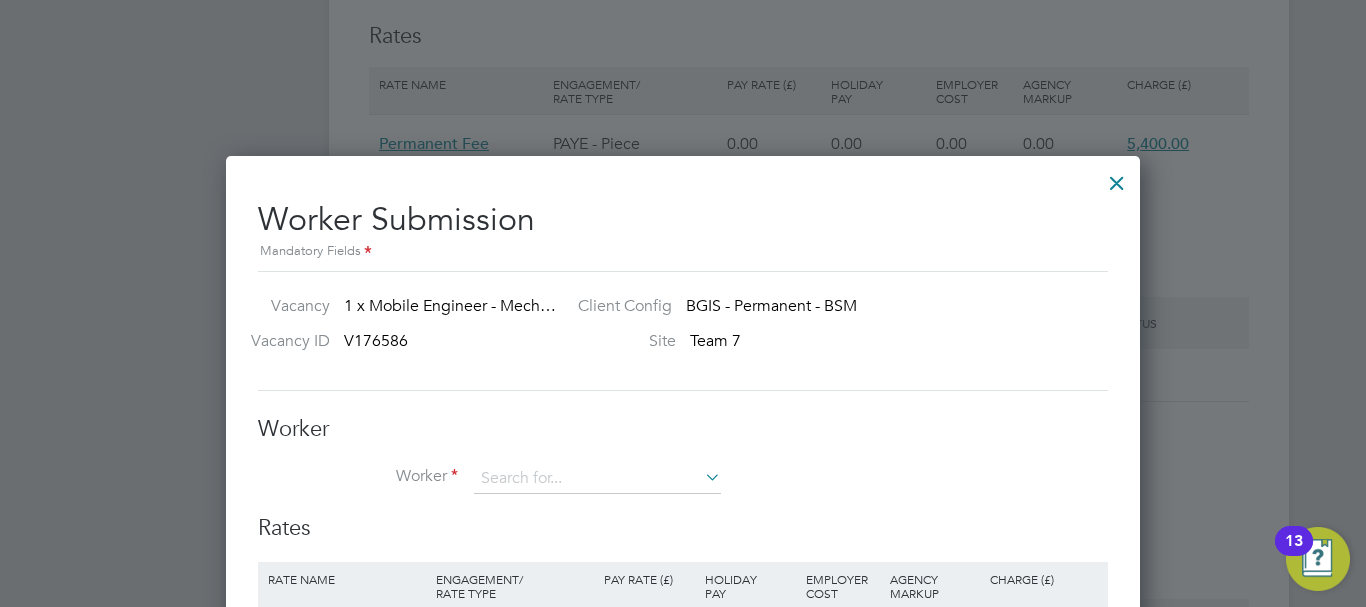 click at bounding box center [1117, 178] 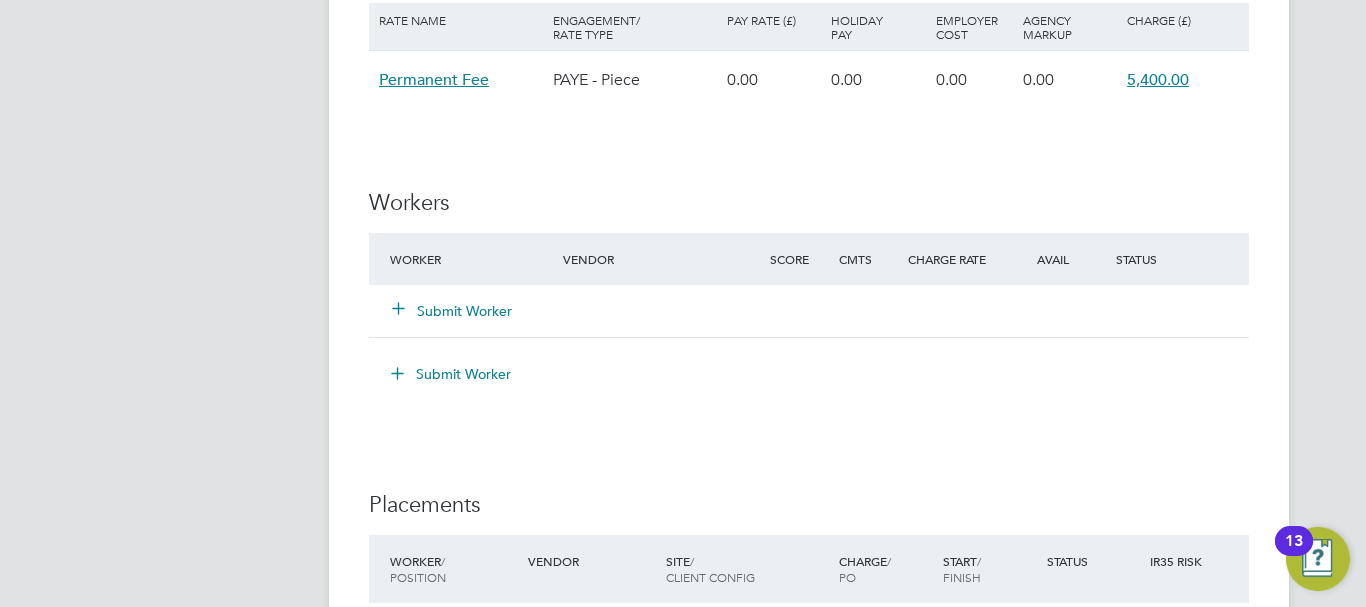 scroll, scrollTop: 2520, scrollLeft: 0, axis: vertical 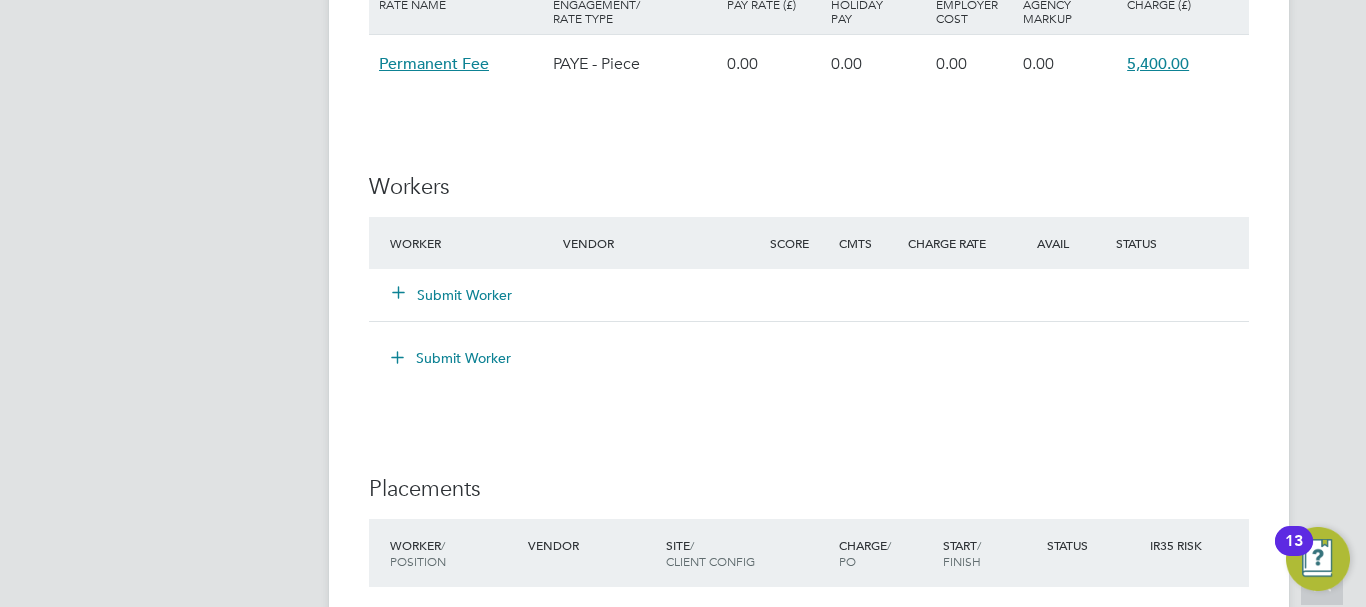 click on "Submit Worker" 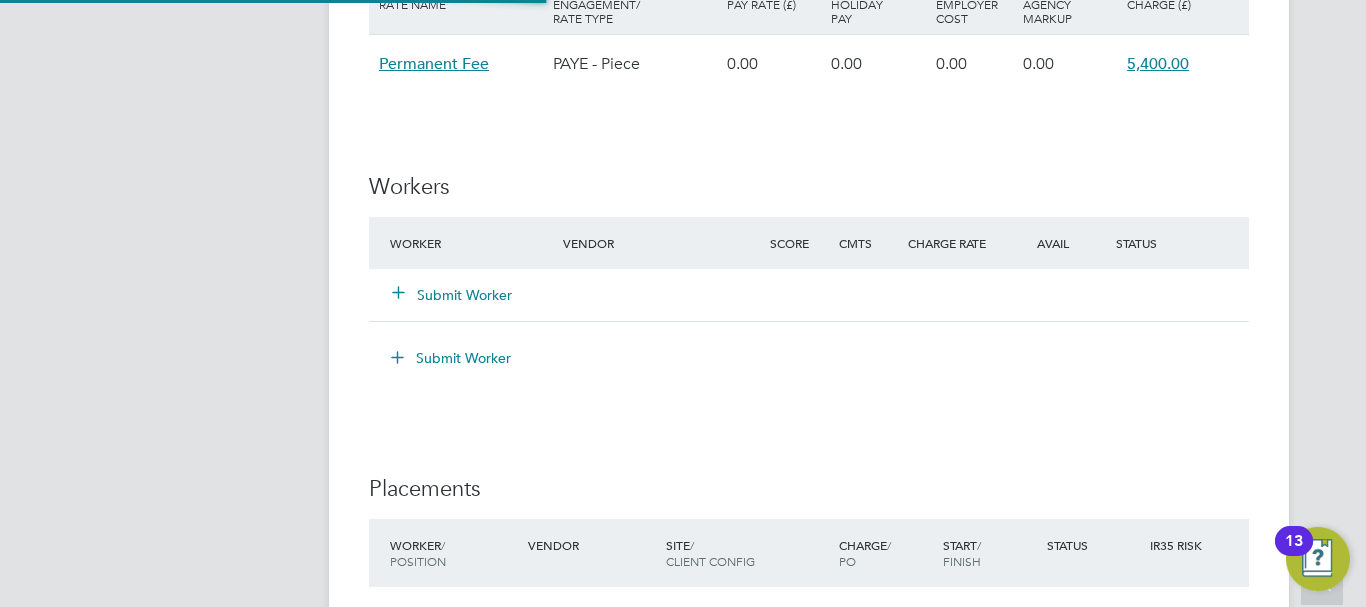 scroll, scrollTop: 10, scrollLeft: 10, axis: both 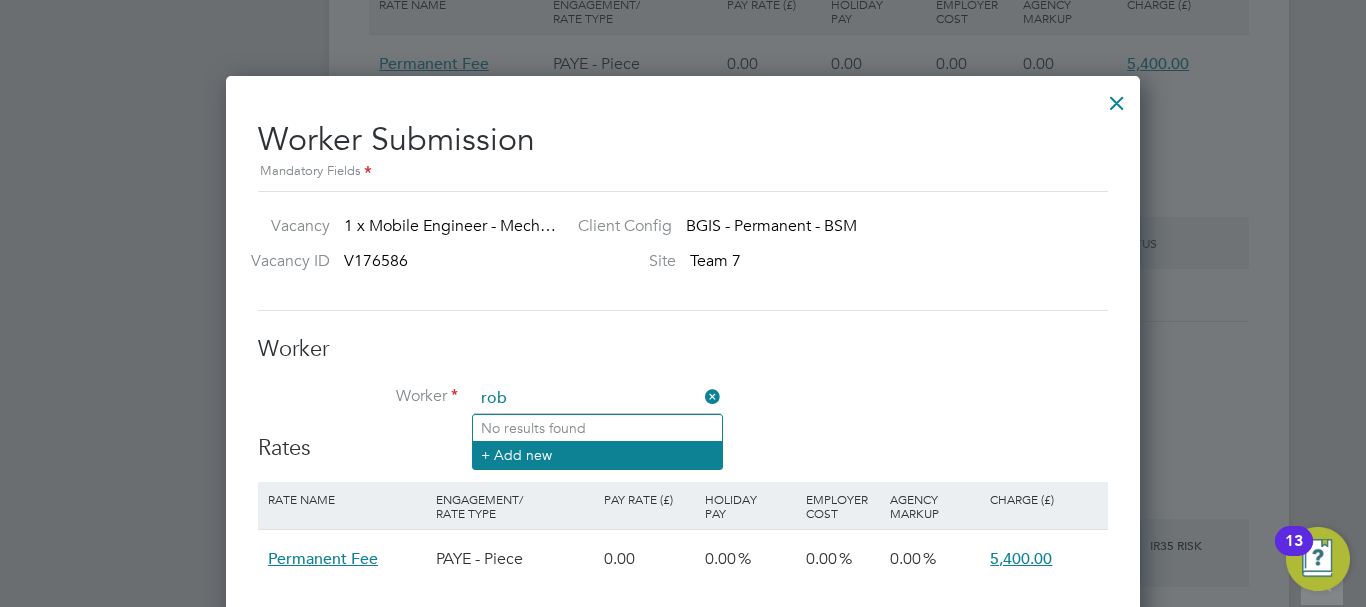 type on "rob" 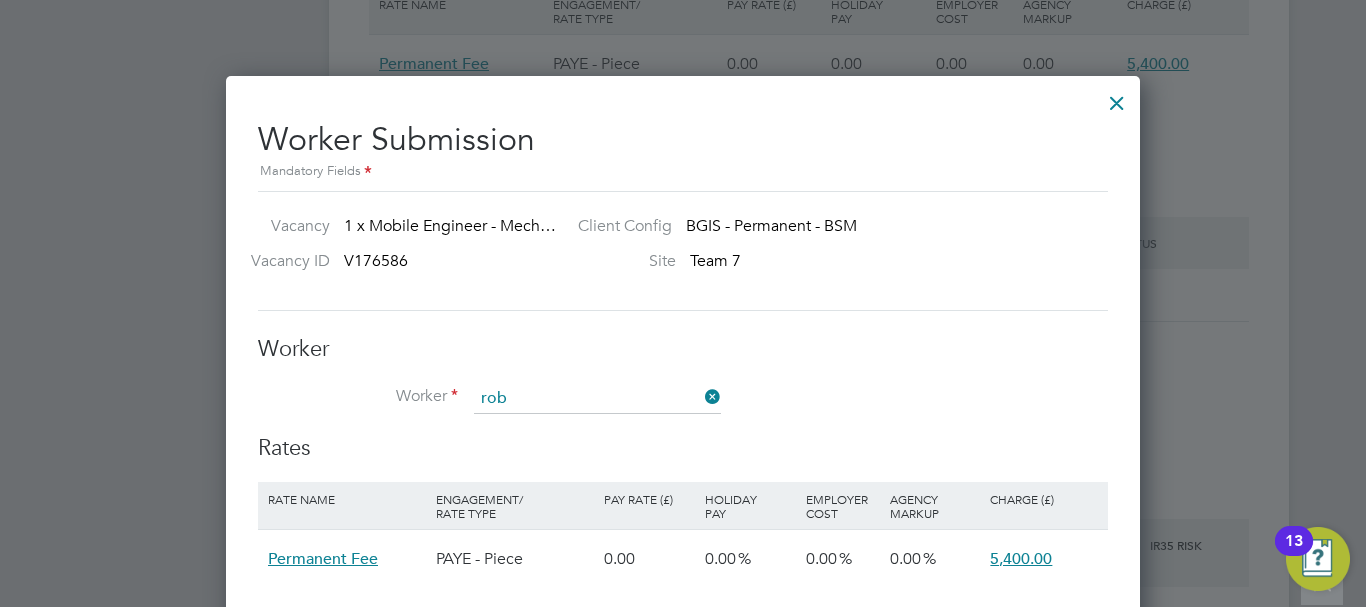 click on "+ Add new" 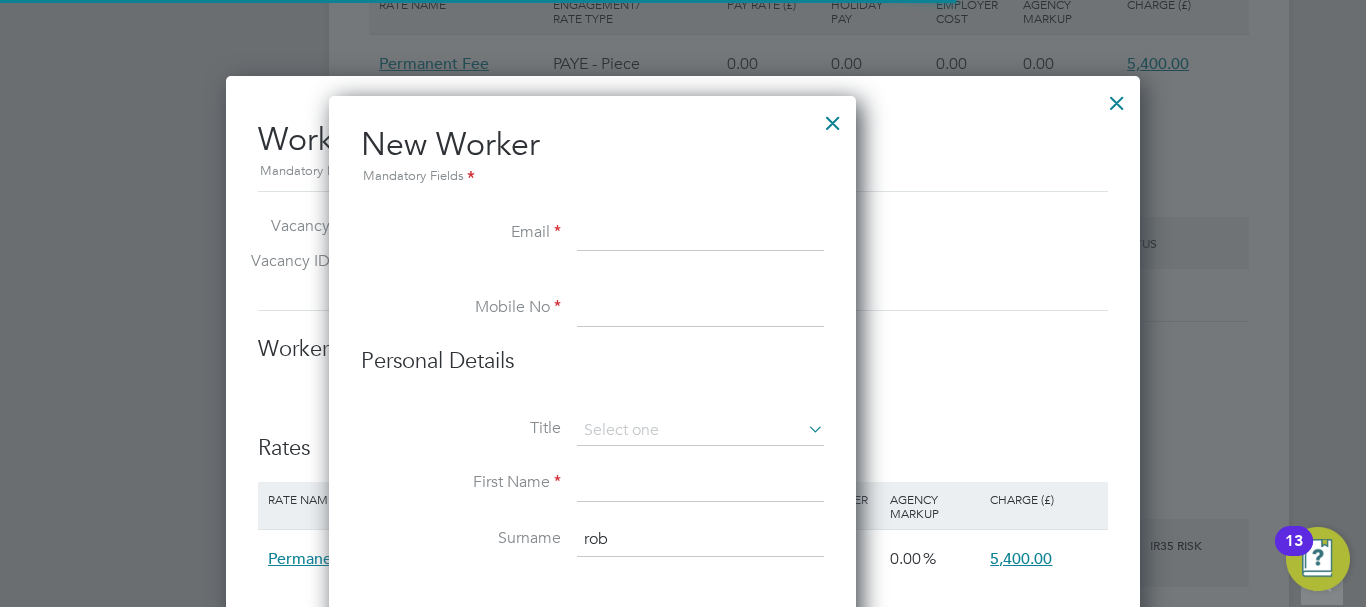 click on "All Vacancies Vacancy Details   Activity Logs   Vacancy Details Activity Logs All Vacancies Vacancy Details   Unfollow   1 x Mobile Engineer - Mechanical - V176586 Confirmed   0 of 1 Duration   1 day Start [DATE][DATE] Last Update [DATE] Status   Open   Start [DATE] Finish [DATE] Site Team 7 Hiring Manager [PERSON_NAME] Client Config   BGIS - Permanent - BSM PO Manager     n/a IR35 Determination IR35 Status Disabled for this client. This feature can be enabled under this client's configuration. Details PO No PO Number Valid From Valid To Expiry No PO numbers have been created. Reason   Vacant role Description Key Responsibilities
Ensure that routine PPM is carried out to all mechanical & Electrical plant in accordance with Site task schedules and asset lists.
Ensure that reactive tasks throughout the building are completed and be proactive in highlighting areas where improvements can be made. These reactive calls to also include concessionary stores and fabric related items." 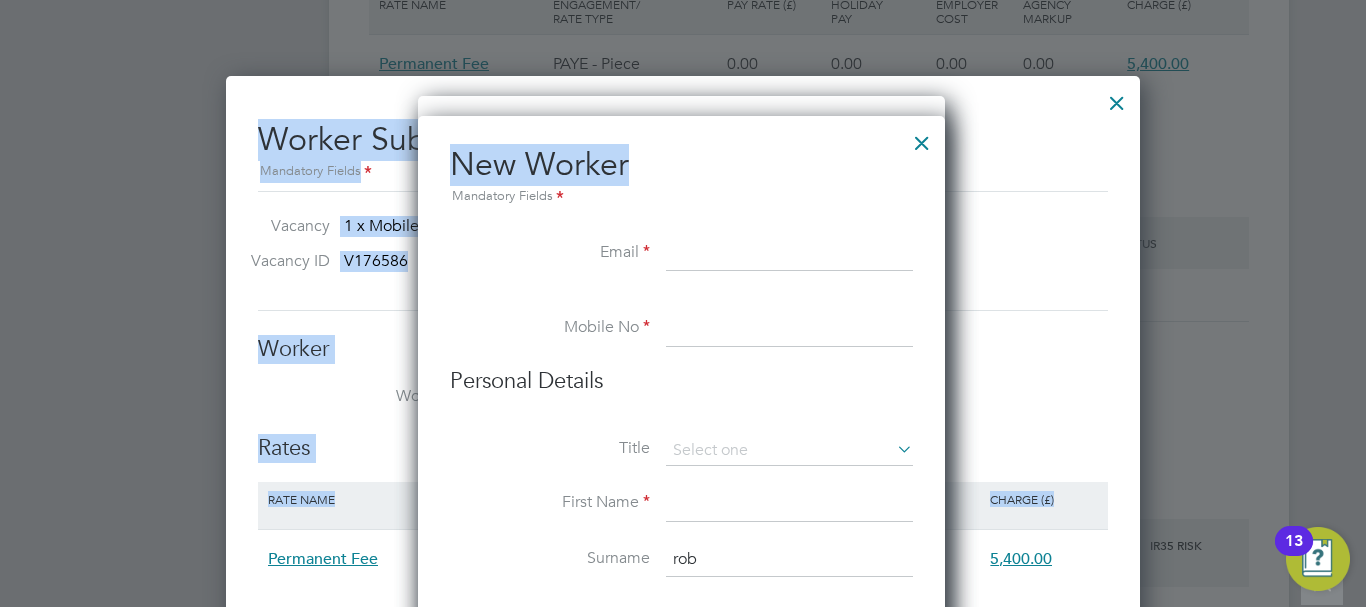 drag, startPoint x: 767, startPoint y: 138, endPoint x: 776, endPoint y: 60, distance: 78.51752 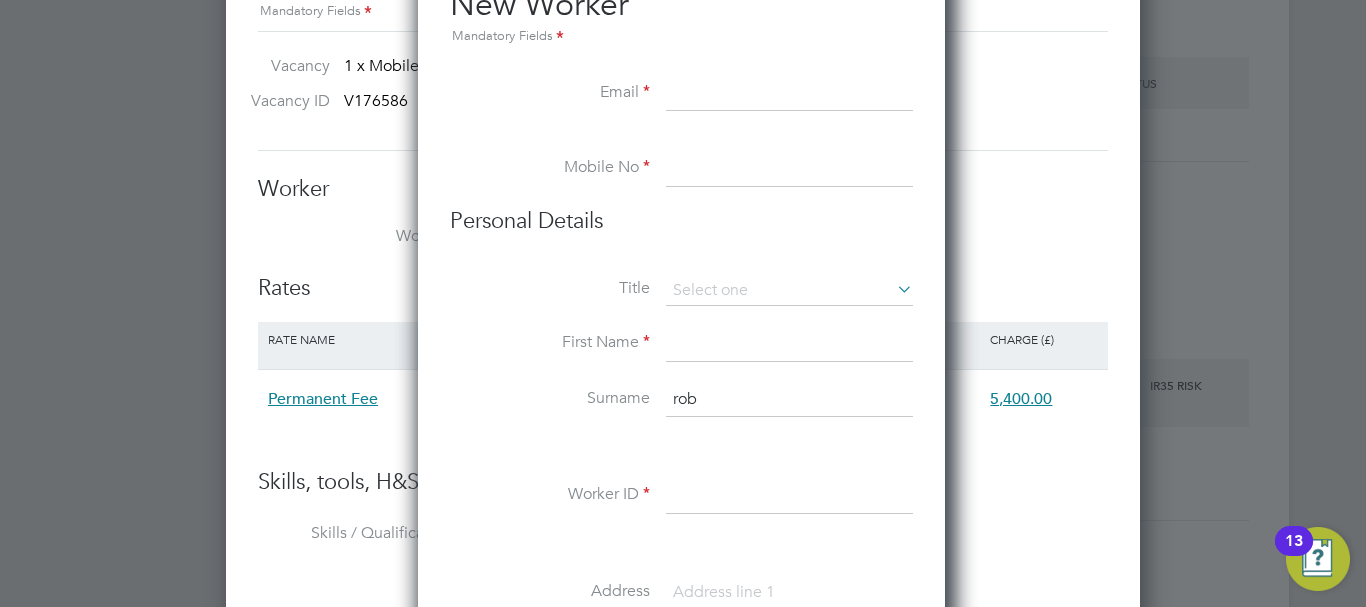 paste on "07719053256" 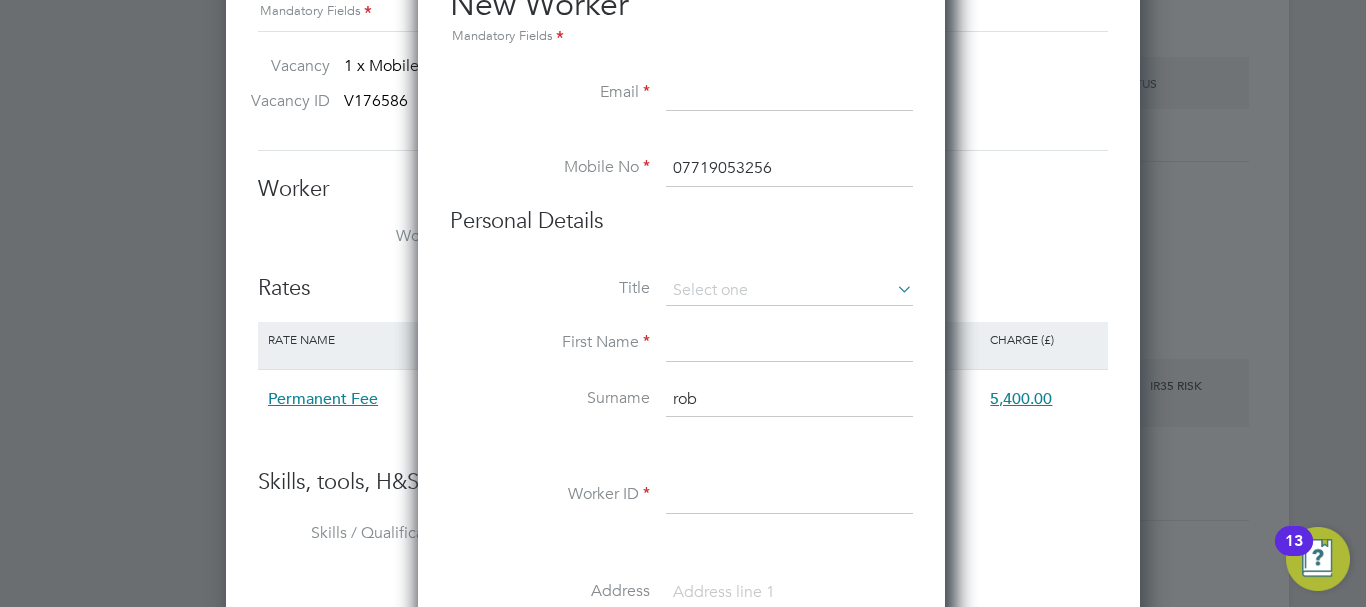 type on "07719053256" 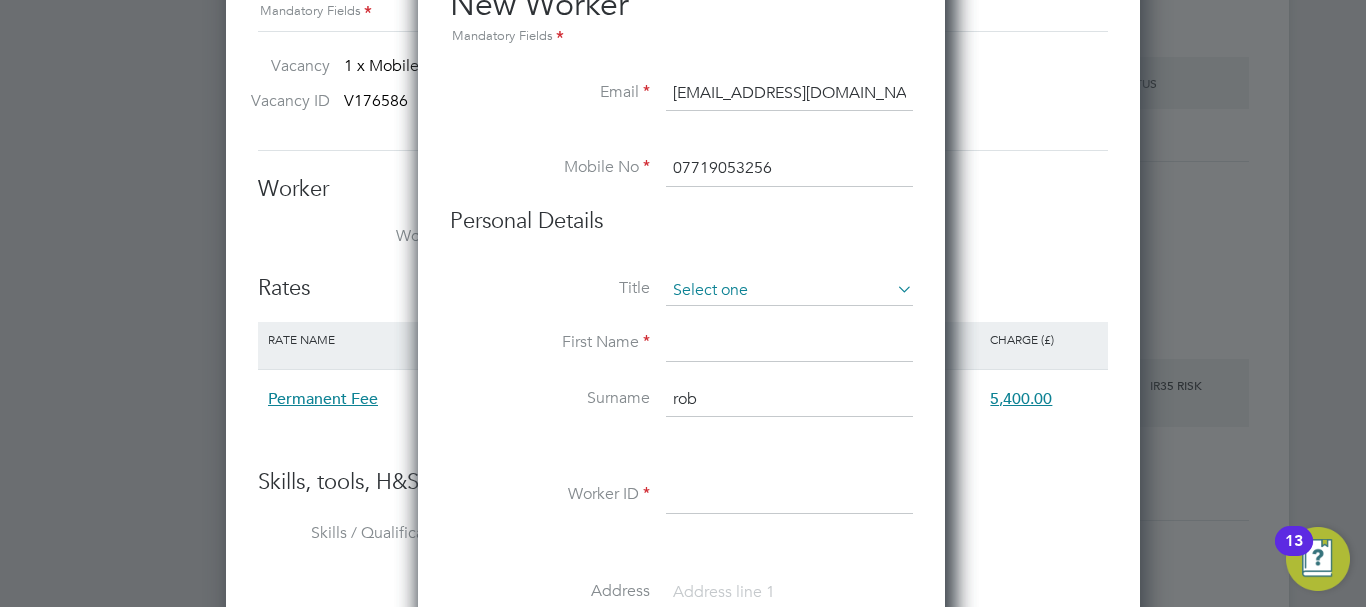 type on "[EMAIL_ADDRESS][DOMAIN_NAME]" 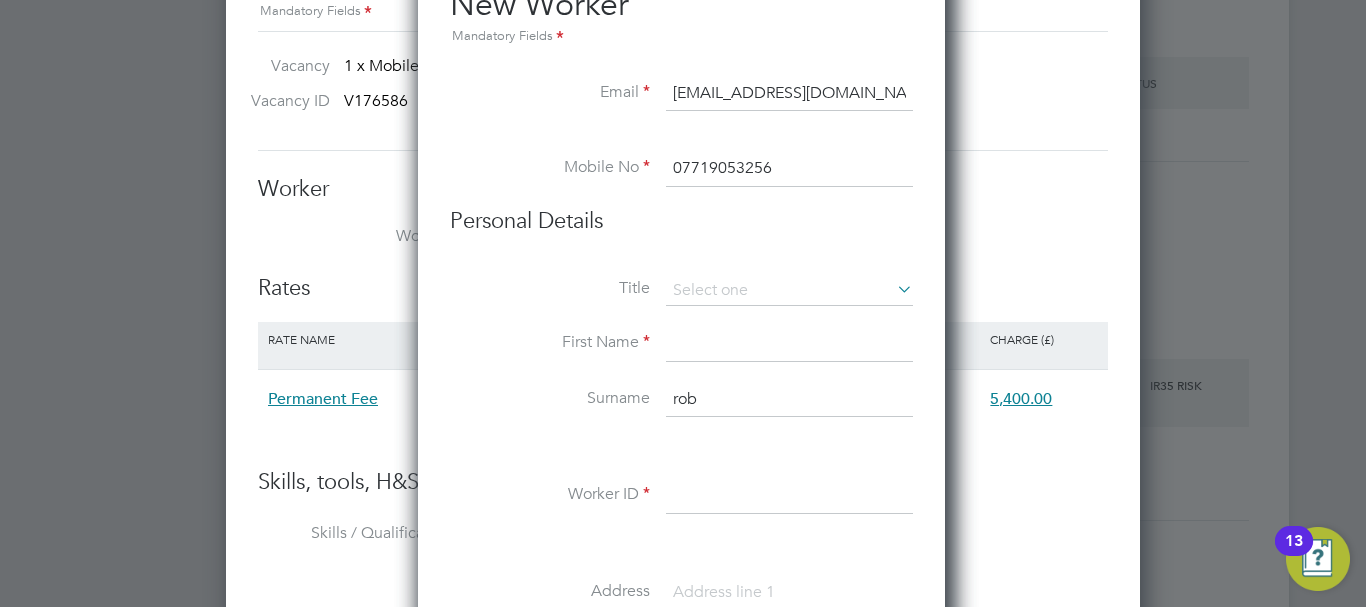 click on "Mr" 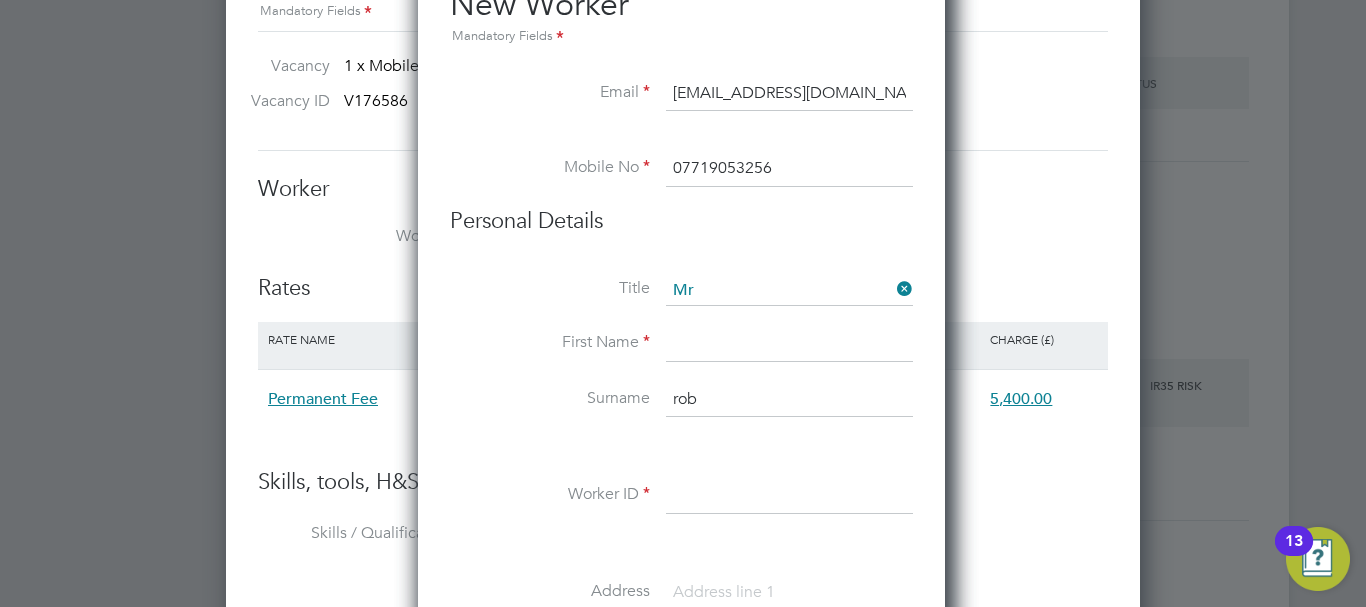 click at bounding box center (789, 344) 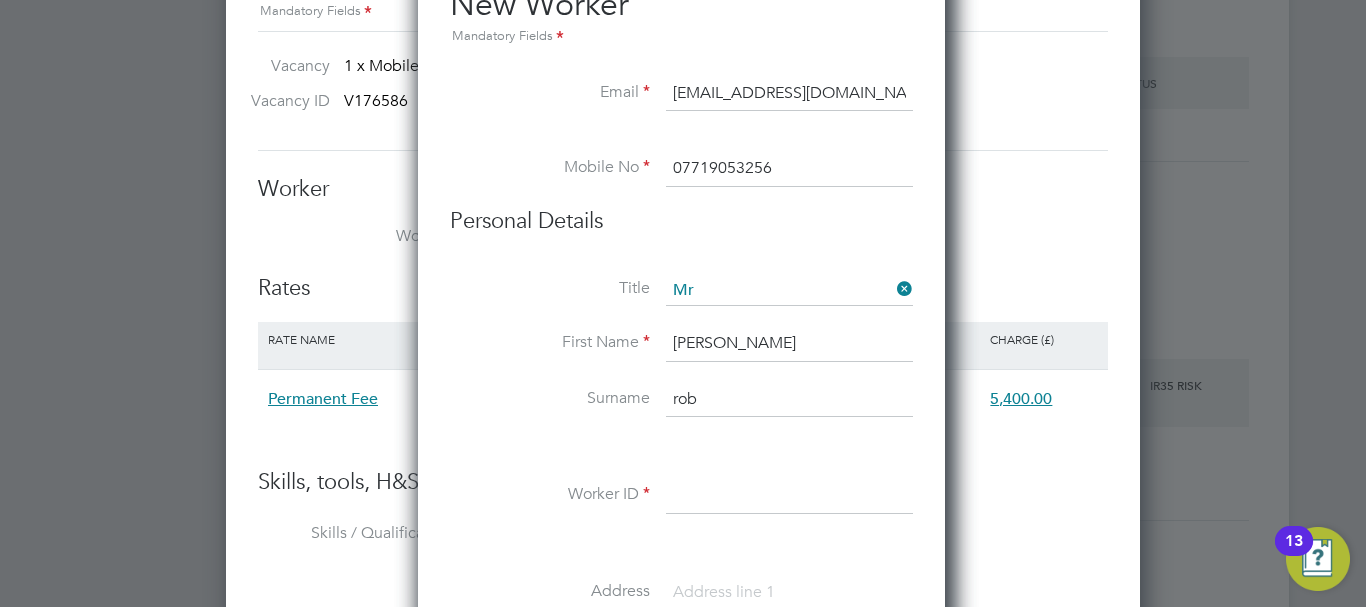 type on "[PERSON_NAME]" 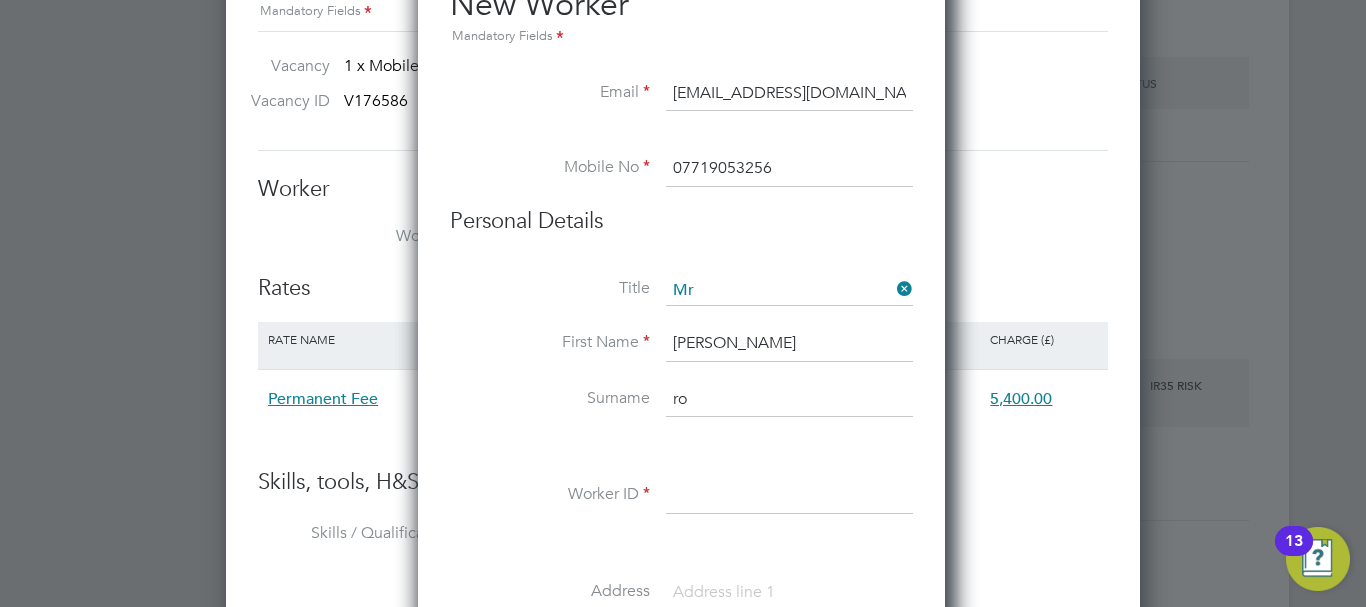 type on "r" 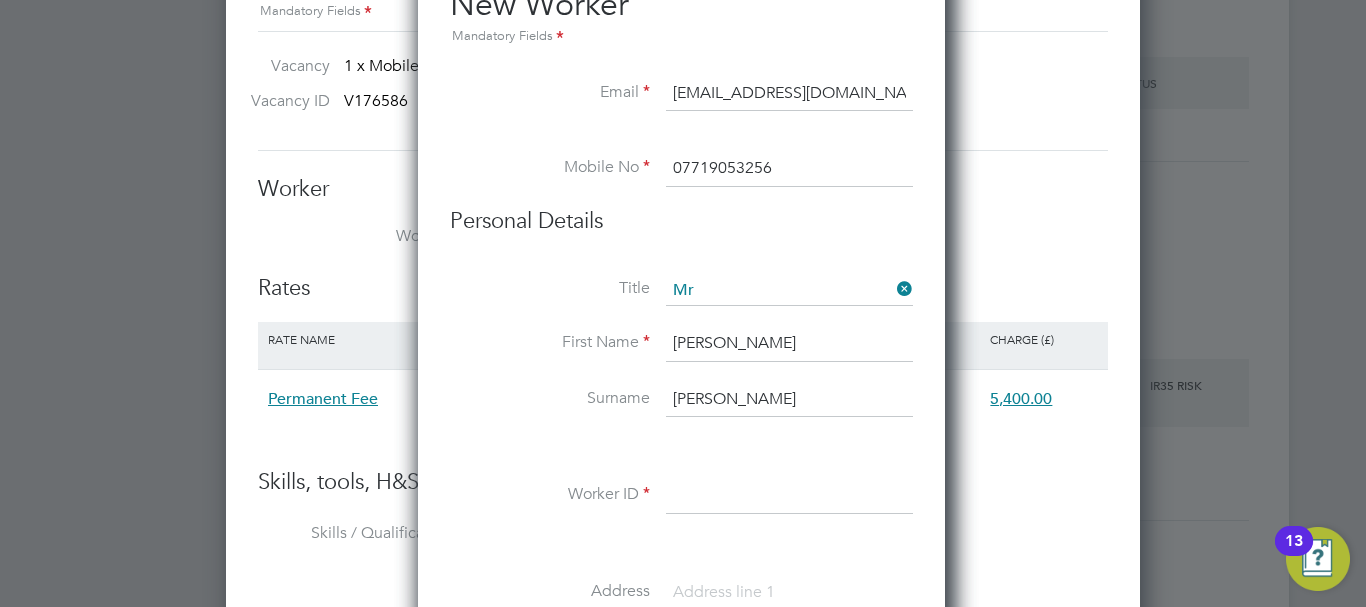 type on "[PERSON_NAME]" 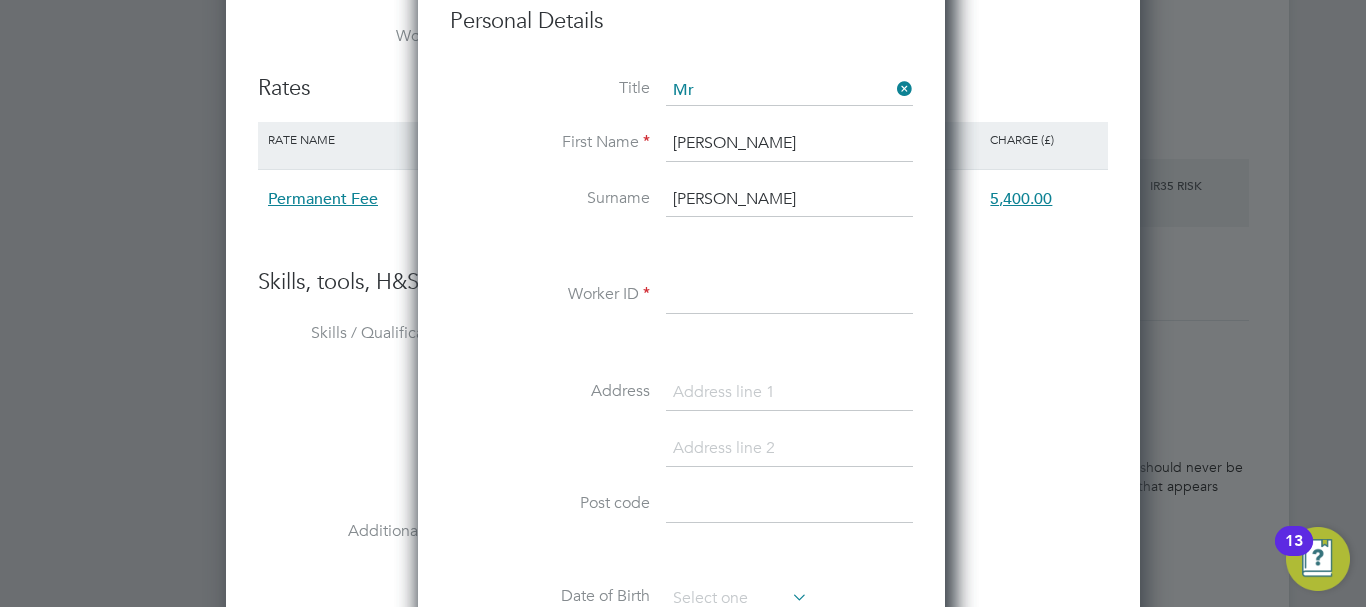 click at bounding box center (789, 296) 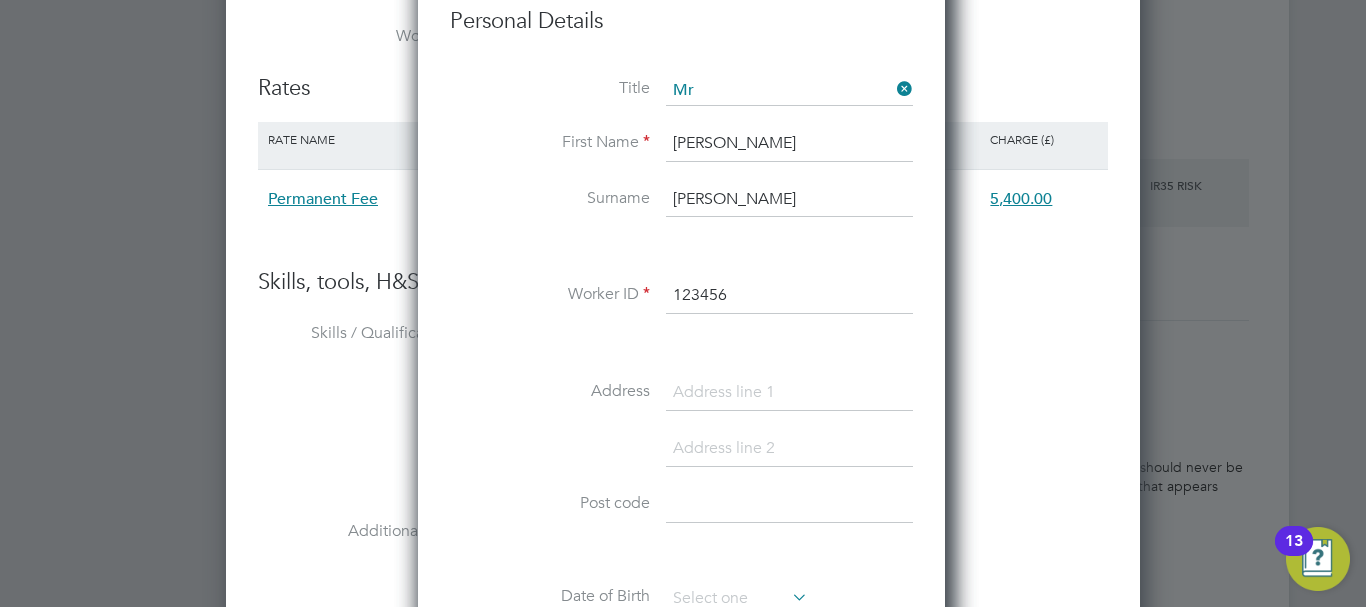type on "123456" 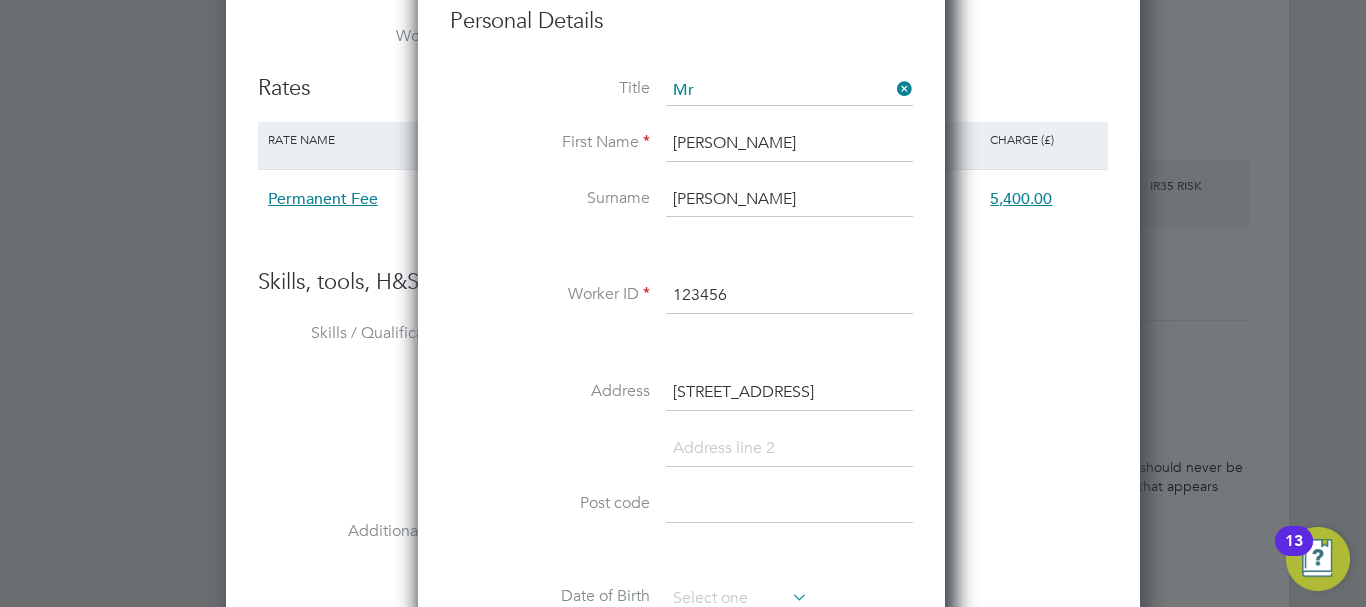 type on "[STREET_ADDRESS]" 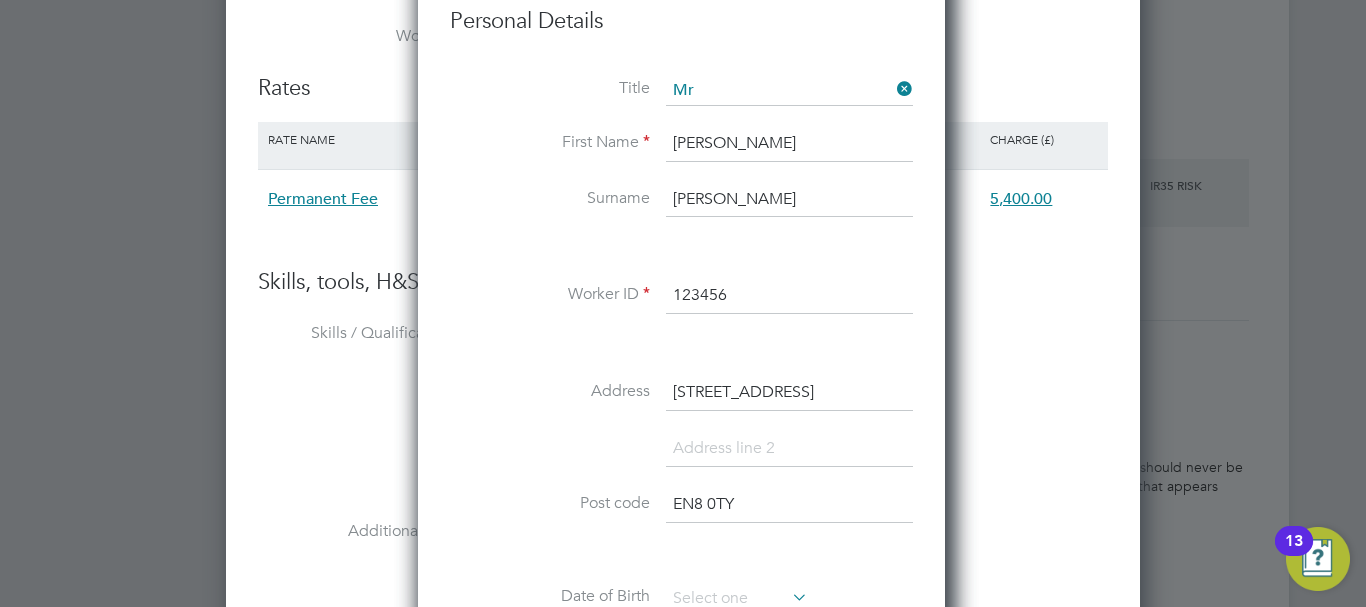 type on "EN8 0TY" 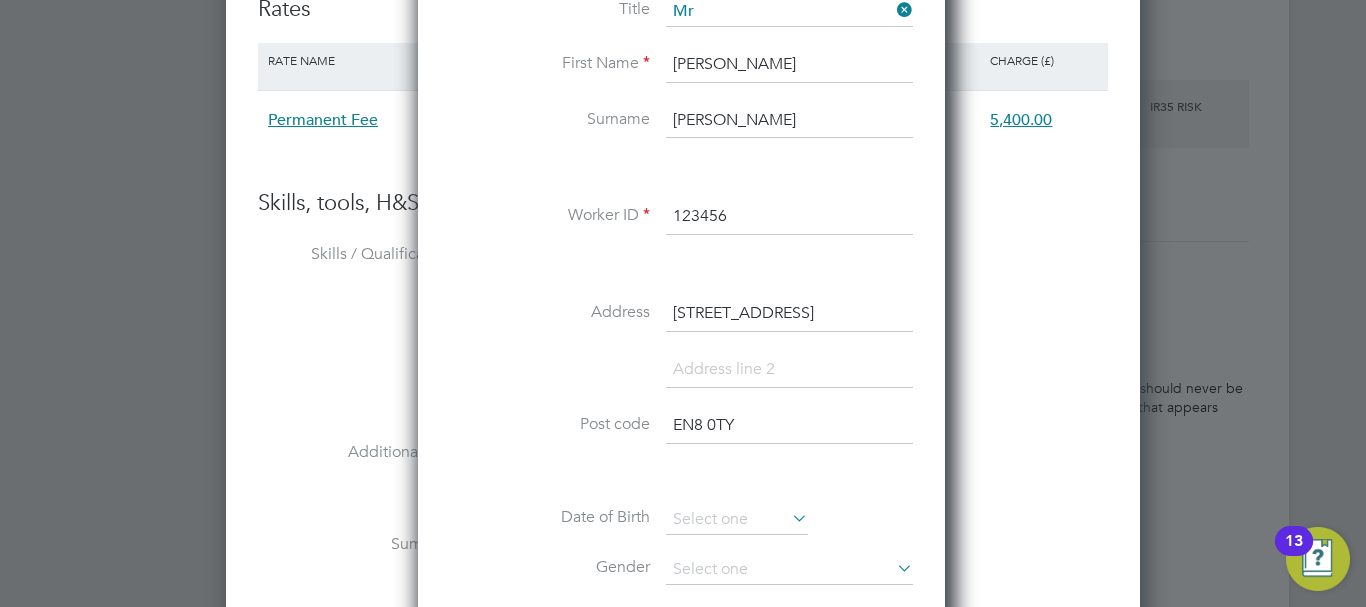 scroll, scrollTop: 3000, scrollLeft: 0, axis: vertical 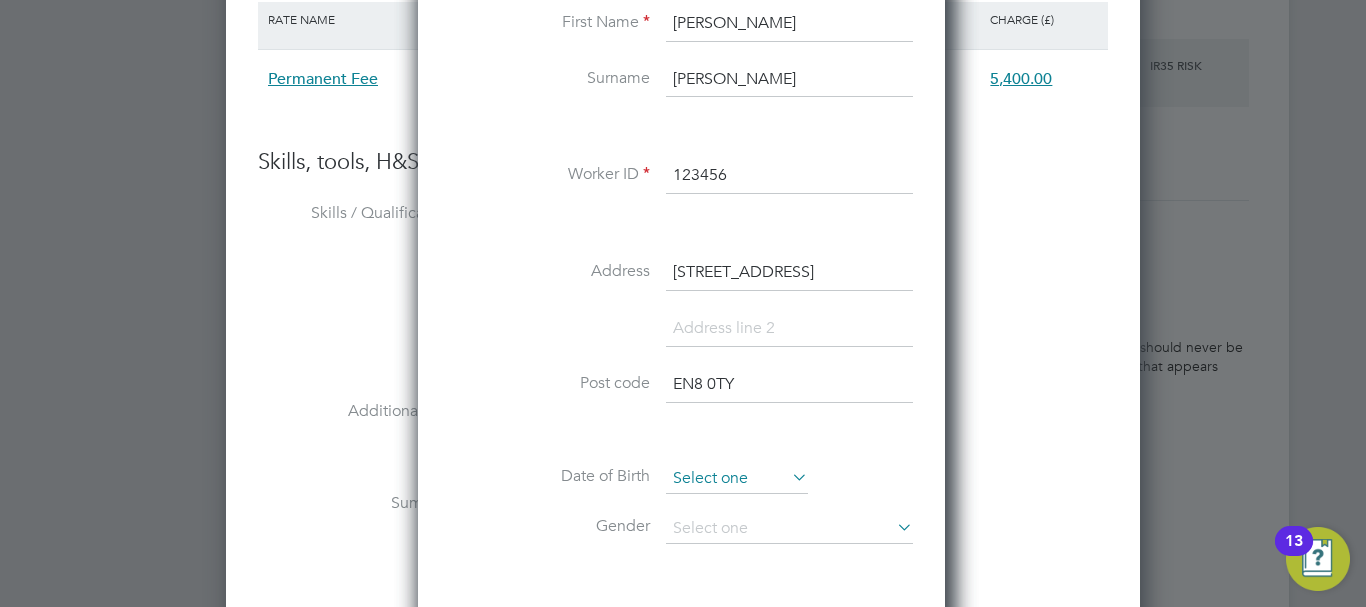 click at bounding box center (737, 479) 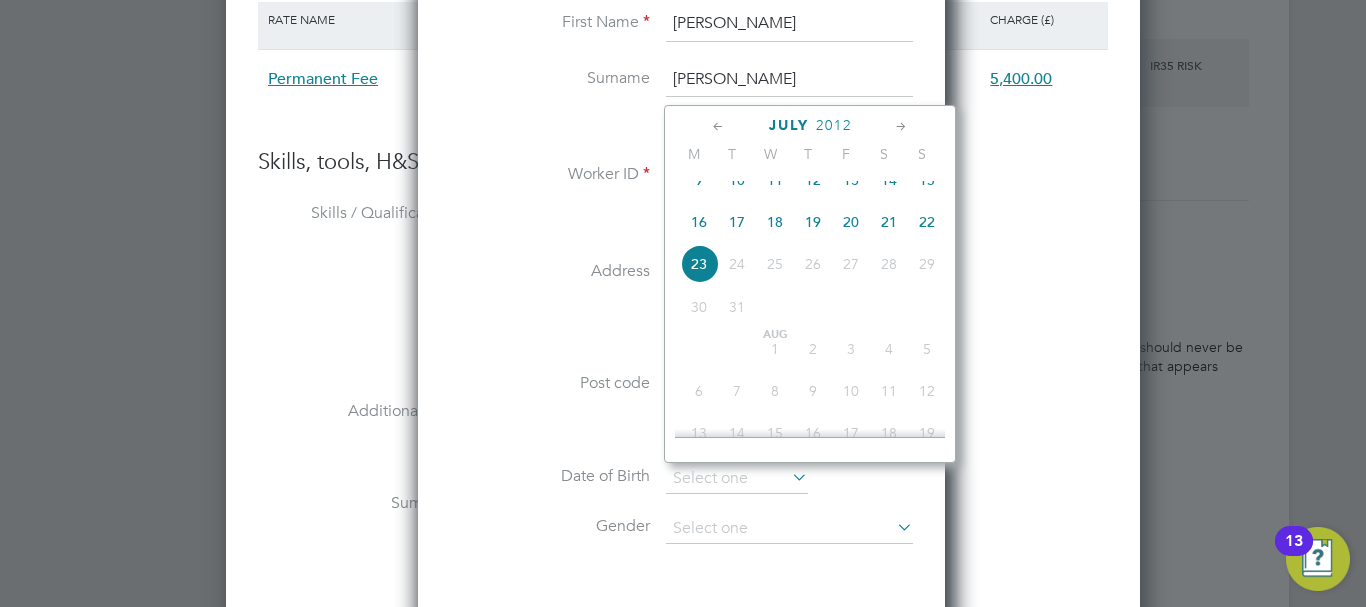 click 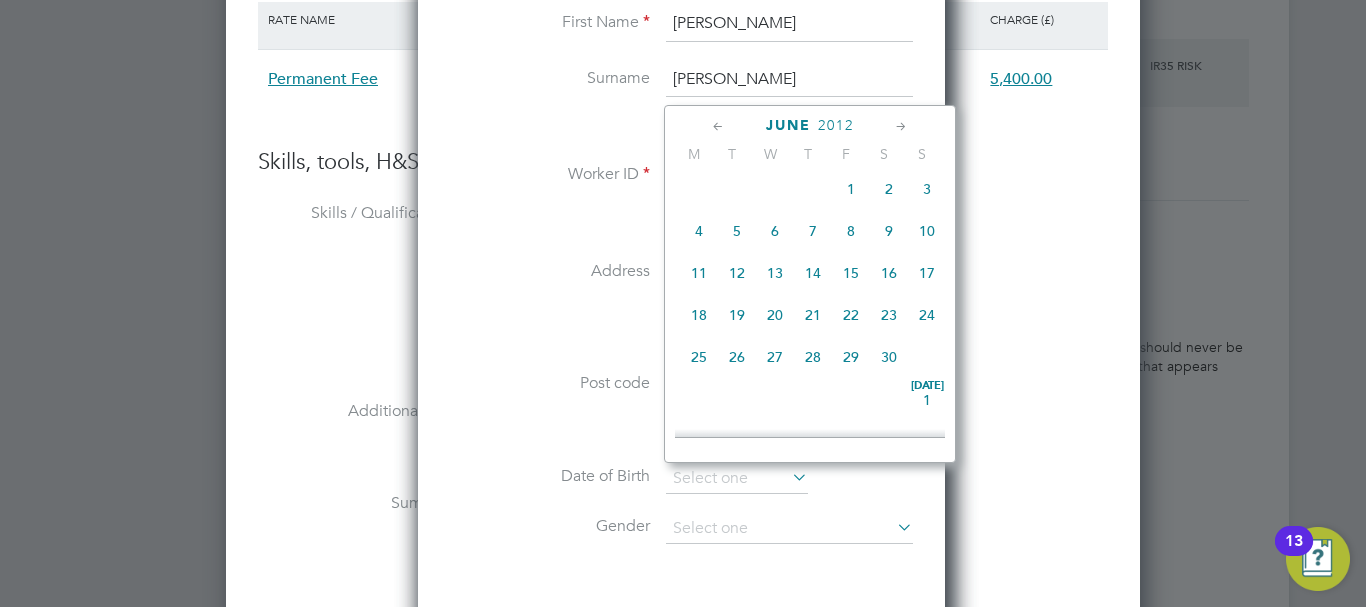 click 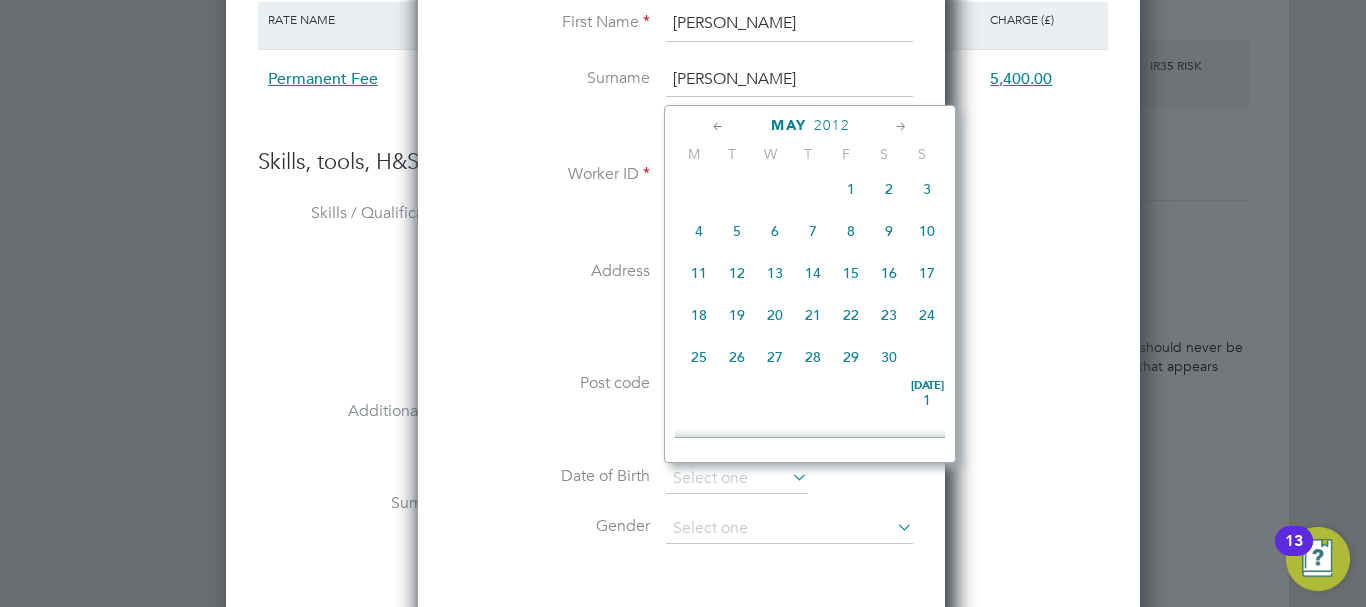 scroll, scrollTop: 259, scrollLeft: 0, axis: vertical 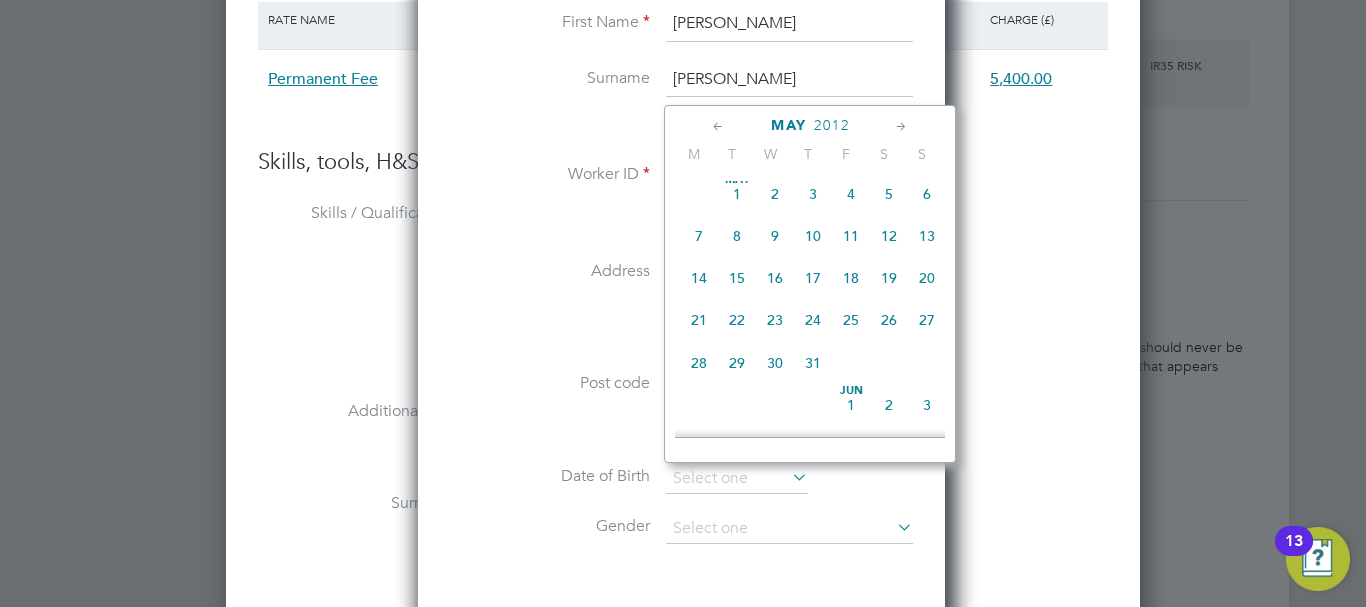 click 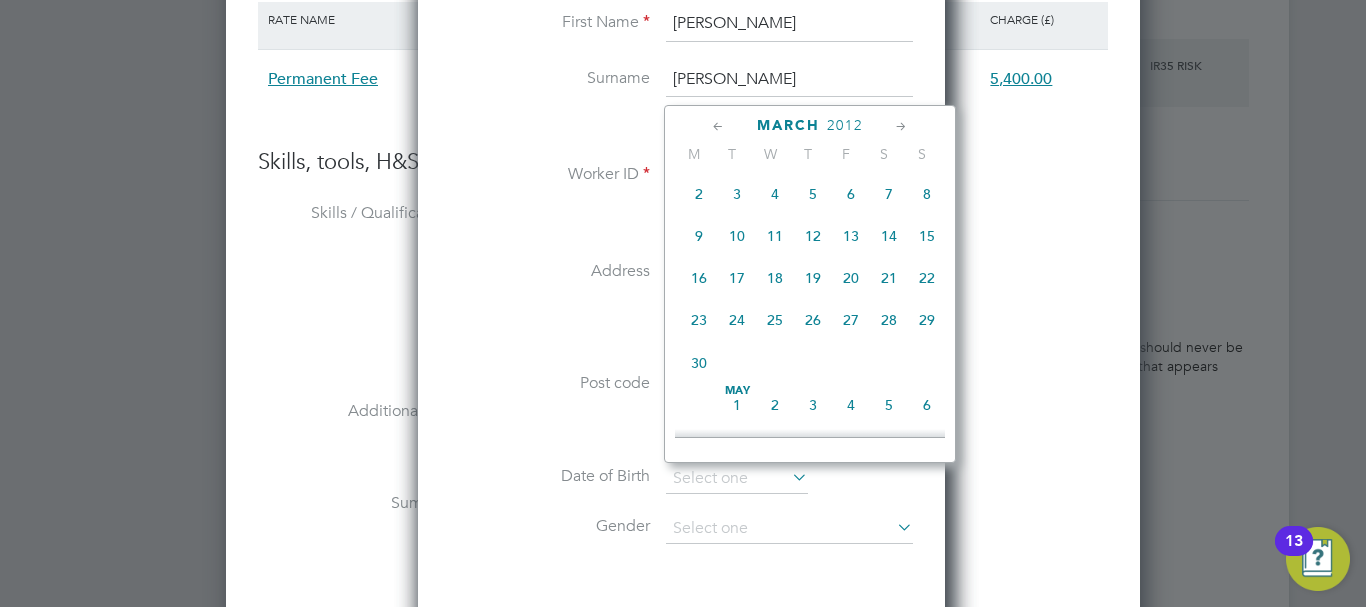 scroll, scrollTop: 0, scrollLeft: 0, axis: both 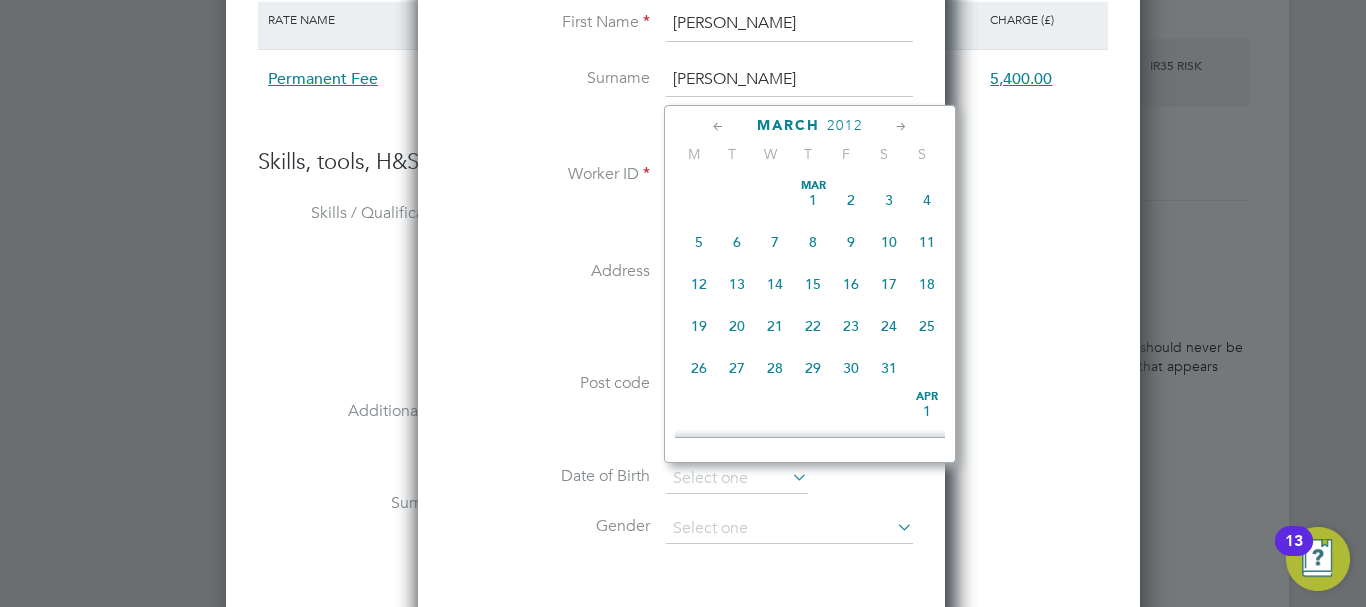 click 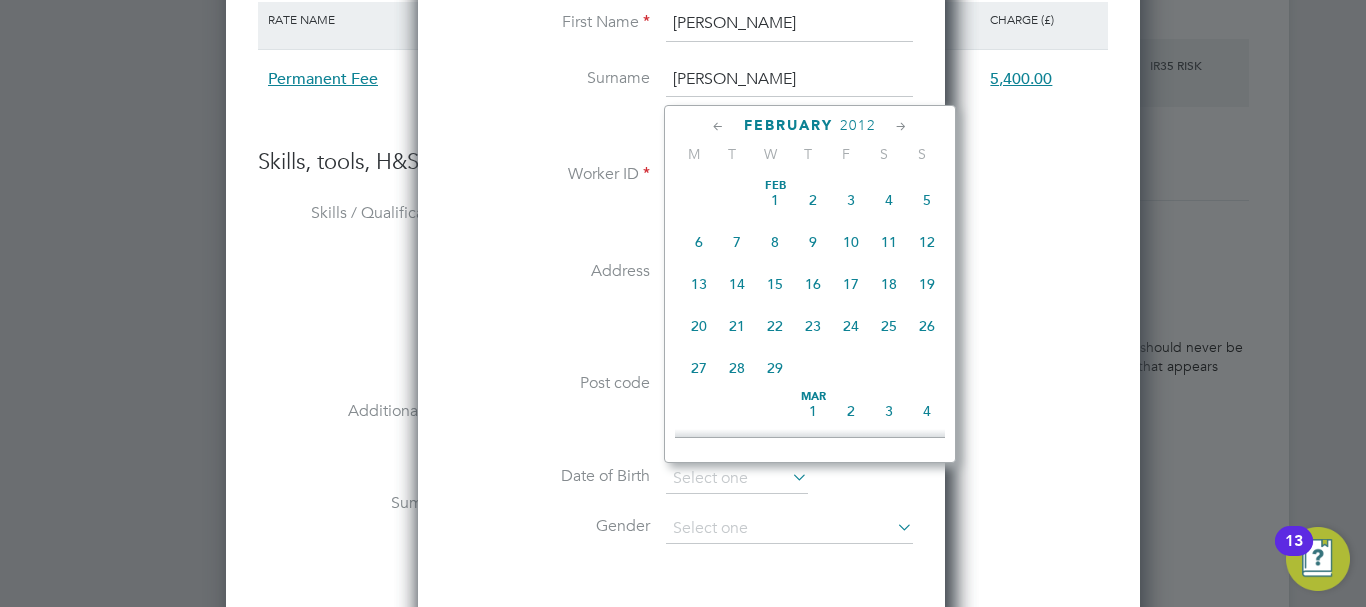 click 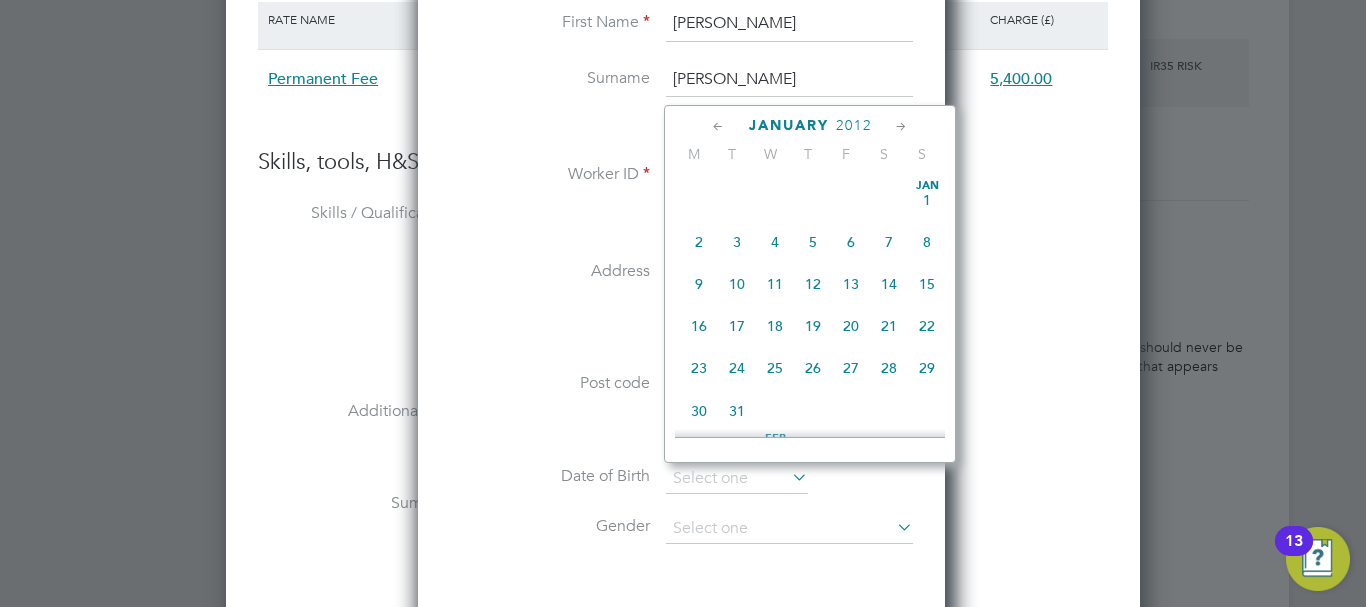 click on "2" 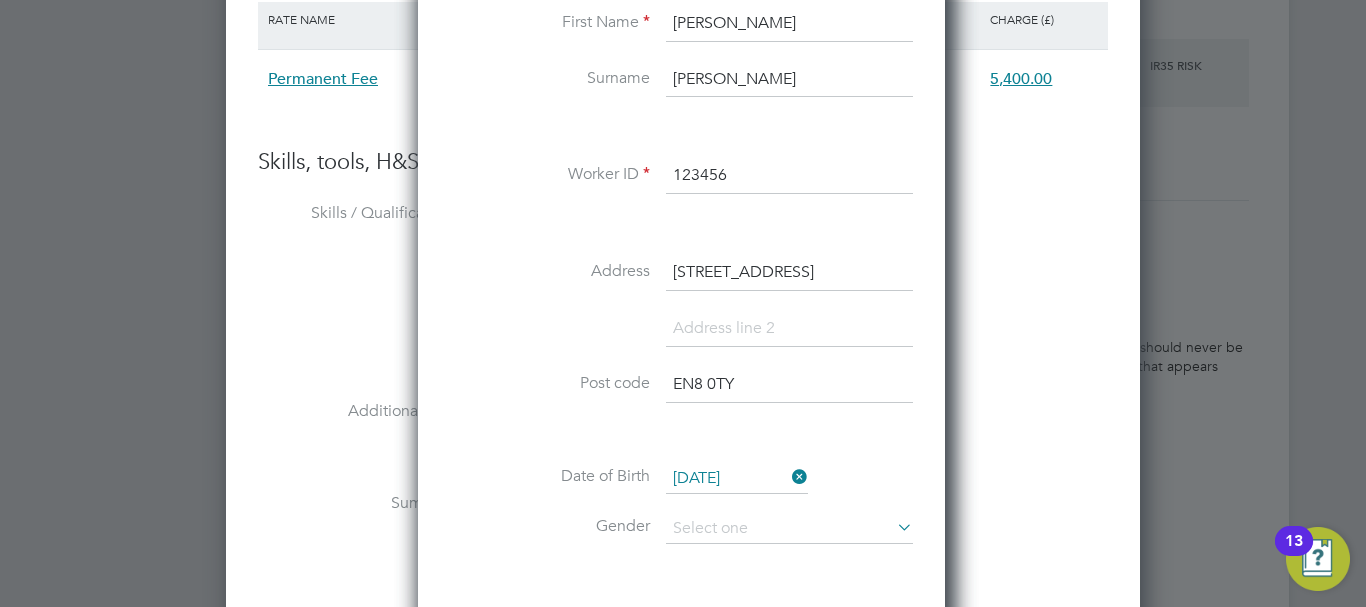 click on "[DATE]" at bounding box center [737, 479] 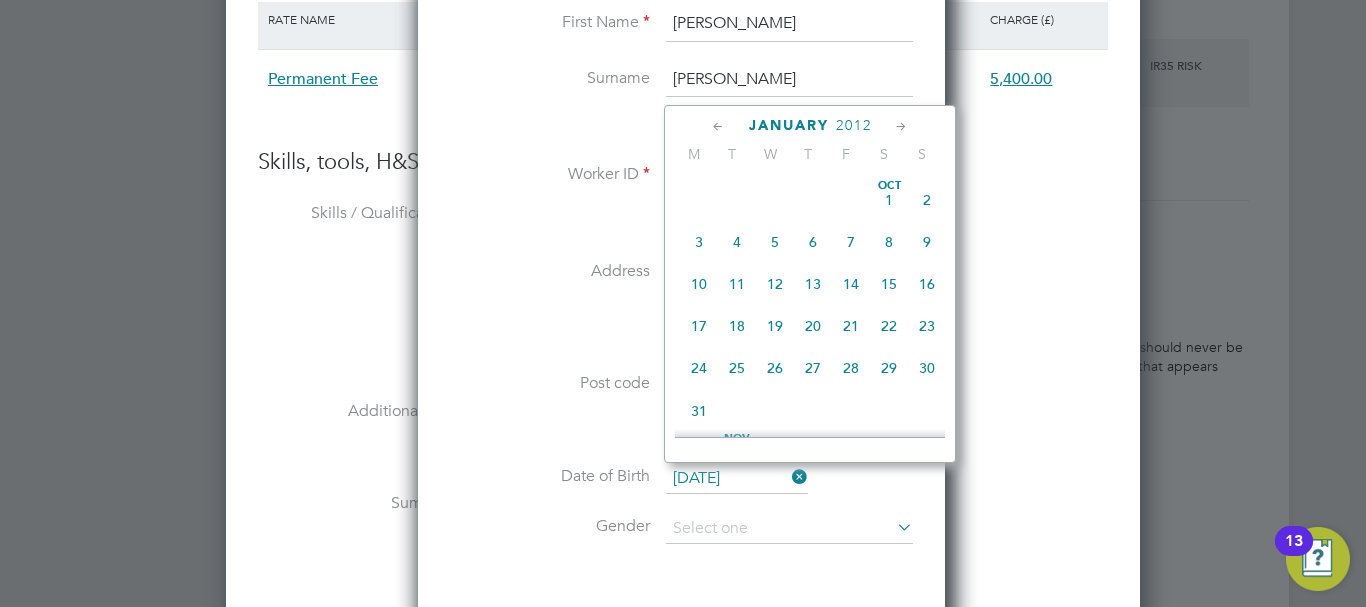 scroll, scrollTop: 649, scrollLeft: 0, axis: vertical 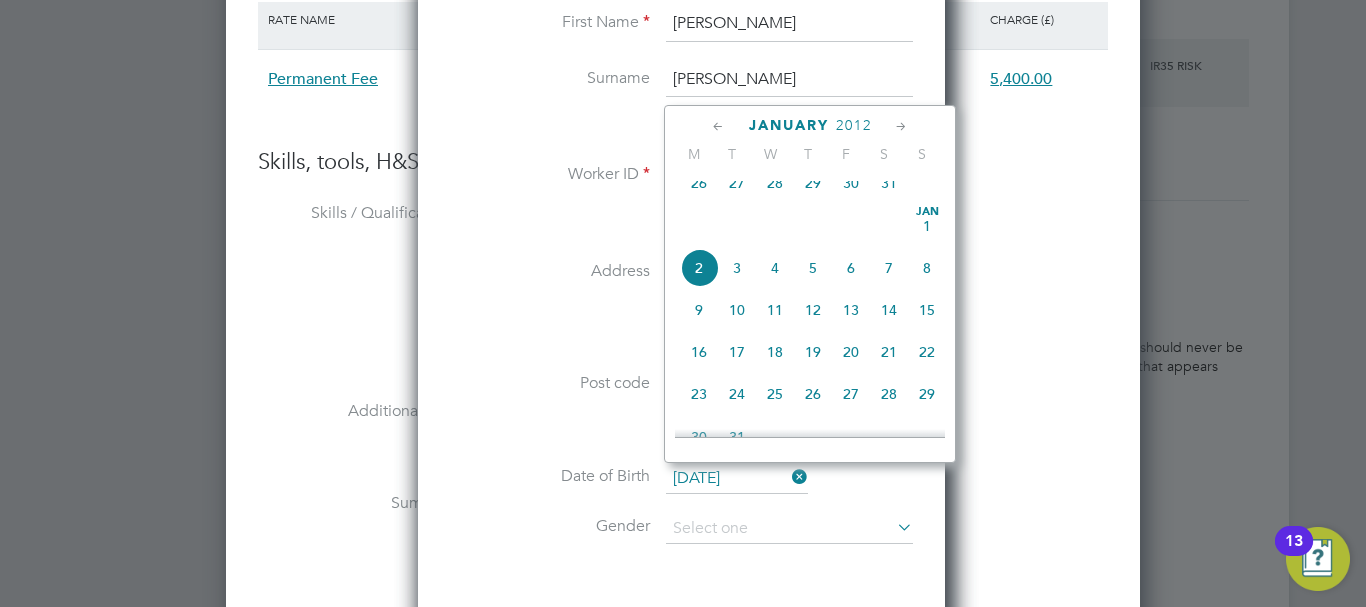 click on "2012" 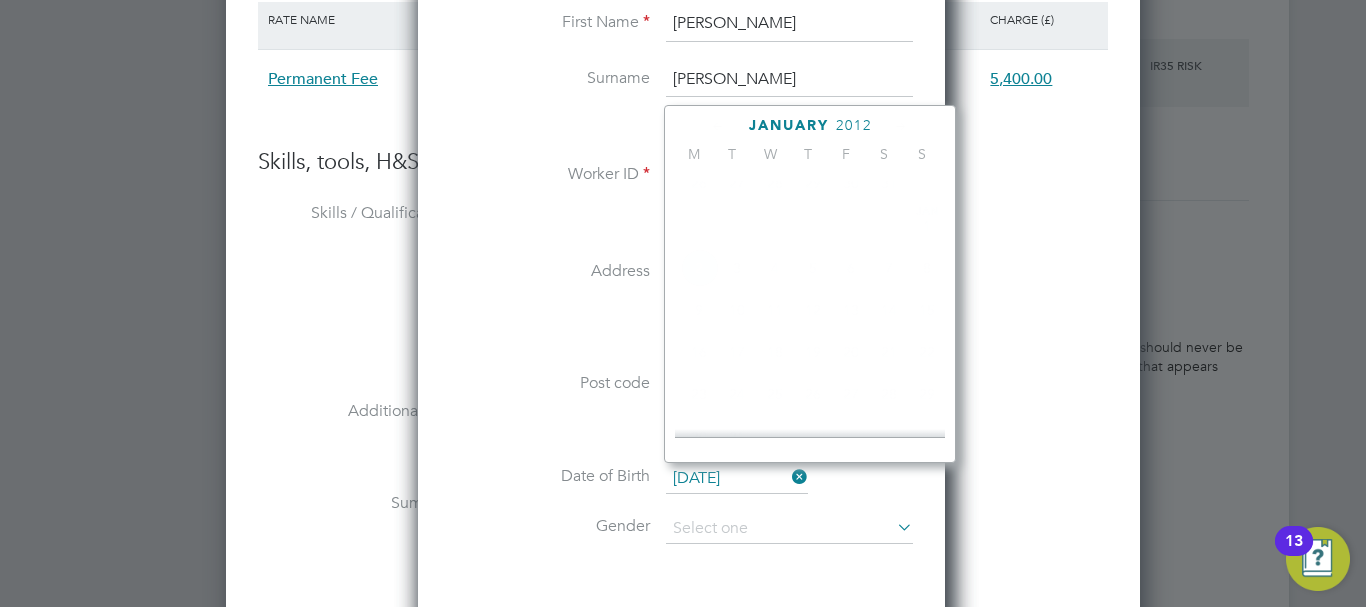 scroll, scrollTop: 530, scrollLeft: 0, axis: vertical 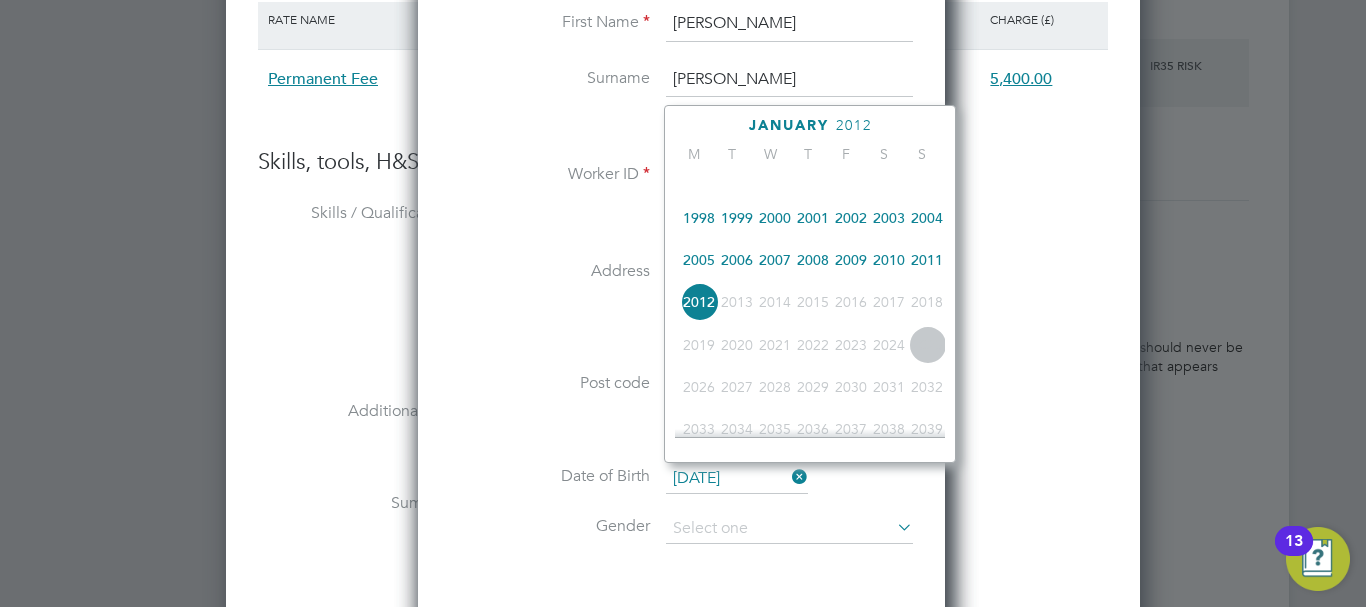 click on "1998" 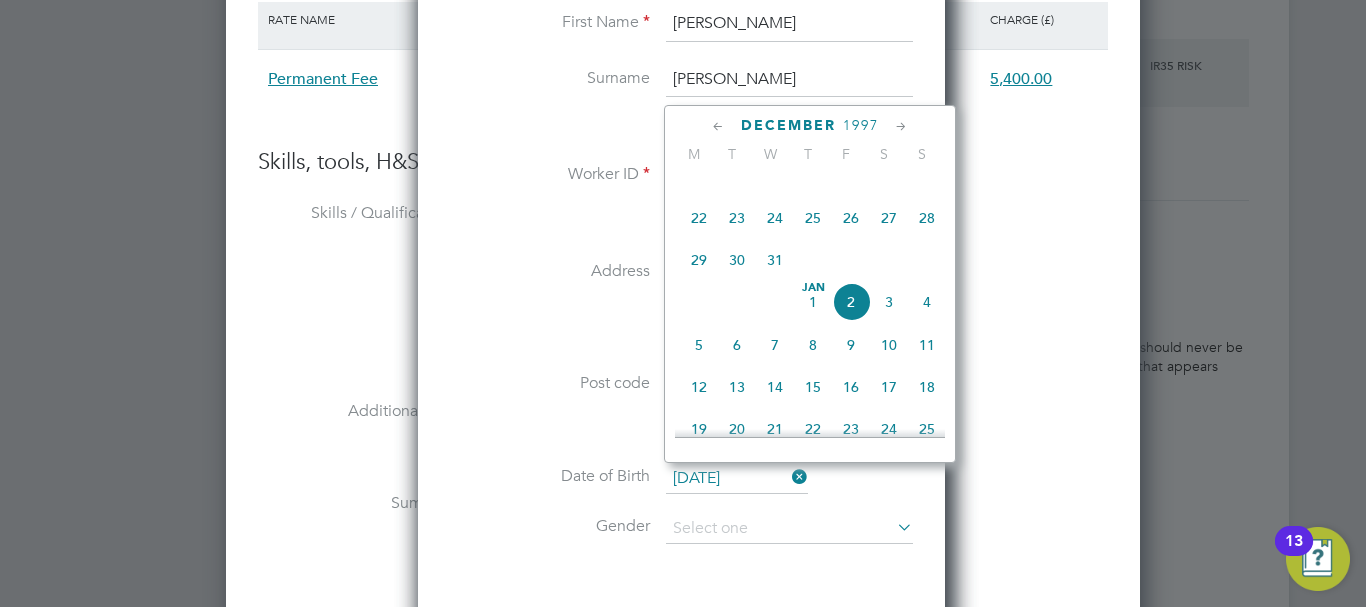 click on "Post code" at bounding box center (550, 383) 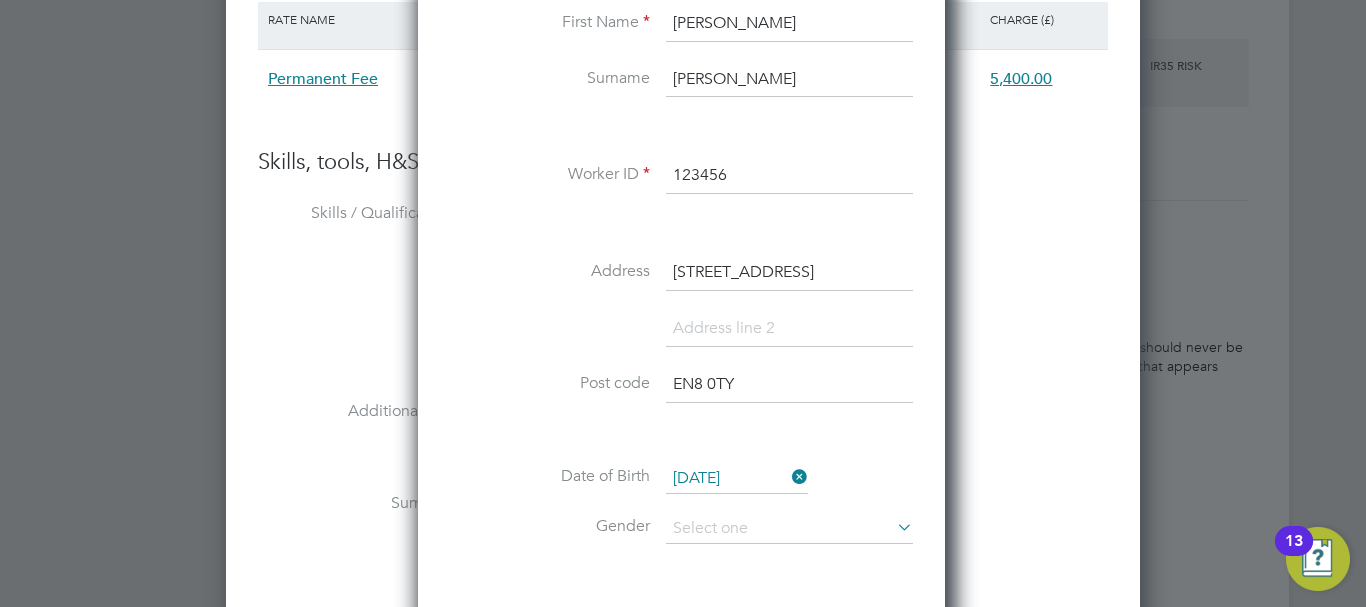 click at bounding box center (893, 527) 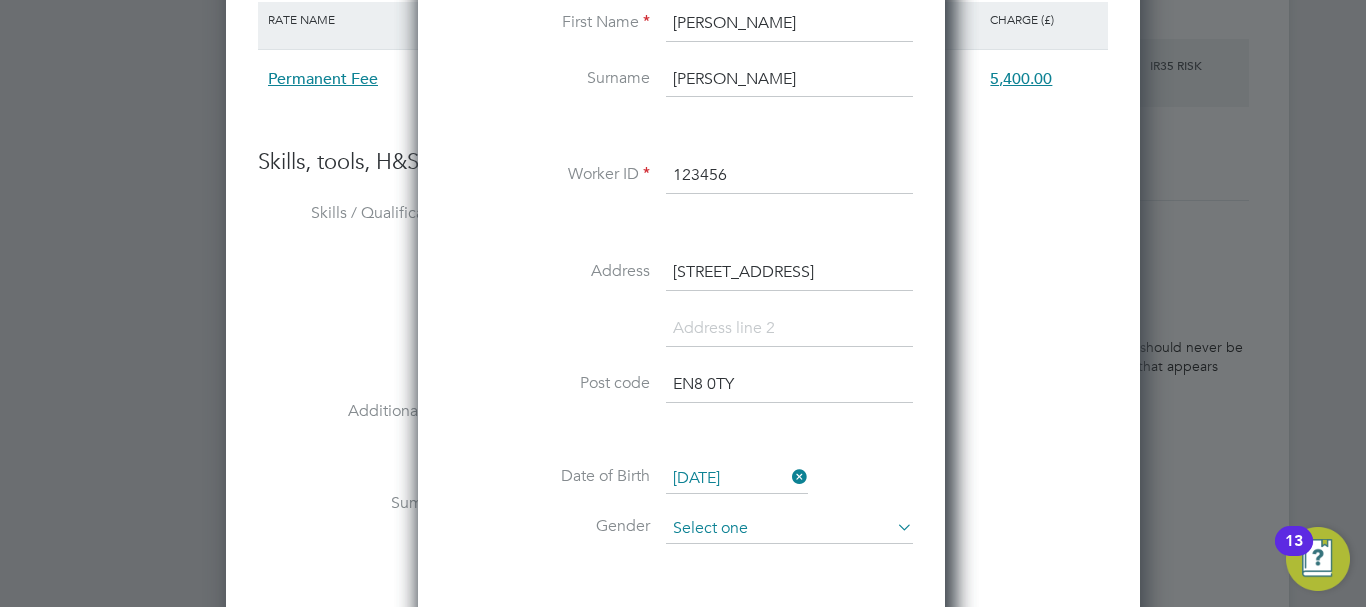 click at bounding box center (789, 529) 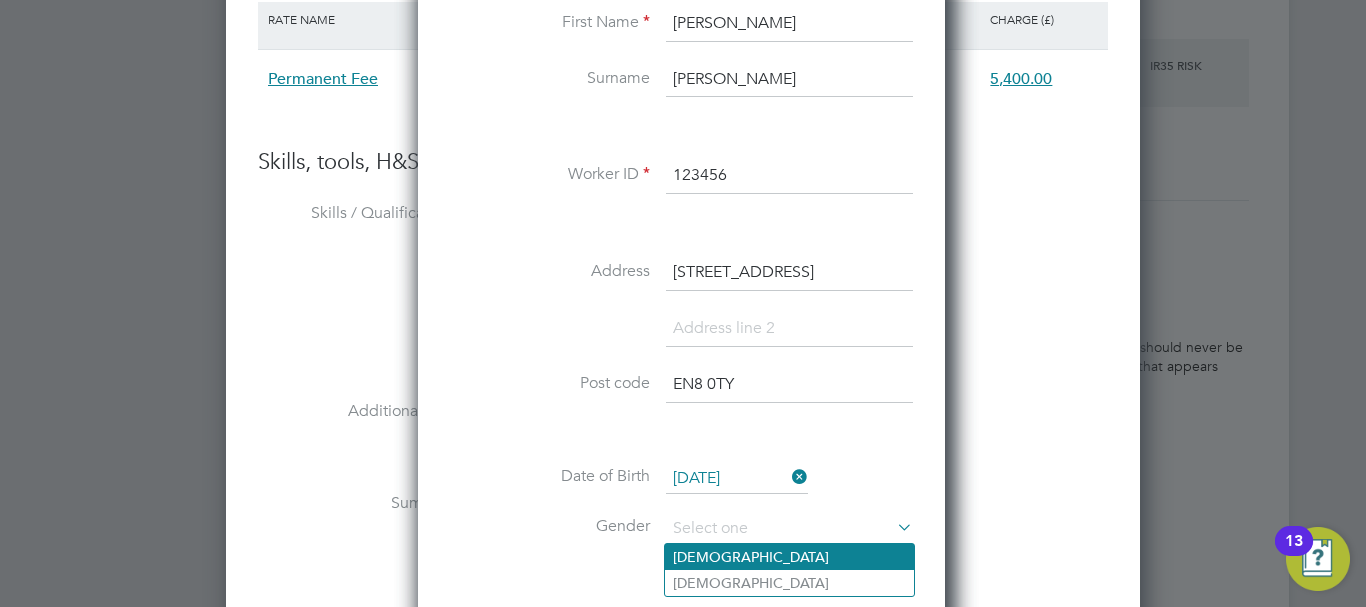 click on "[DEMOGRAPHIC_DATA]" 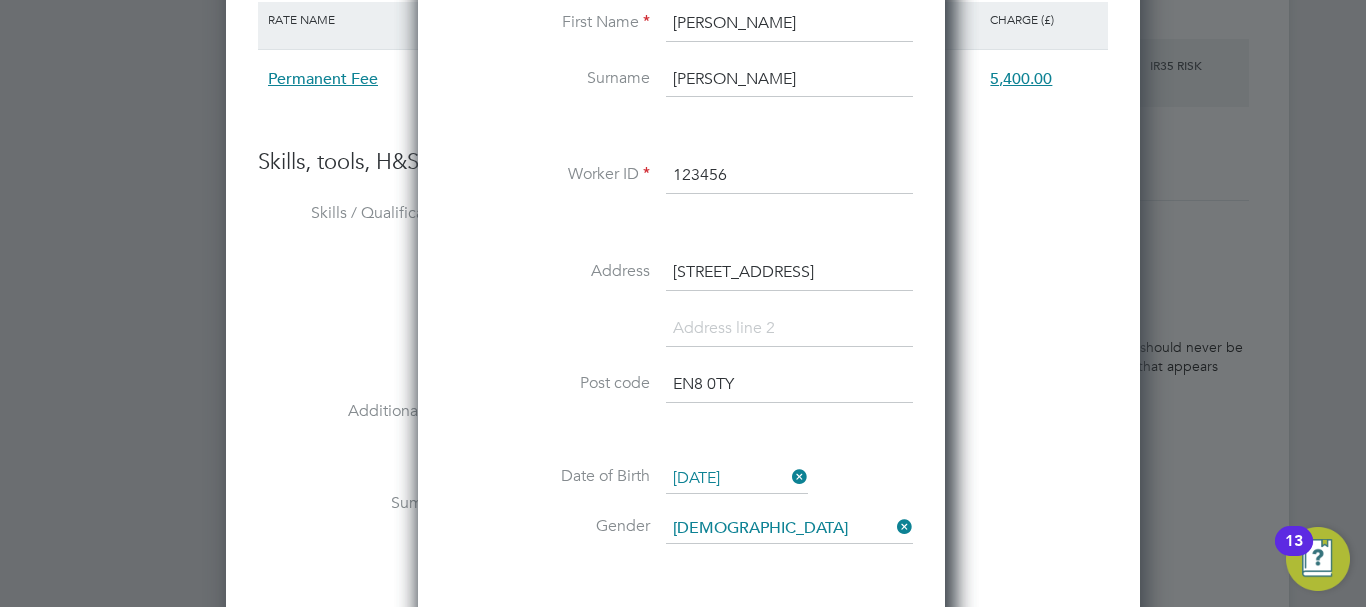 click on "New Worker Mandatory Fields Email   [EMAIL_ADDRESS][DOMAIN_NAME] Mobile No   07719053256 Personal Details Title   Mr First Name   [PERSON_NAME] Surname   [PERSON_NAME] Worker ID   123456 Address   [STREET_ADDRESS] 0TY Date of Birth   [DEMOGRAPHIC_DATA] Gender   [DEMOGRAPHIC_DATA] National Insurance No.   Right To Work  Add right to work document Country and citizenship Country the worker will be working in [DEMOGRAPHIC_DATA] The worker is:   a citizen of [DEMOGRAPHIC_DATA]   from the [GEOGRAPHIC_DATA], EEA or [GEOGRAPHIC_DATA]   from the [GEOGRAPHIC_DATA] or the [GEOGRAPHIC_DATA]   from somewhere else Engagement Type Engagement Type   Compliance Documents Showing   00 Documents Add document manually Document Name Tags Required Required Action Register Worker  or  Cancel" at bounding box center (681, 486) 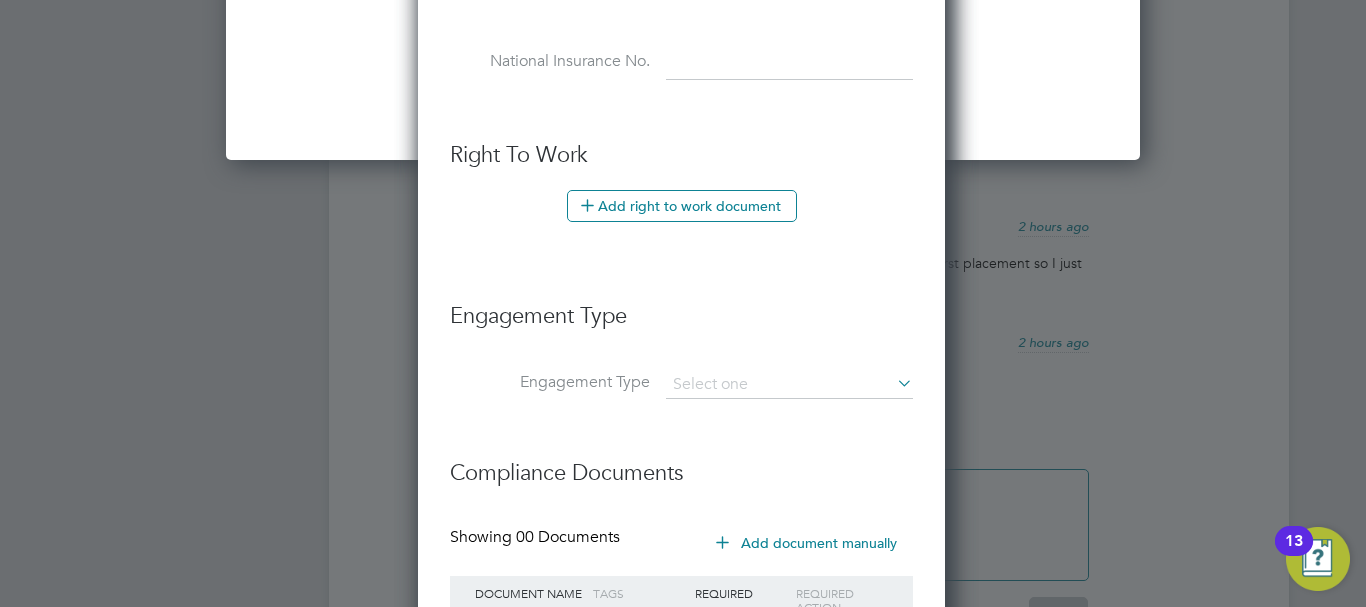 scroll, scrollTop: 3600, scrollLeft: 0, axis: vertical 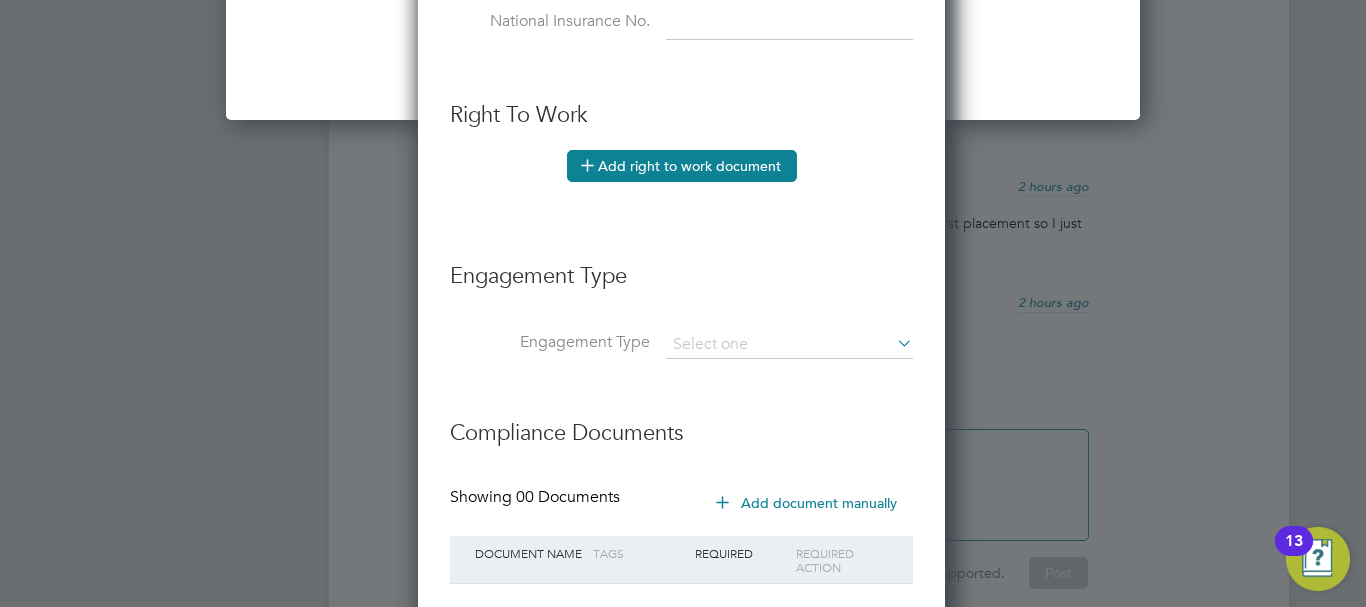 click on "Add right to work document" at bounding box center (682, 166) 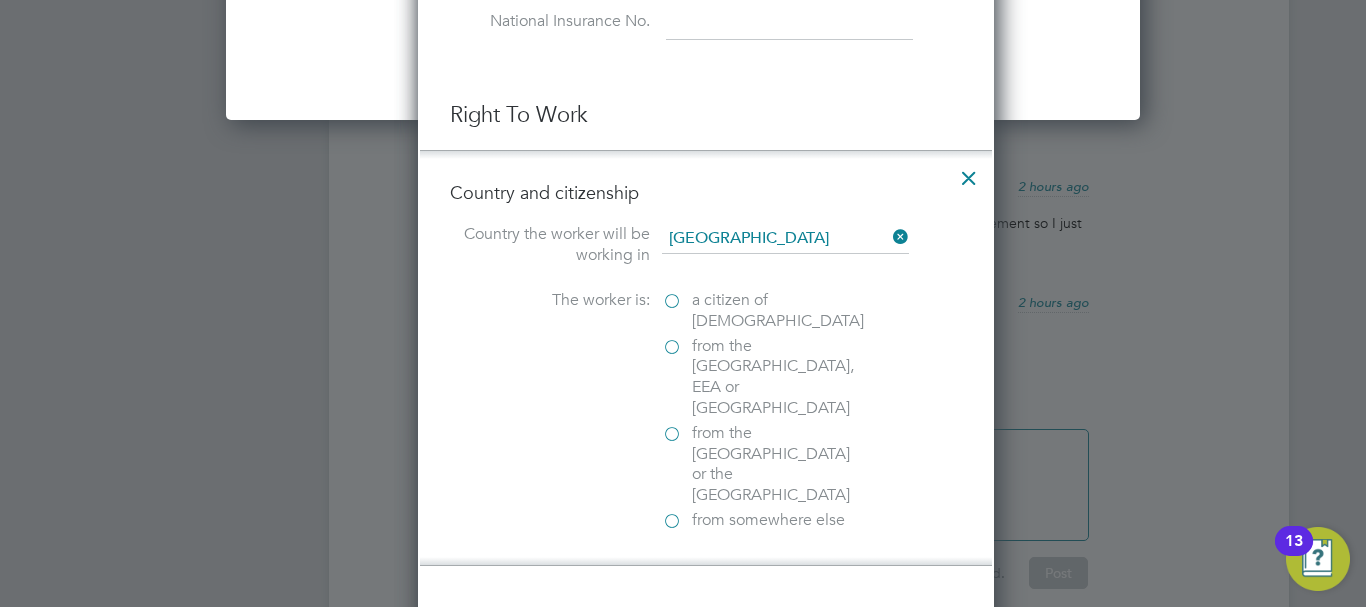scroll, scrollTop: 10, scrollLeft: 10, axis: both 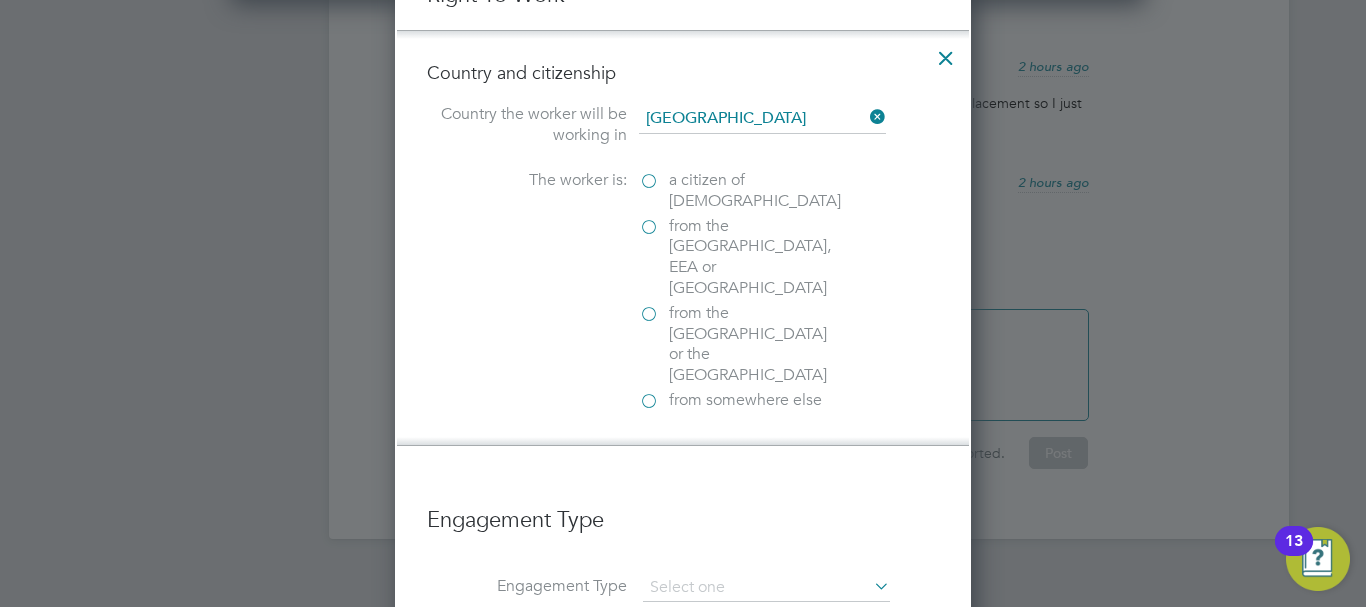 click on "a citizen of [DEMOGRAPHIC_DATA]" at bounding box center [739, 191] 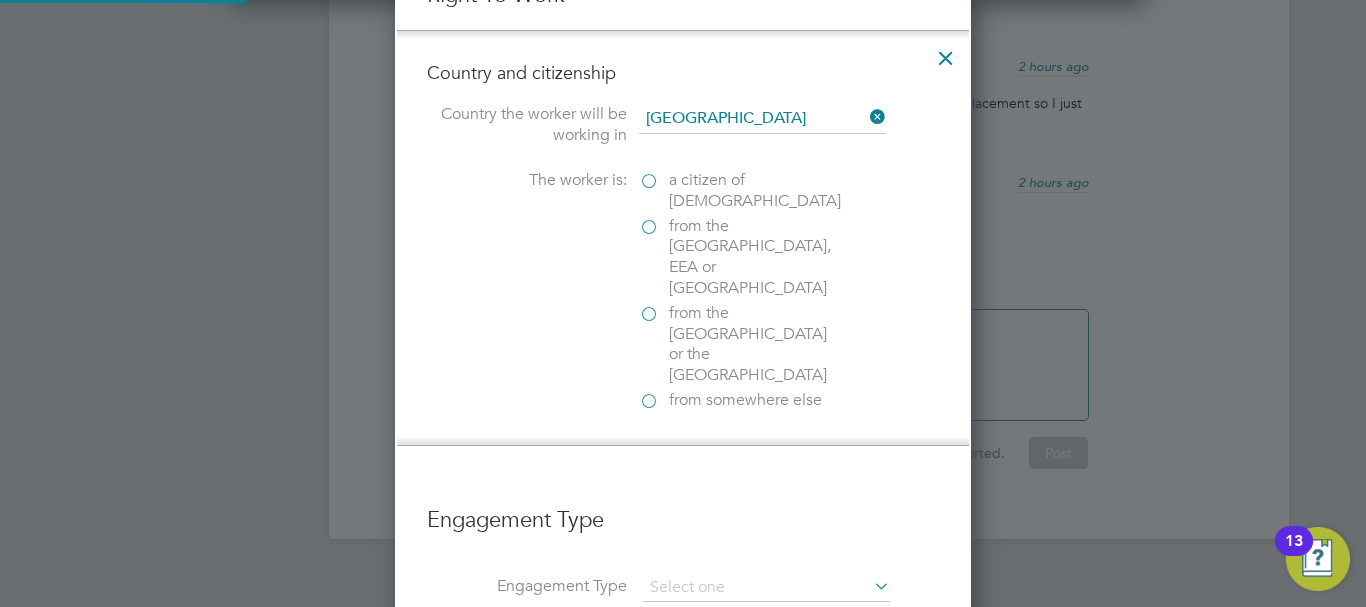 click on "a citizen of [DEMOGRAPHIC_DATA]" at bounding box center (739, 191) 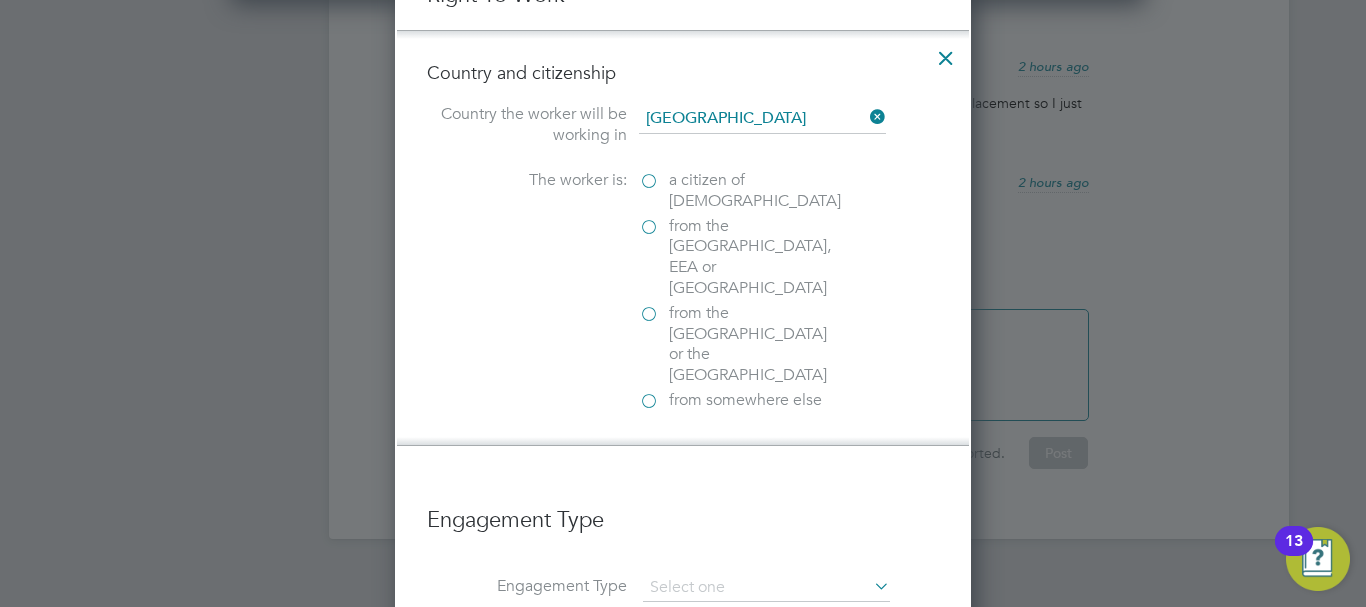 click on "a citizen of [DEMOGRAPHIC_DATA]" at bounding box center (739, 191) 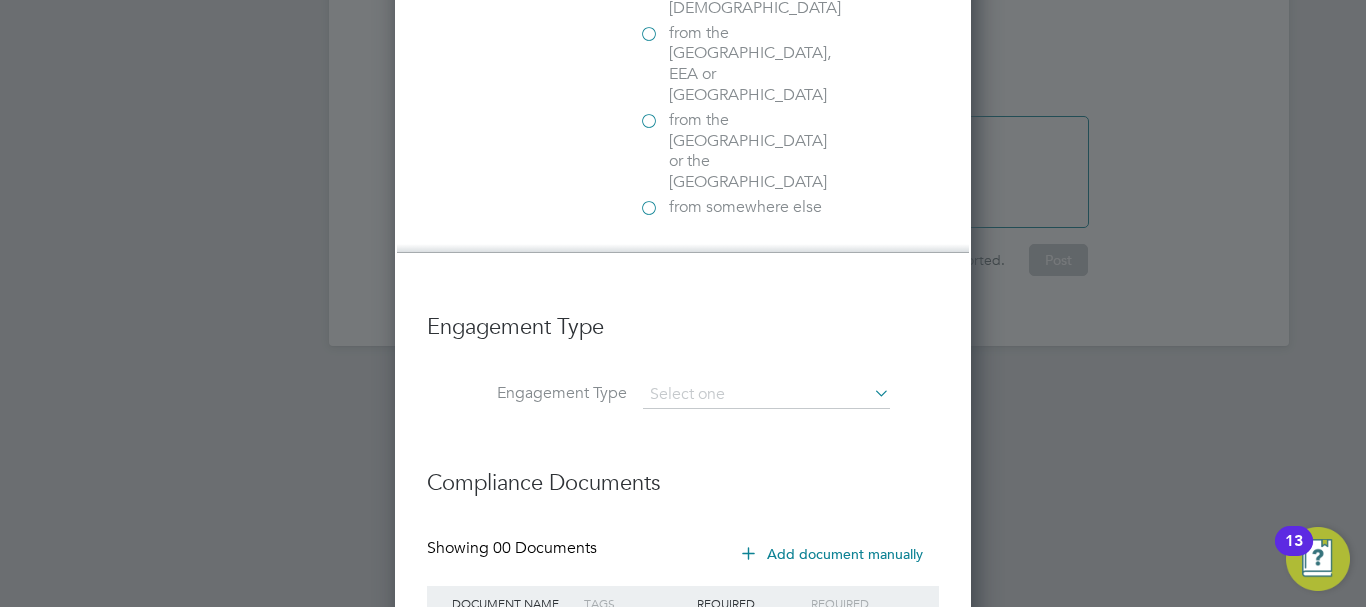scroll, scrollTop: 3920, scrollLeft: 0, axis: vertical 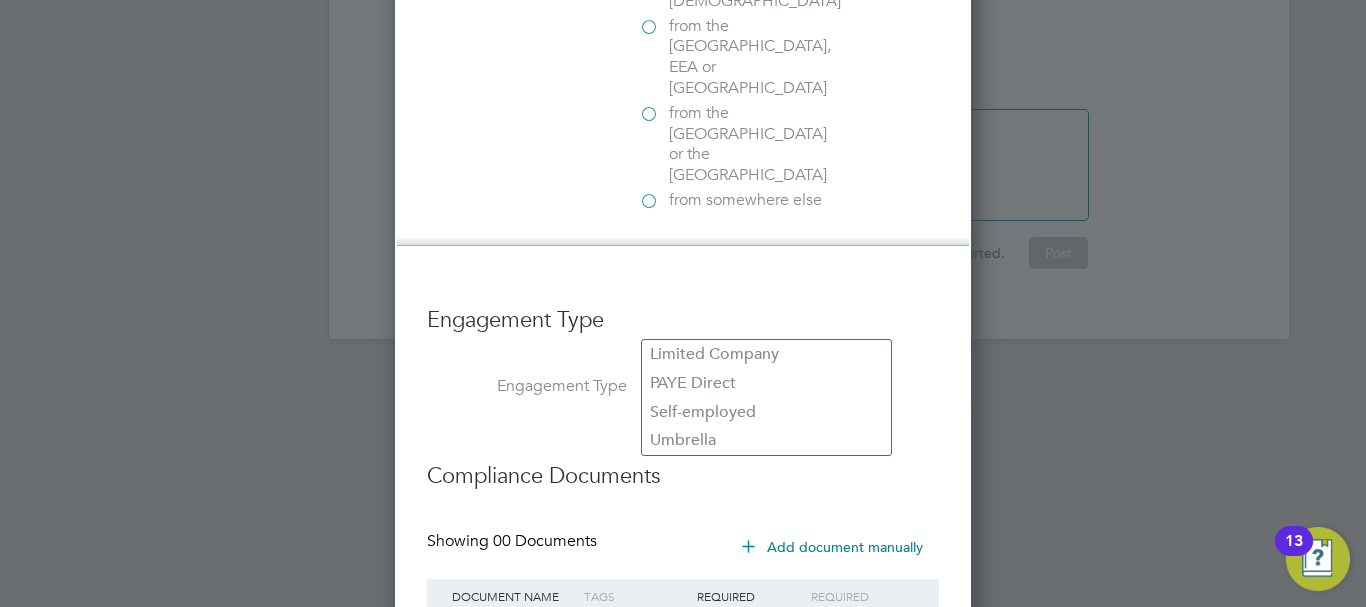 click at bounding box center [766, 388] 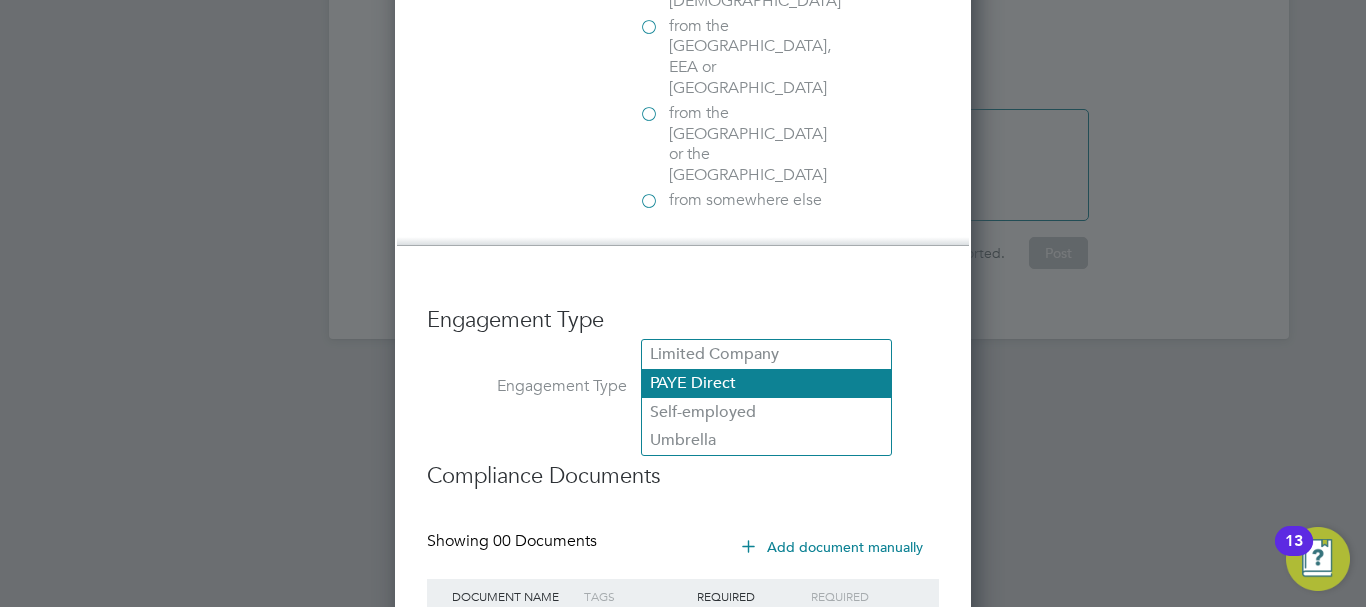 click on "PAYE Direct" 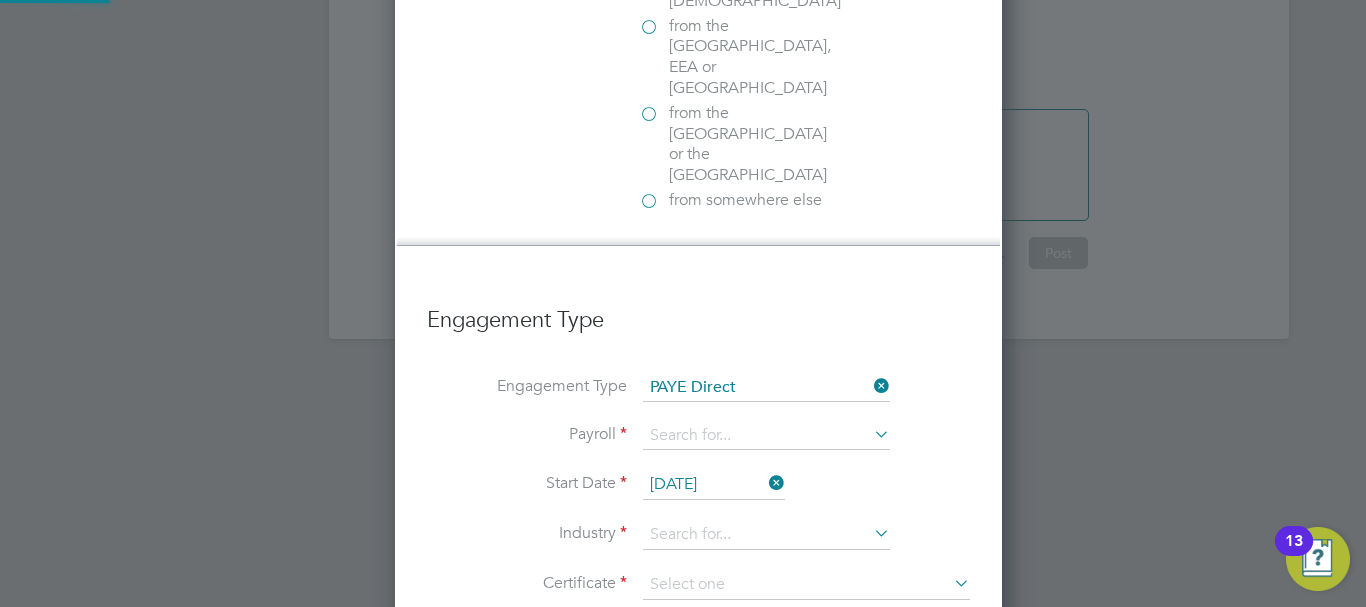 scroll, scrollTop: 10, scrollLeft: 10, axis: both 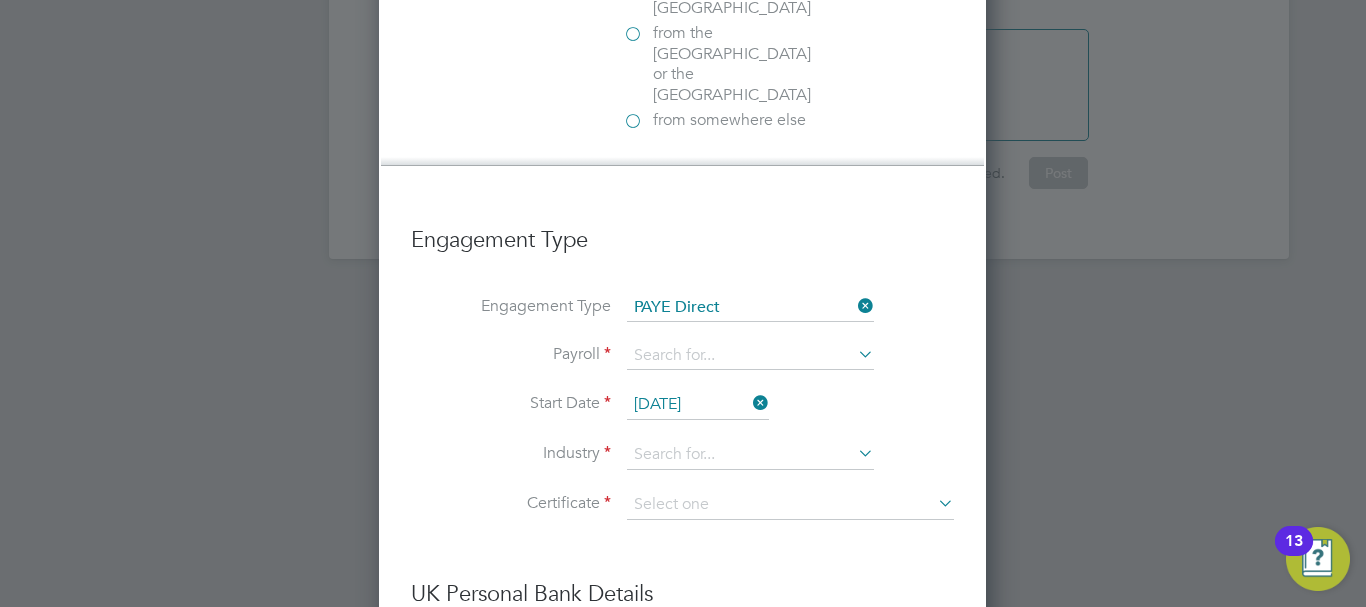 click on "Payroll" at bounding box center [682, 366] 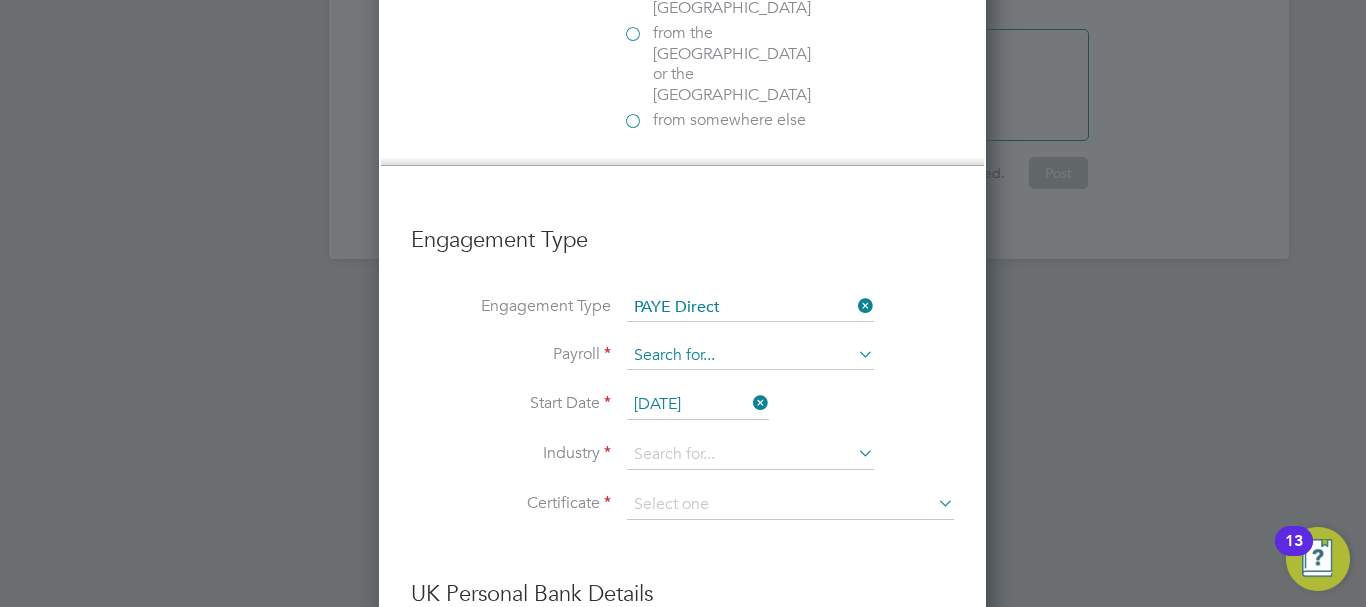 click at bounding box center (750, 356) 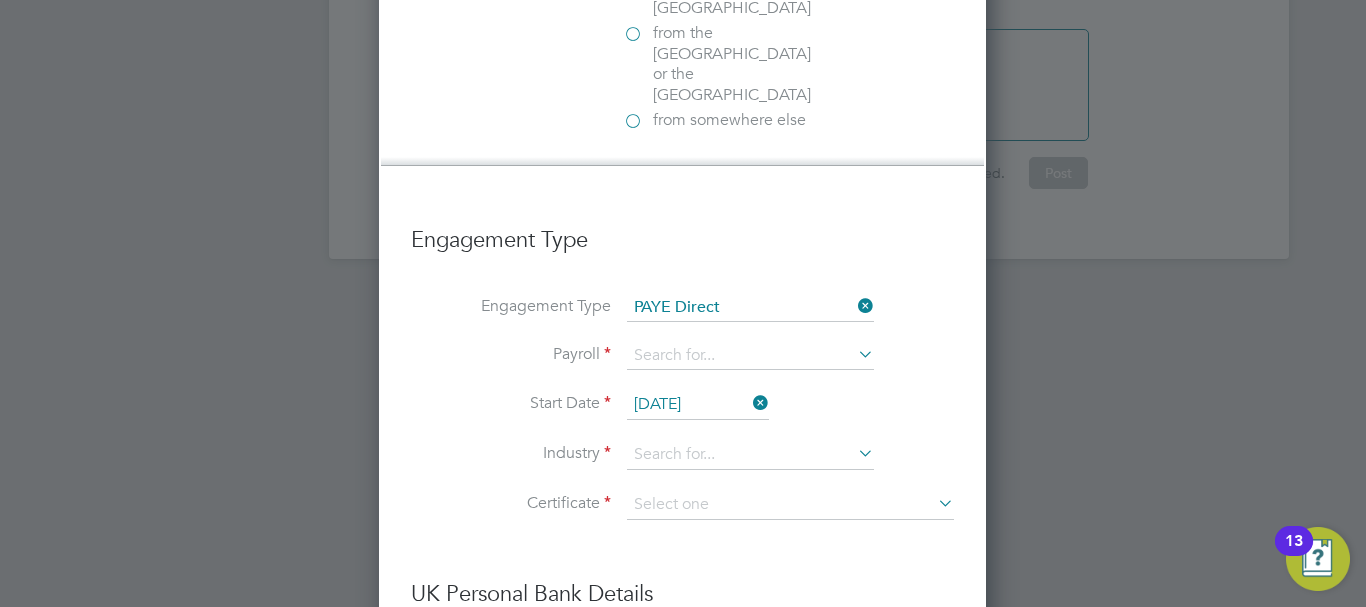 click on "PAYE" 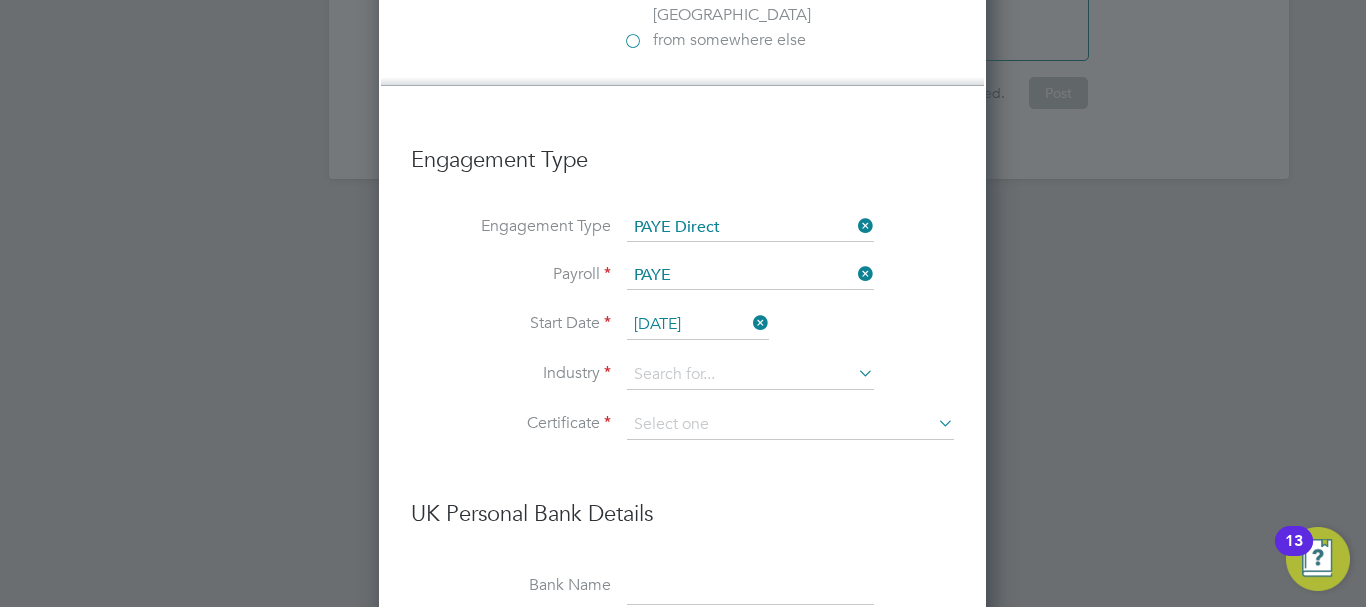scroll, scrollTop: 4120, scrollLeft: 0, axis: vertical 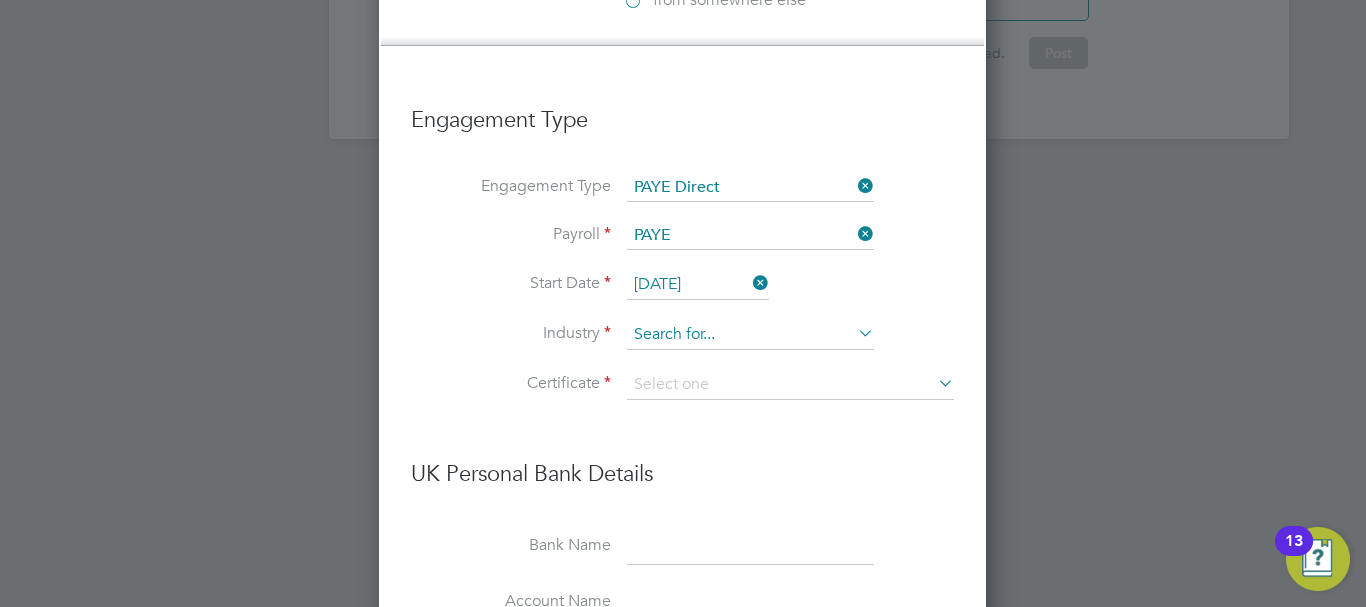 click at bounding box center (750, 335) 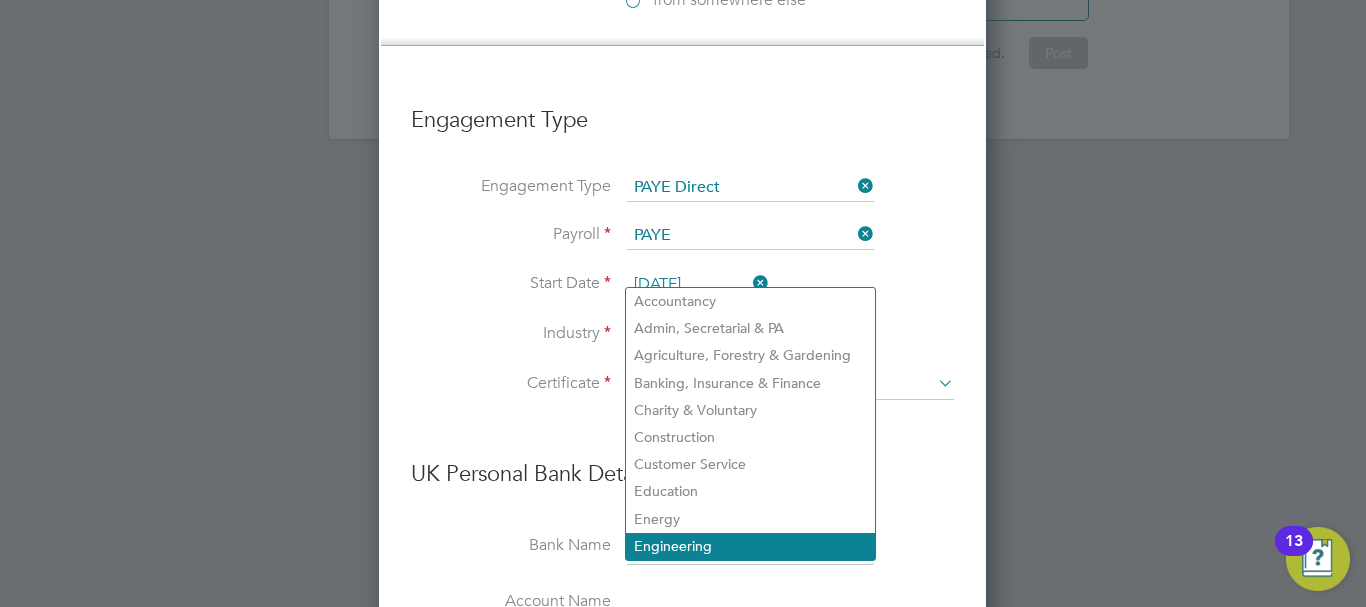 click on "Engineering" 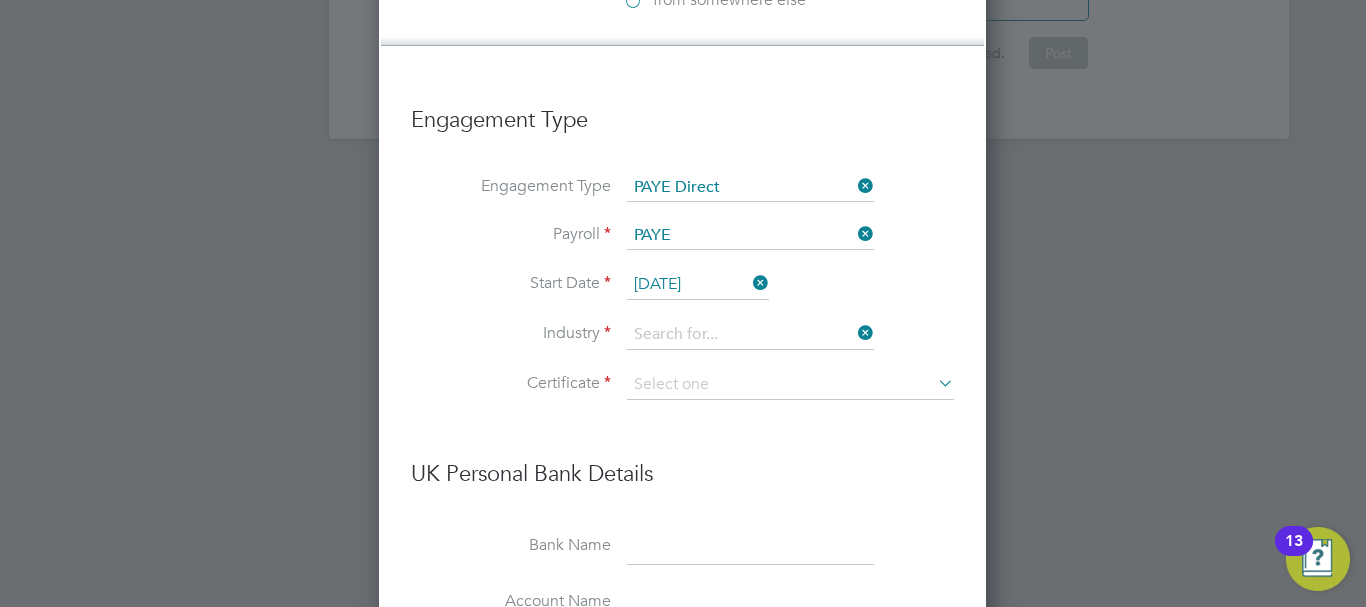 type on "Engineering" 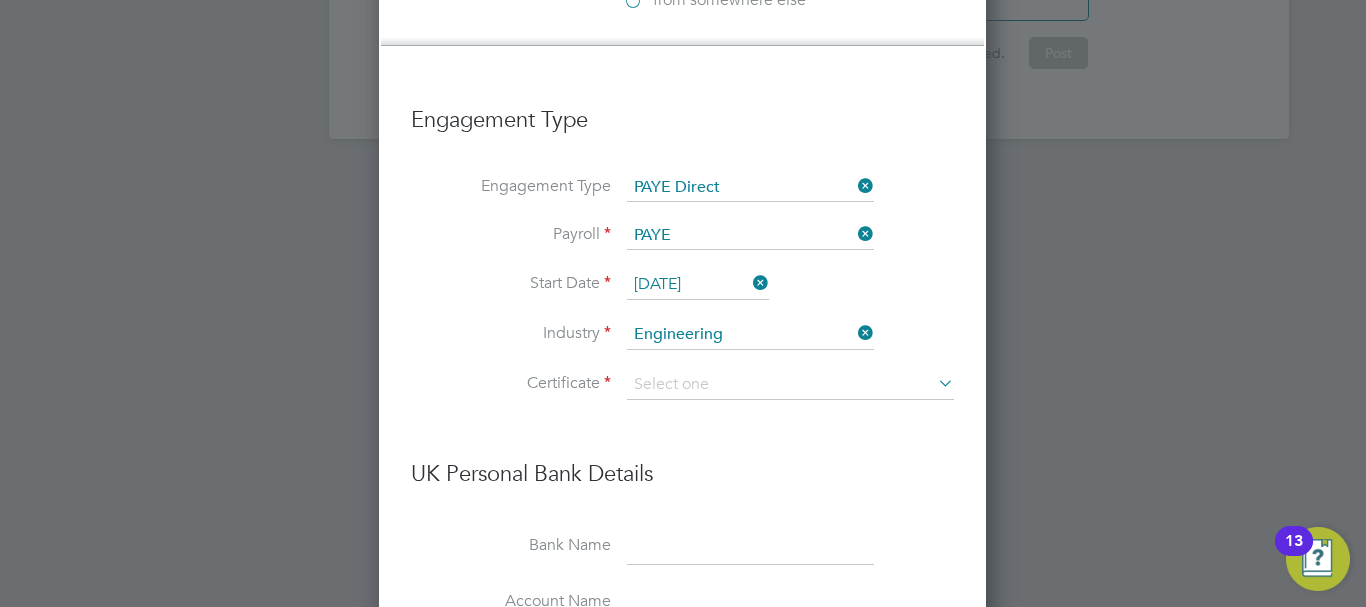 click on "Industry   Engineering" at bounding box center [682, 345] 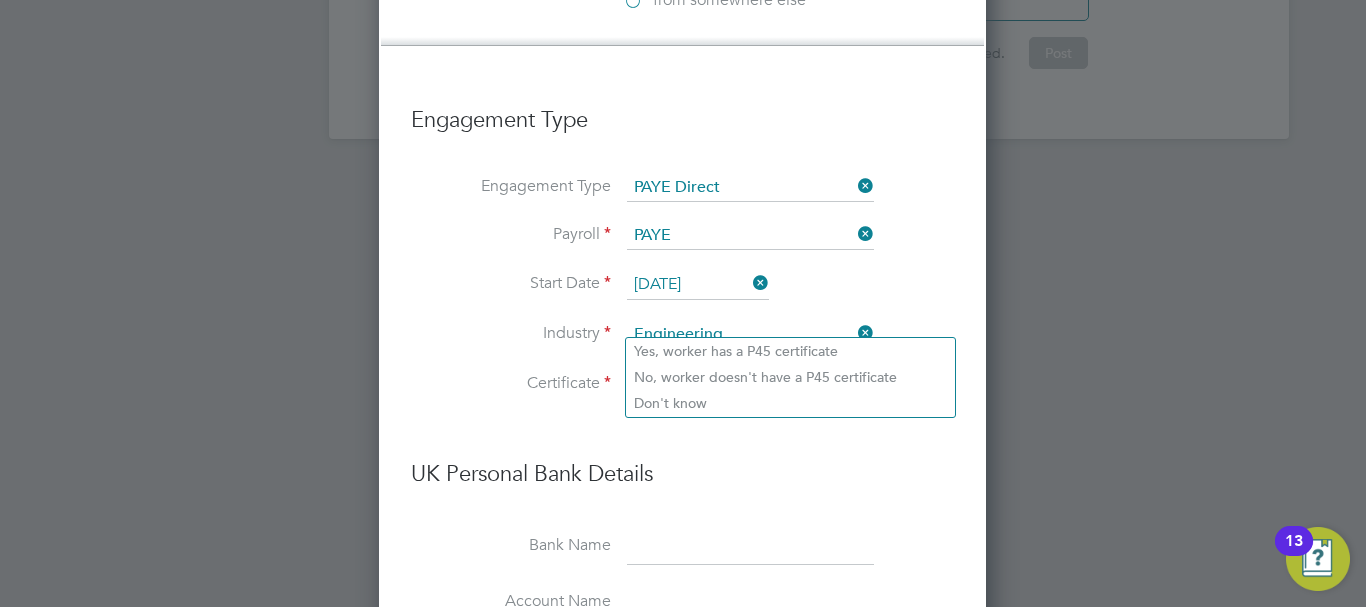 click at bounding box center [790, 385] 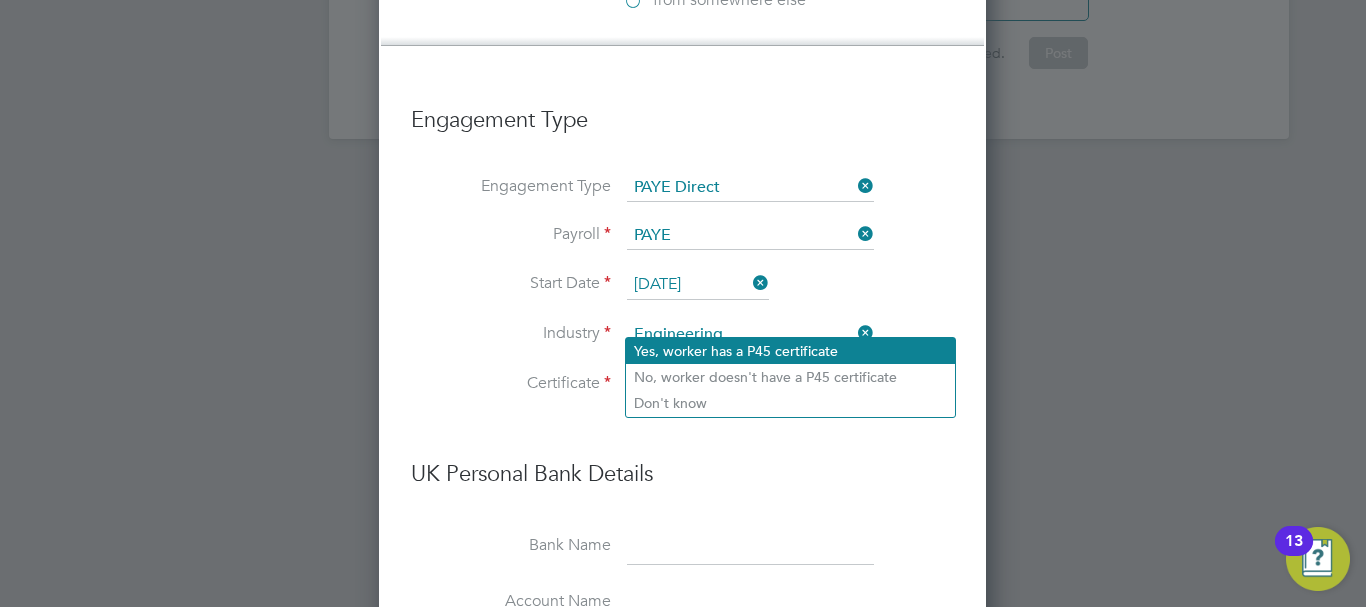 click on "Yes, worker has a P45 certificate" 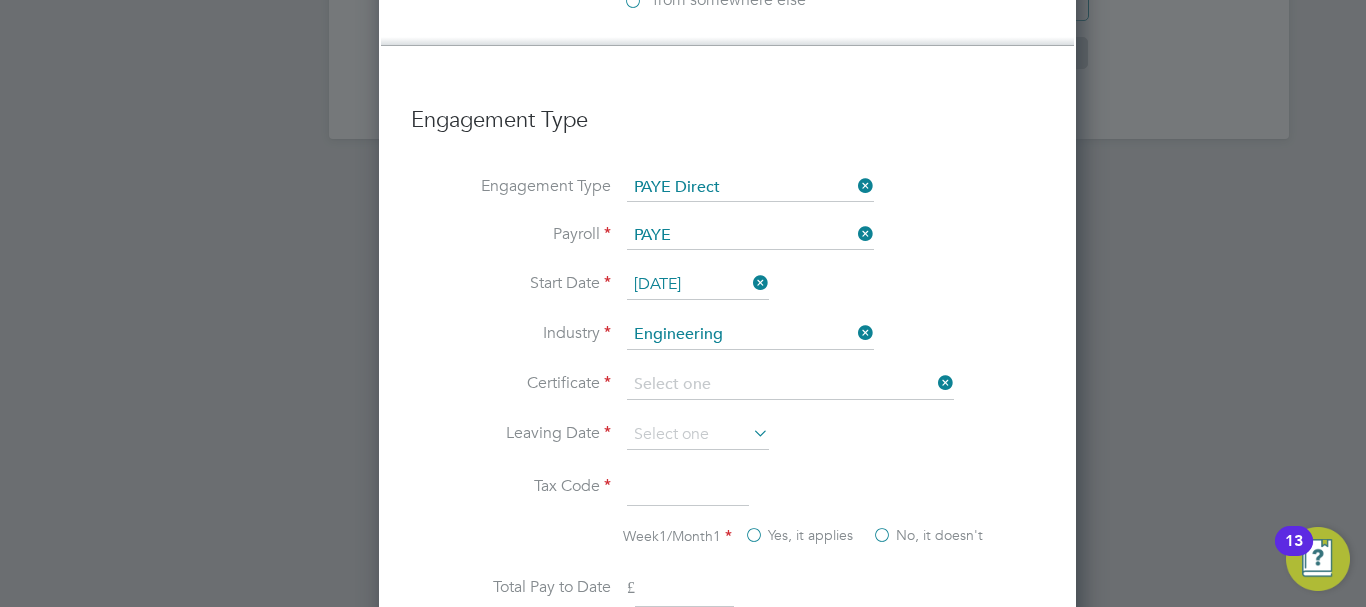 type on "Yes, worker has a P45 certificate" 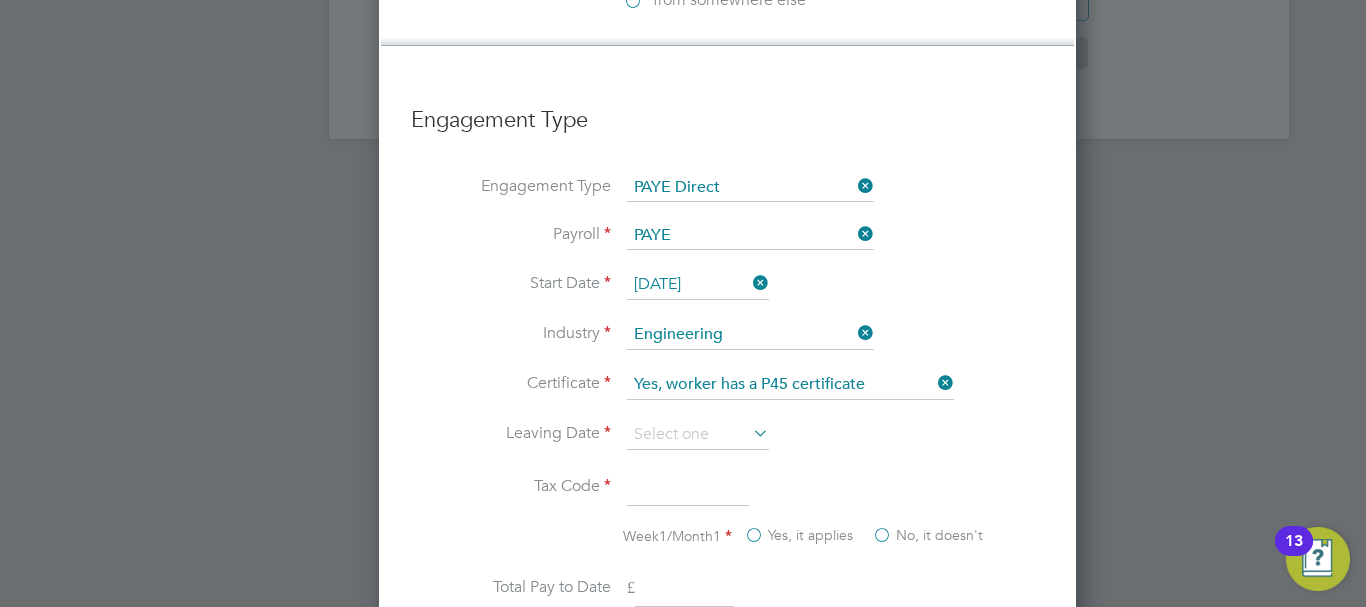 scroll, scrollTop: 10, scrollLeft: 10, axis: both 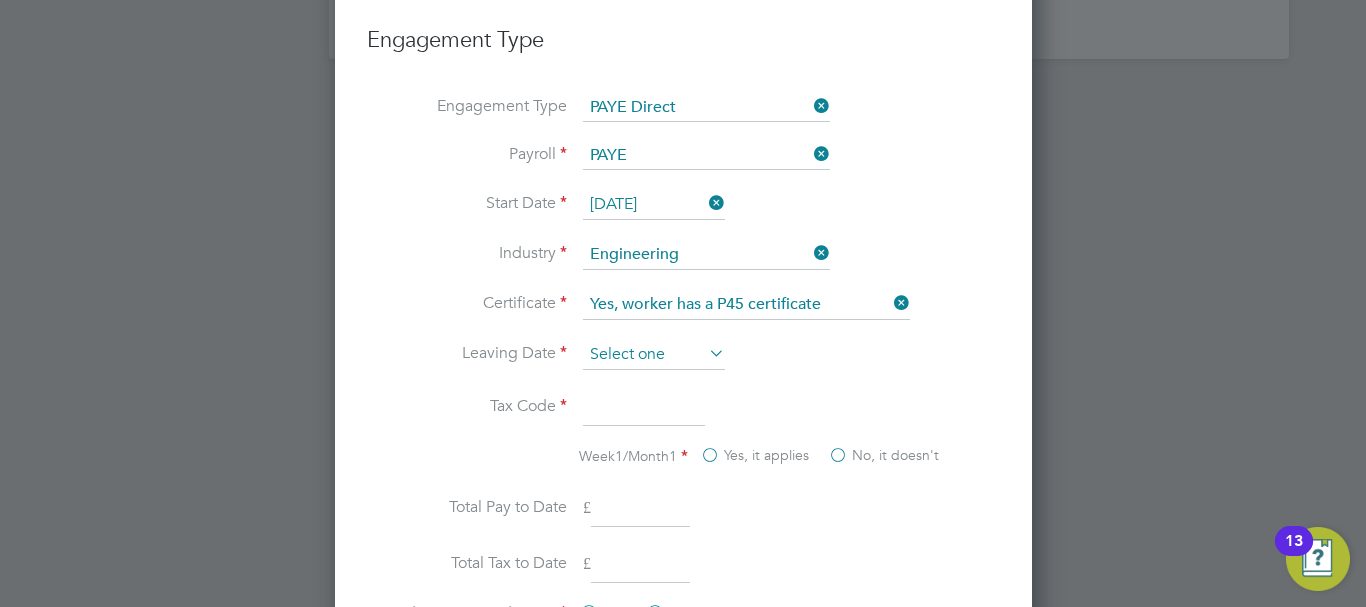 click at bounding box center [654, 355] 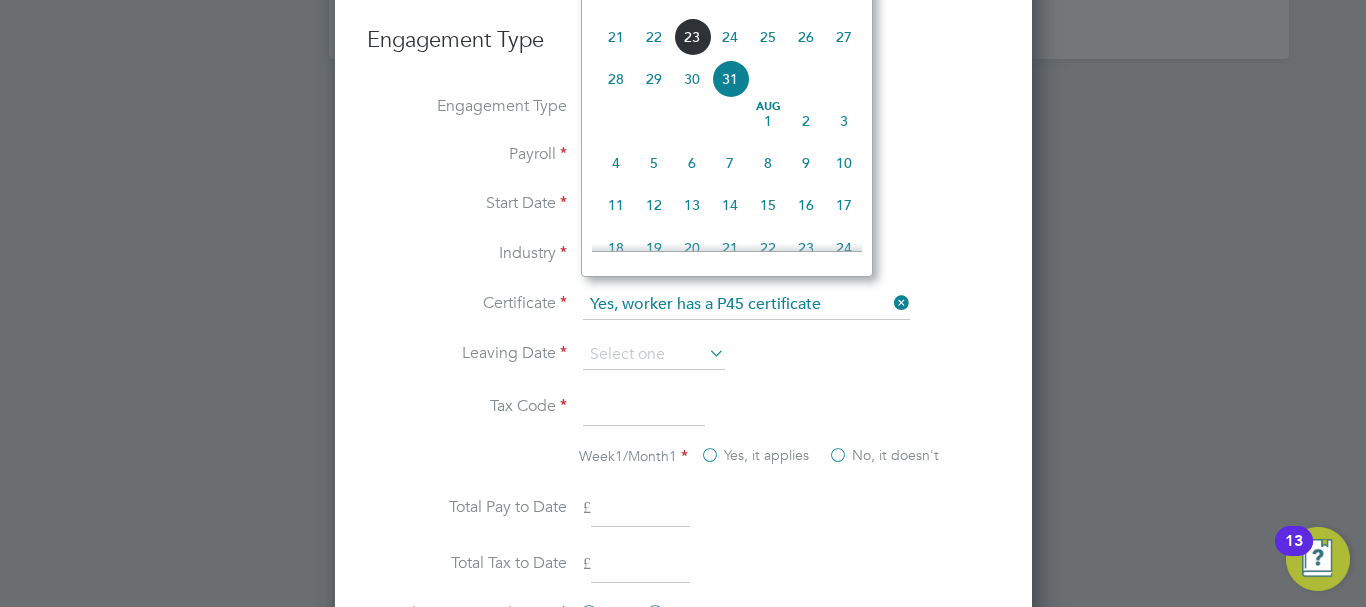 scroll, scrollTop: 865, scrollLeft: 0, axis: vertical 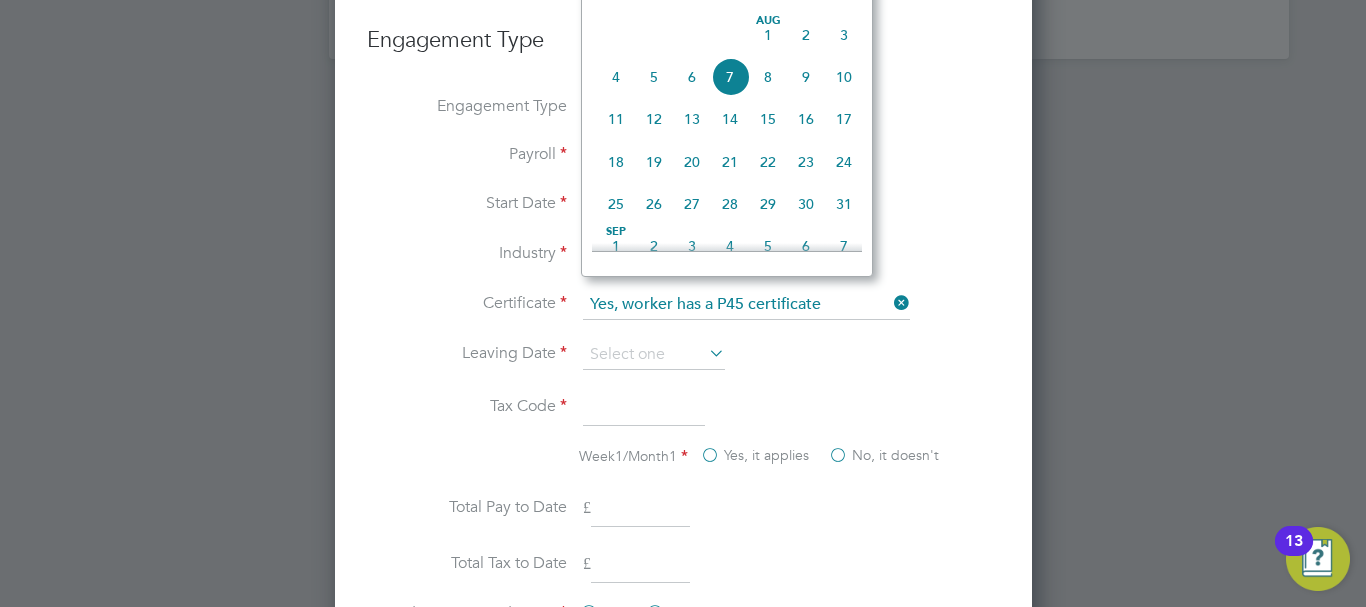 click on "11" 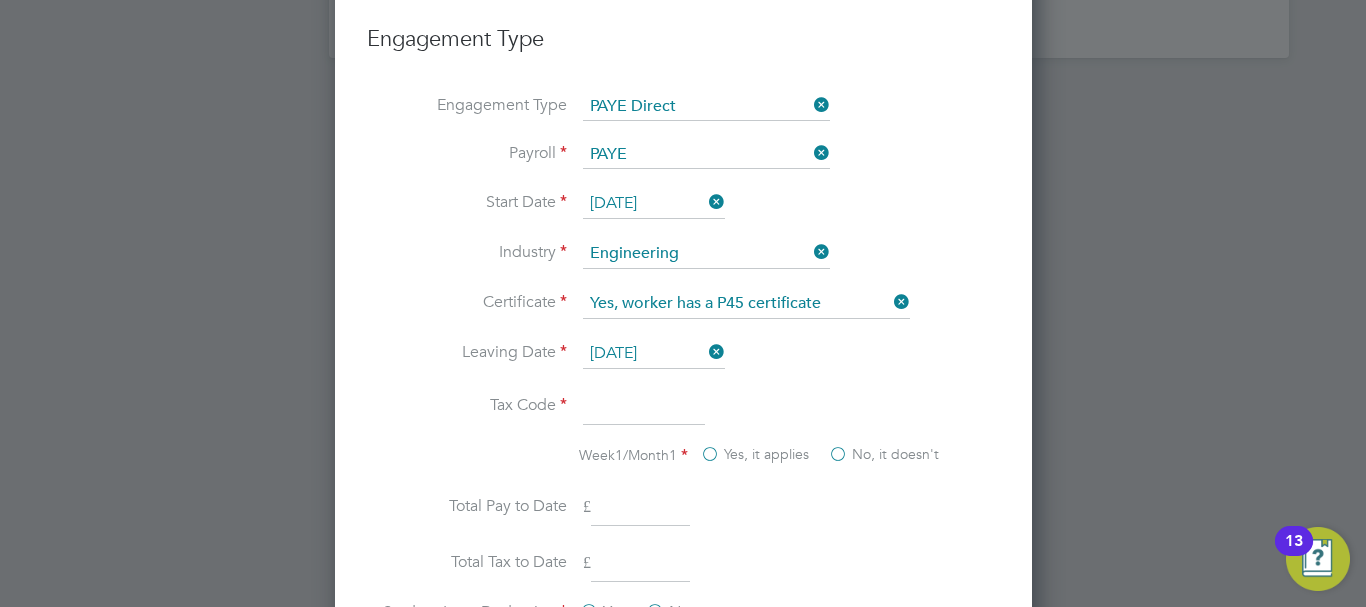 scroll, scrollTop: 4120, scrollLeft: 0, axis: vertical 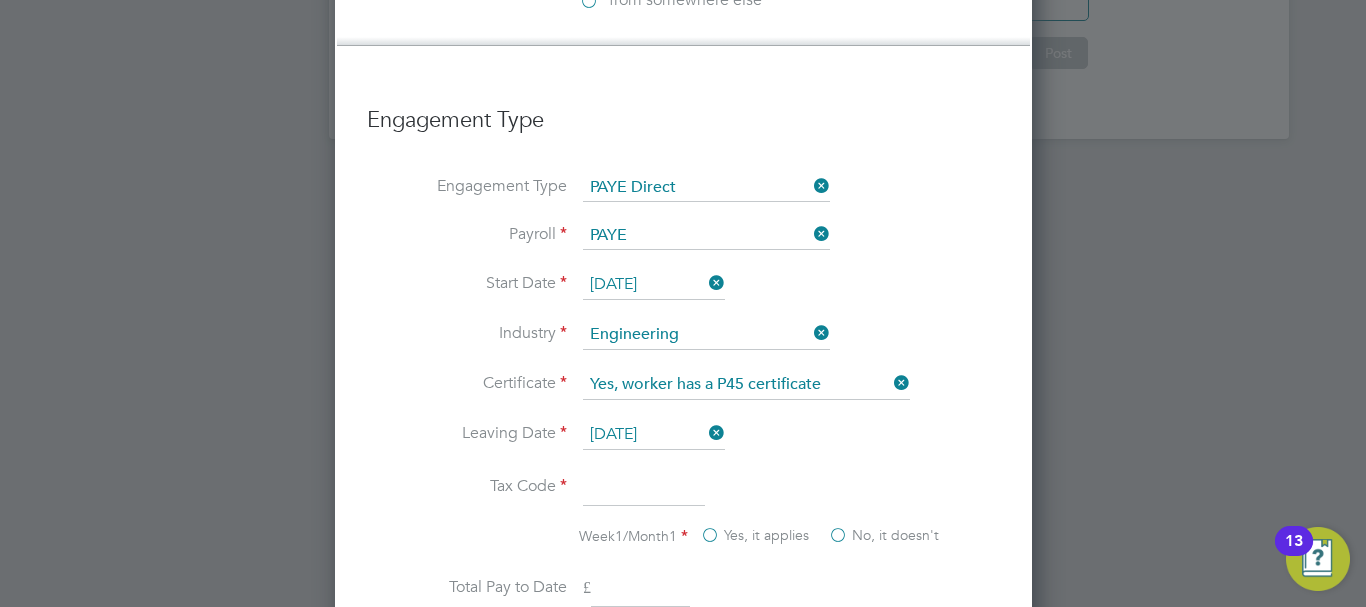 click on "PAYE Direct" at bounding box center (706, 188) 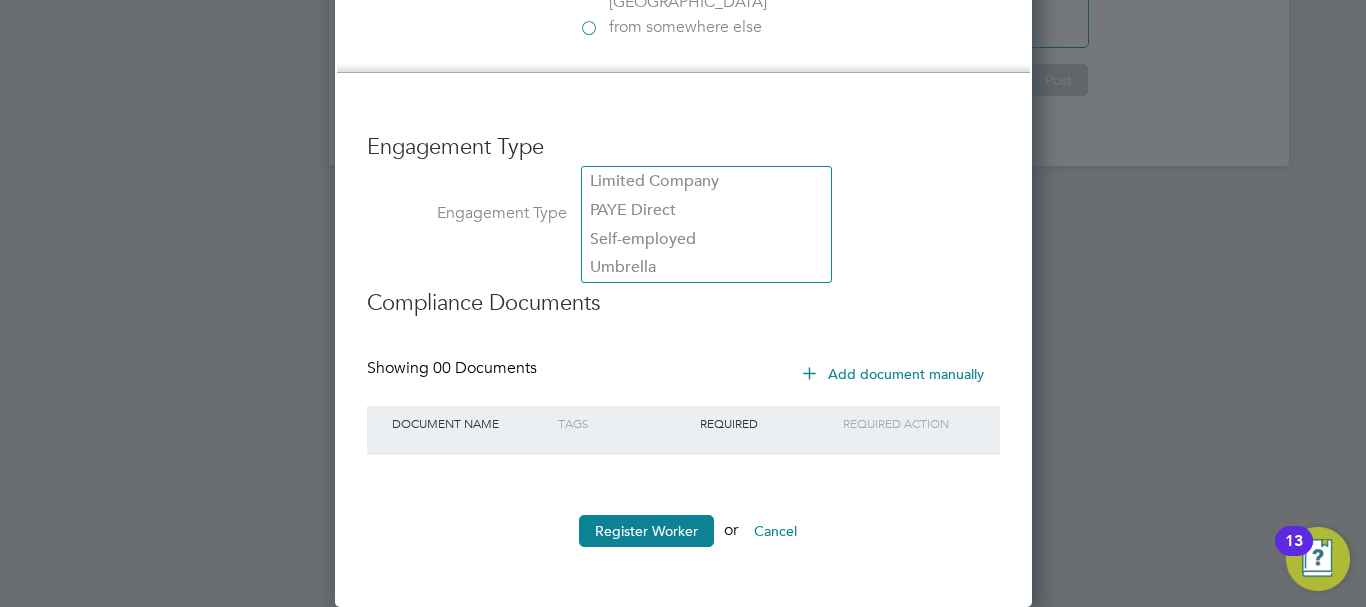 scroll, scrollTop: 2632, scrollLeft: 697, axis: both 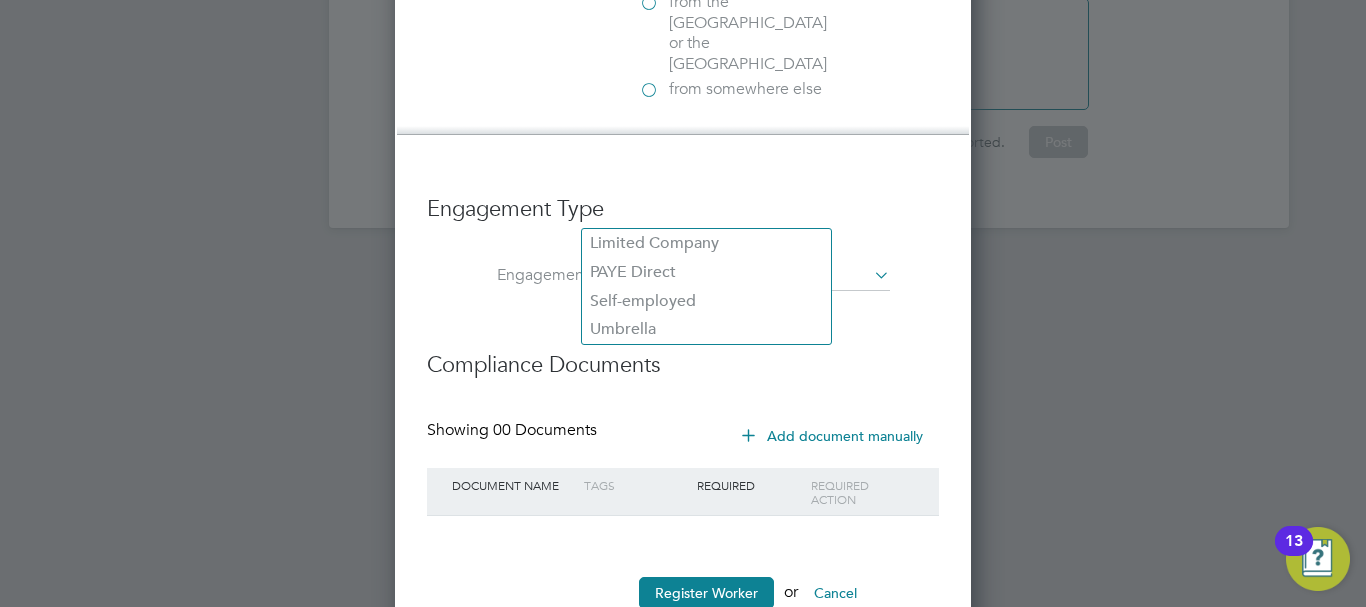 click on "Engagement Type" at bounding box center [683, 199] 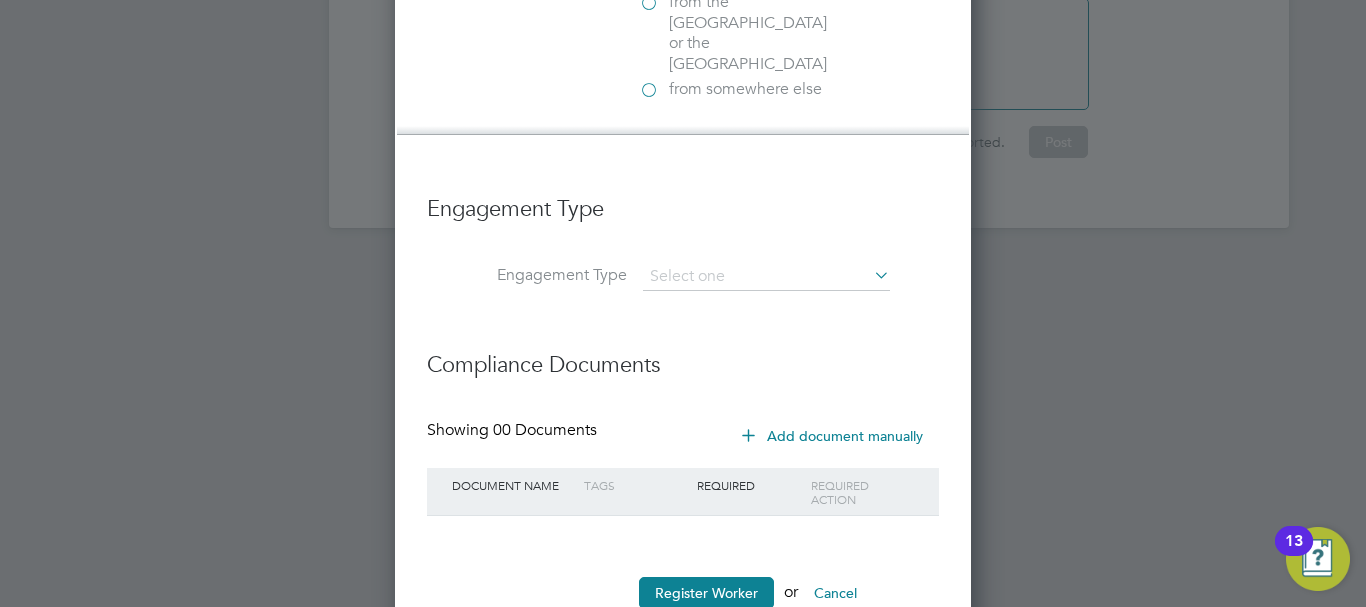 drag, startPoint x: 660, startPoint y: 568, endPoint x: 673, endPoint y: 550, distance: 22.203604 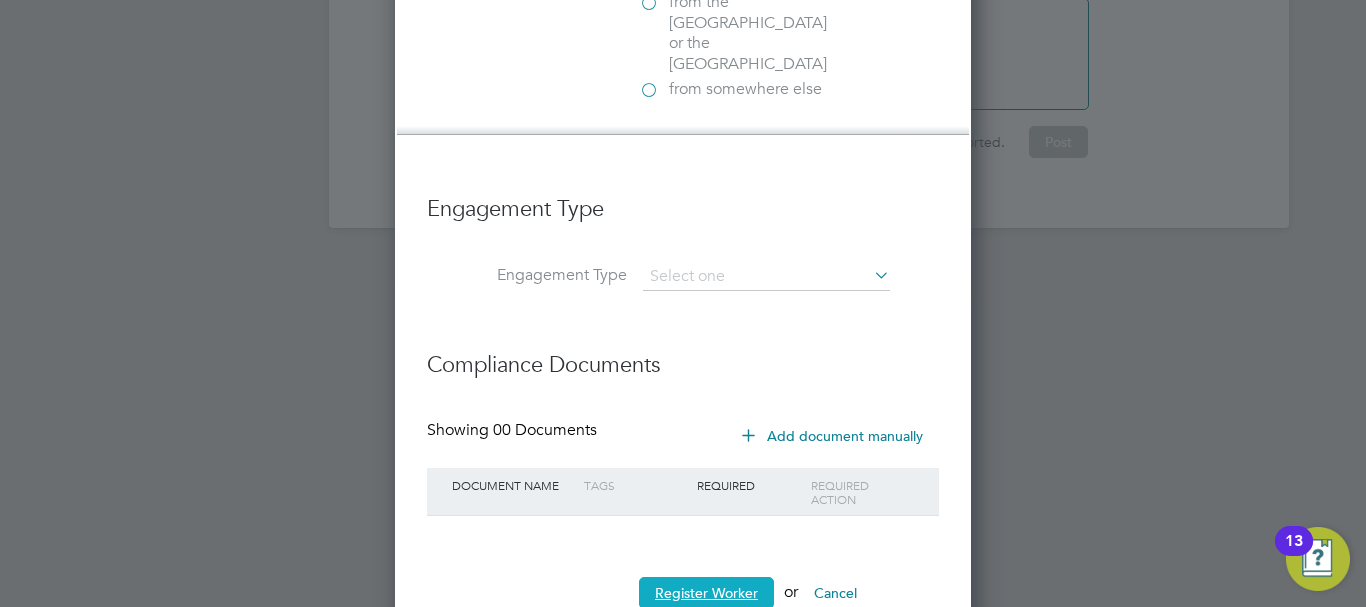 click on "Register Worker" at bounding box center [706, 593] 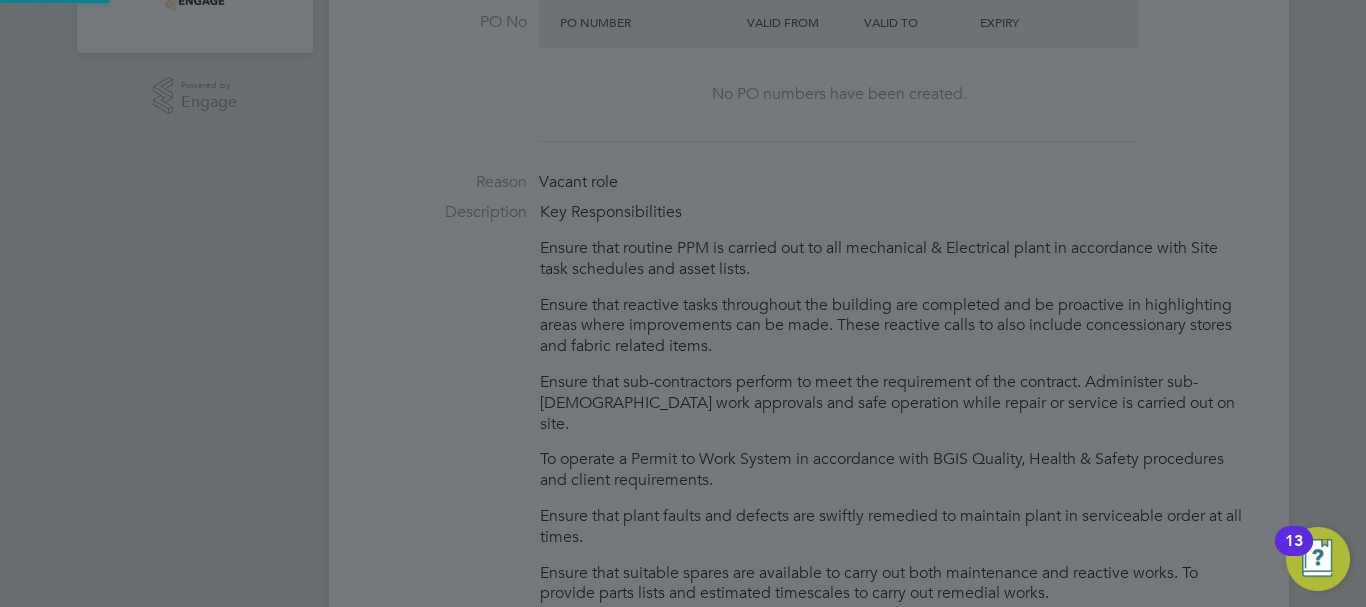 scroll, scrollTop: 0, scrollLeft: 0, axis: both 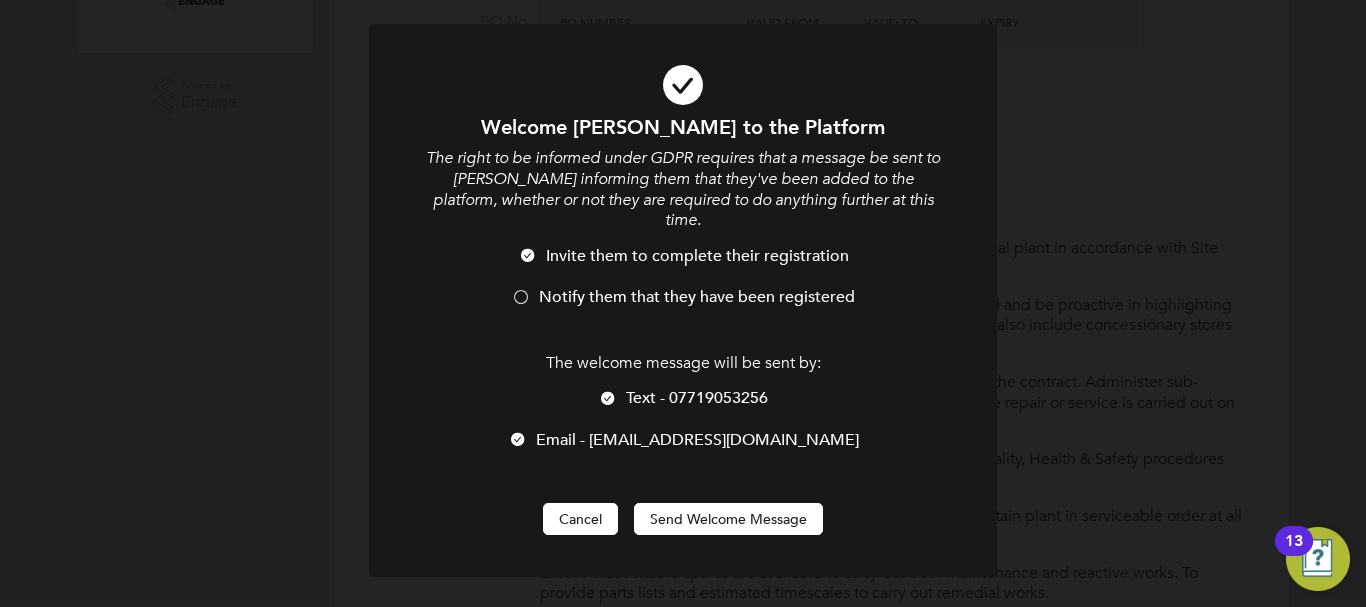 click on "Cancel" at bounding box center (580, 519) 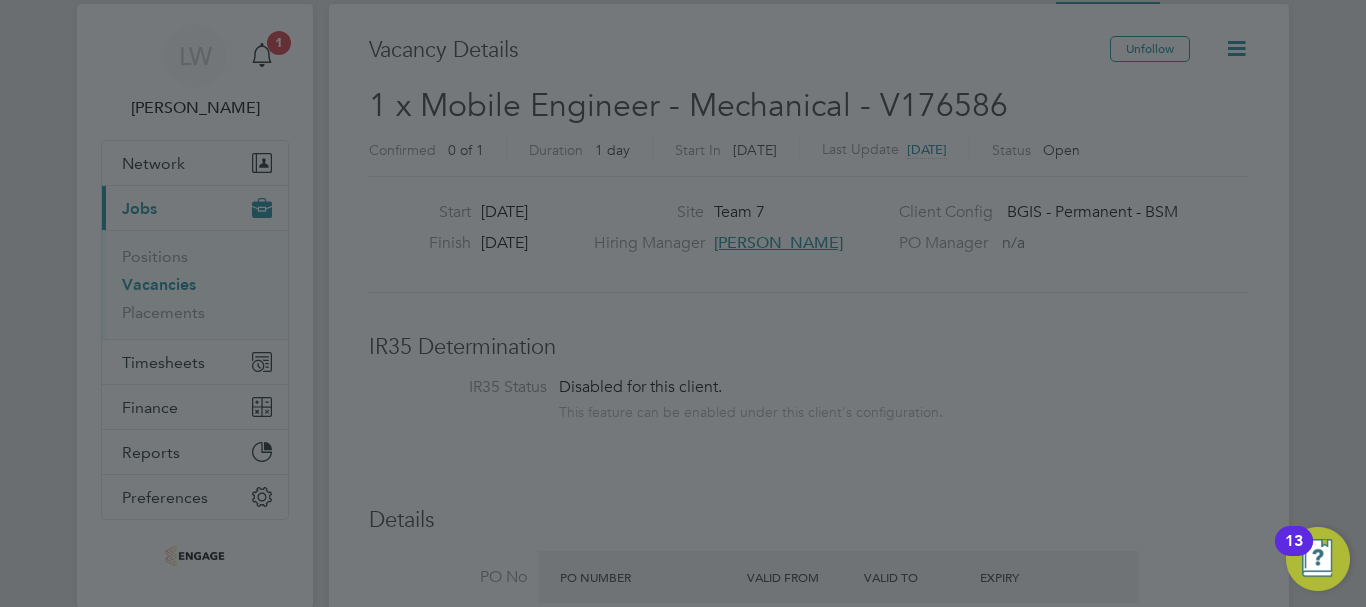 scroll, scrollTop: 0, scrollLeft: 0, axis: both 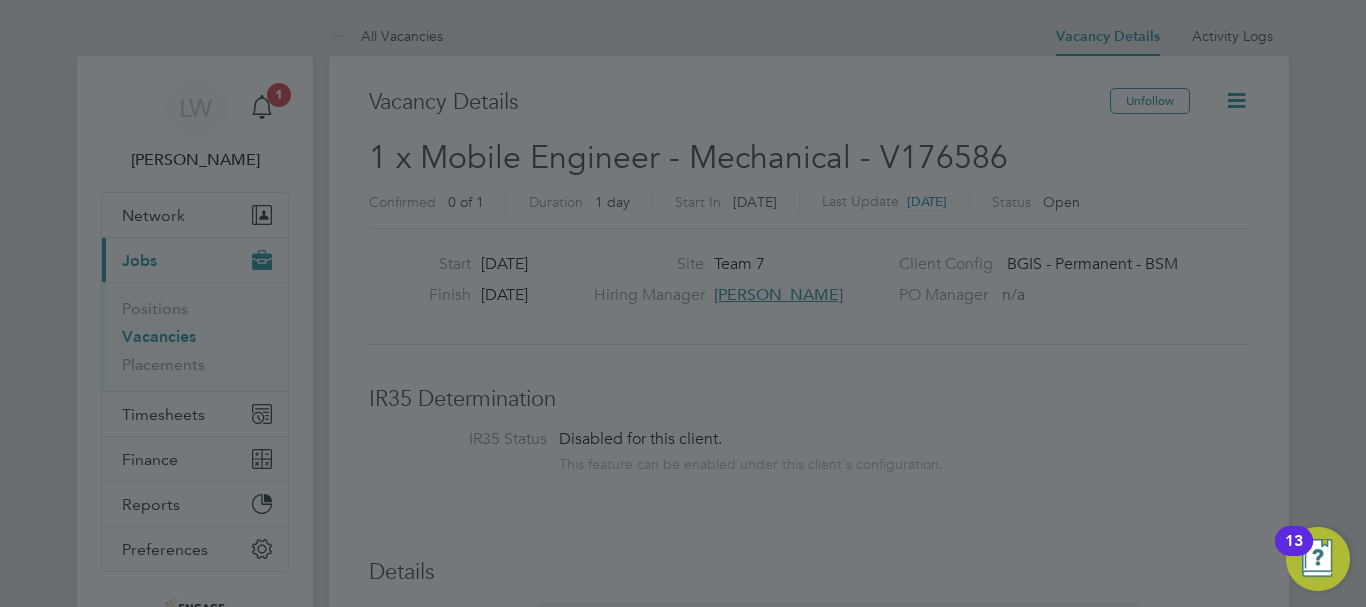 click 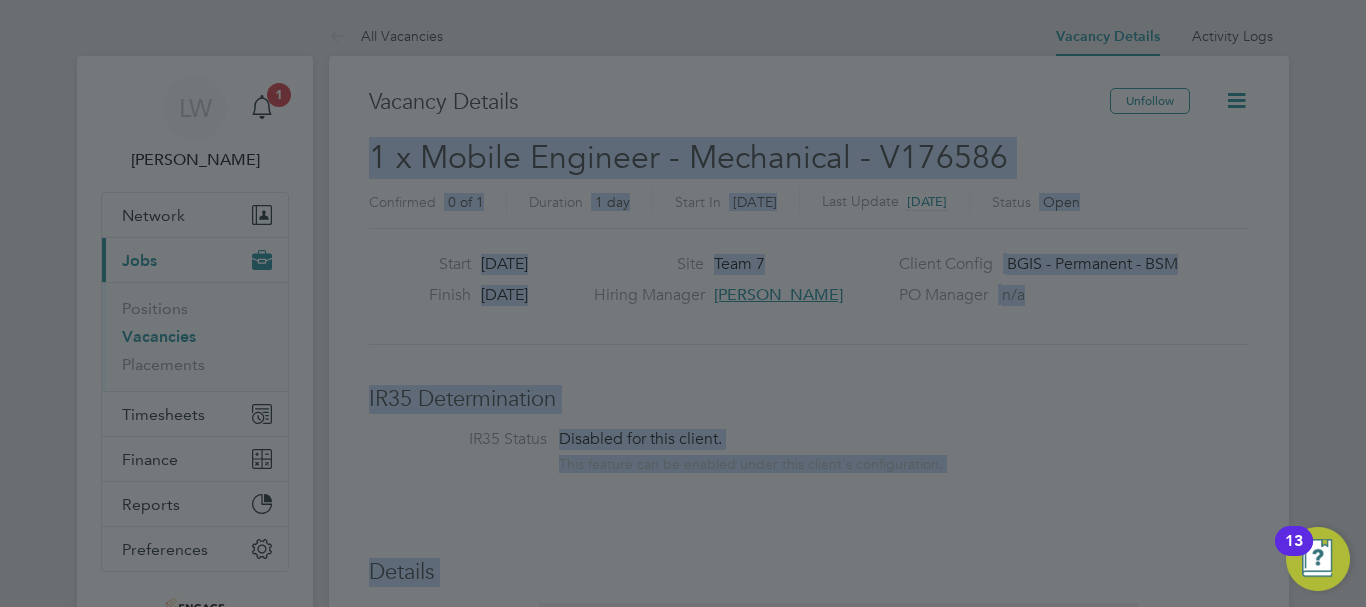 drag, startPoint x: 1090, startPoint y: 217, endPoint x: 722, endPoint y: 94, distance: 388.0116 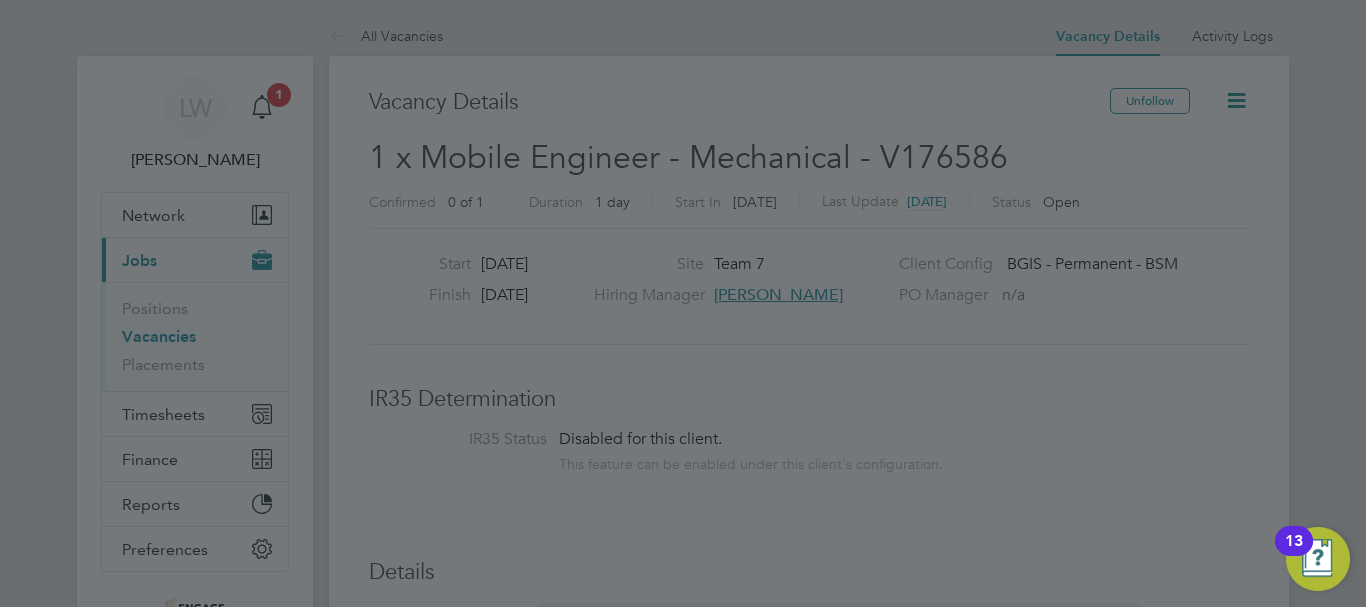 drag, startPoint x: 722, startPoint y: 94, endPoint x: 536, endPoint y: 77, distance: 186.77527 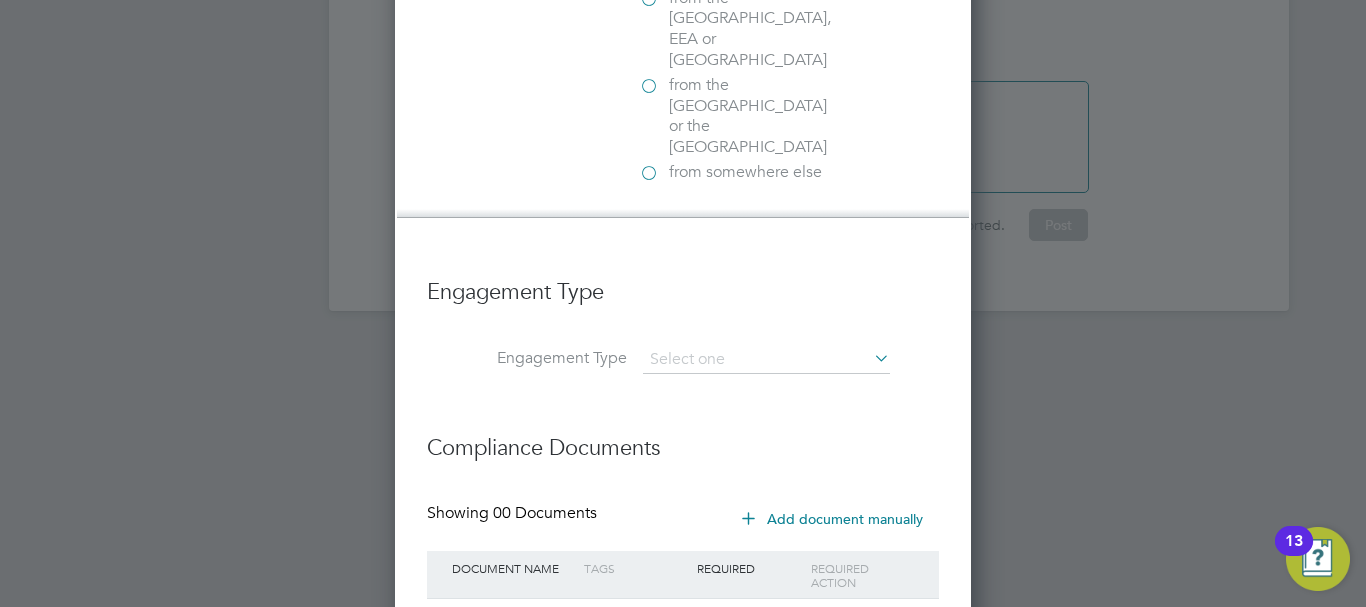 scroll, scrollTop: 4031, scrollLeft: 0, axis: vertical 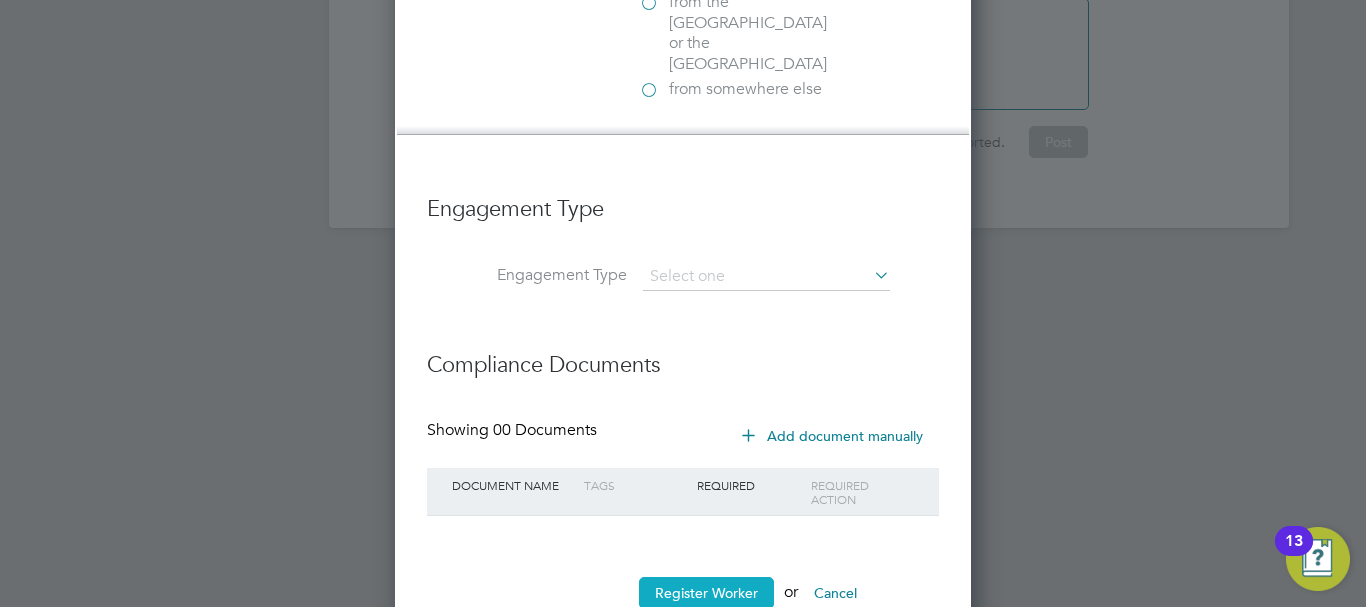 click on "Register Worker" at bounding box center [706, 593] 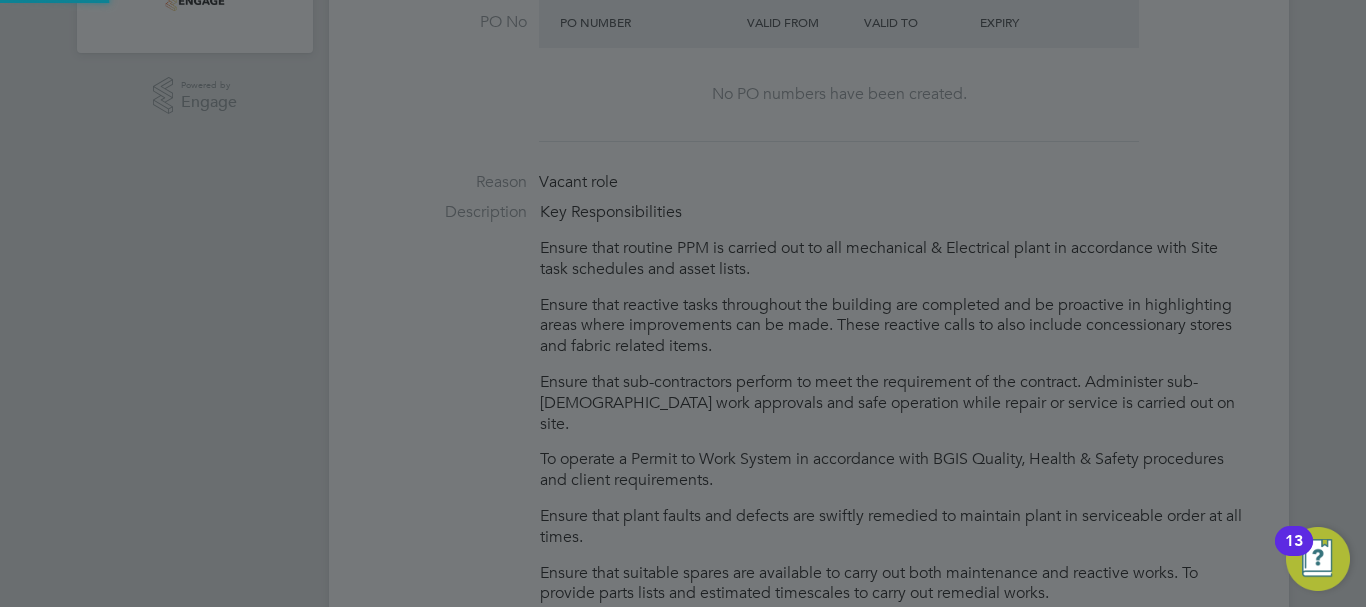 scroll, scrollTop: 0, scrollLeft: 0, axis: both 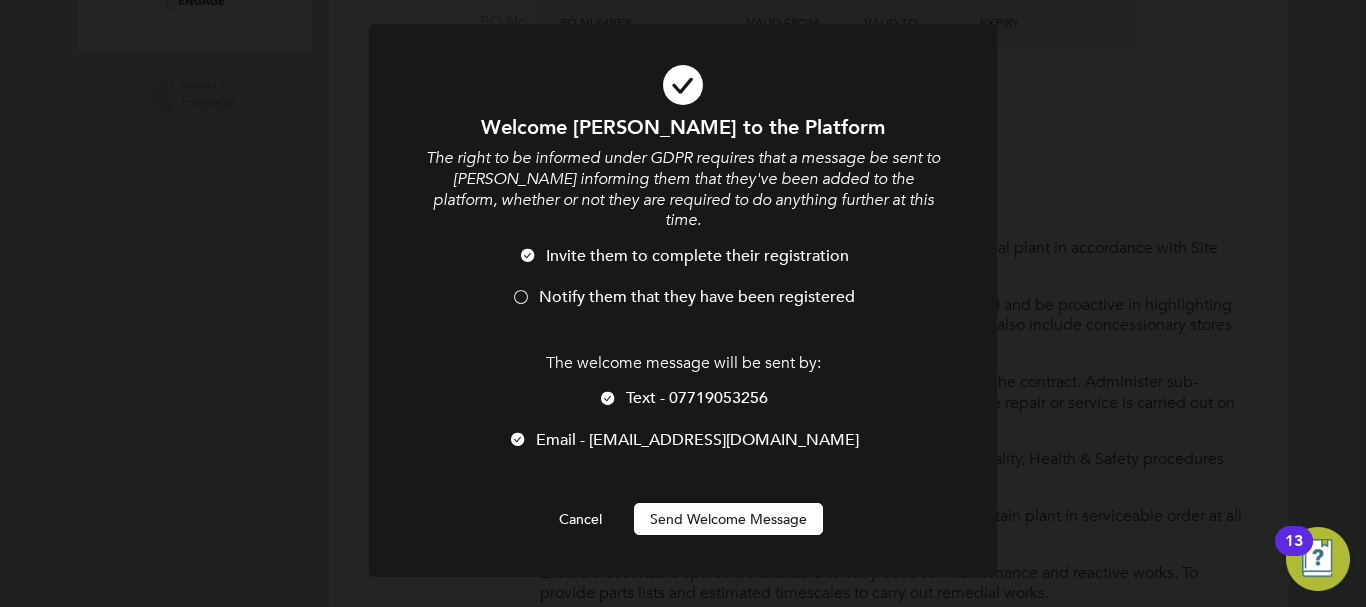 click on "Send Welcome Message" at bounding box center (728, 519) 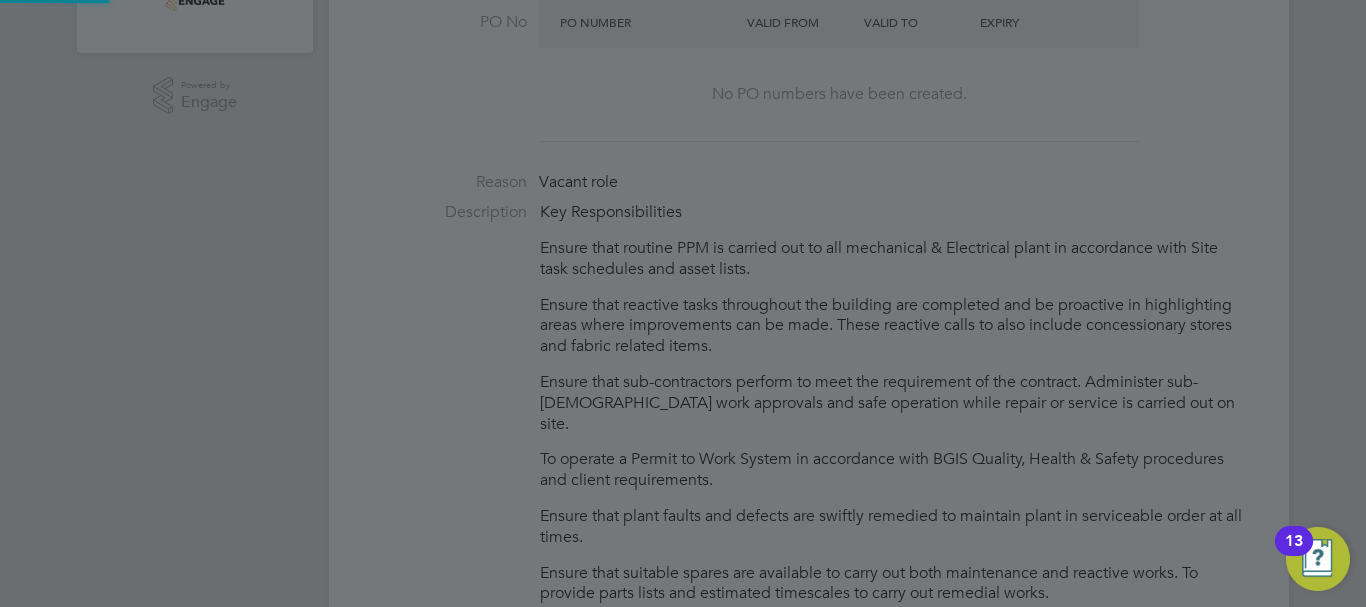 type on "[PERSON_NAME] (123456)" 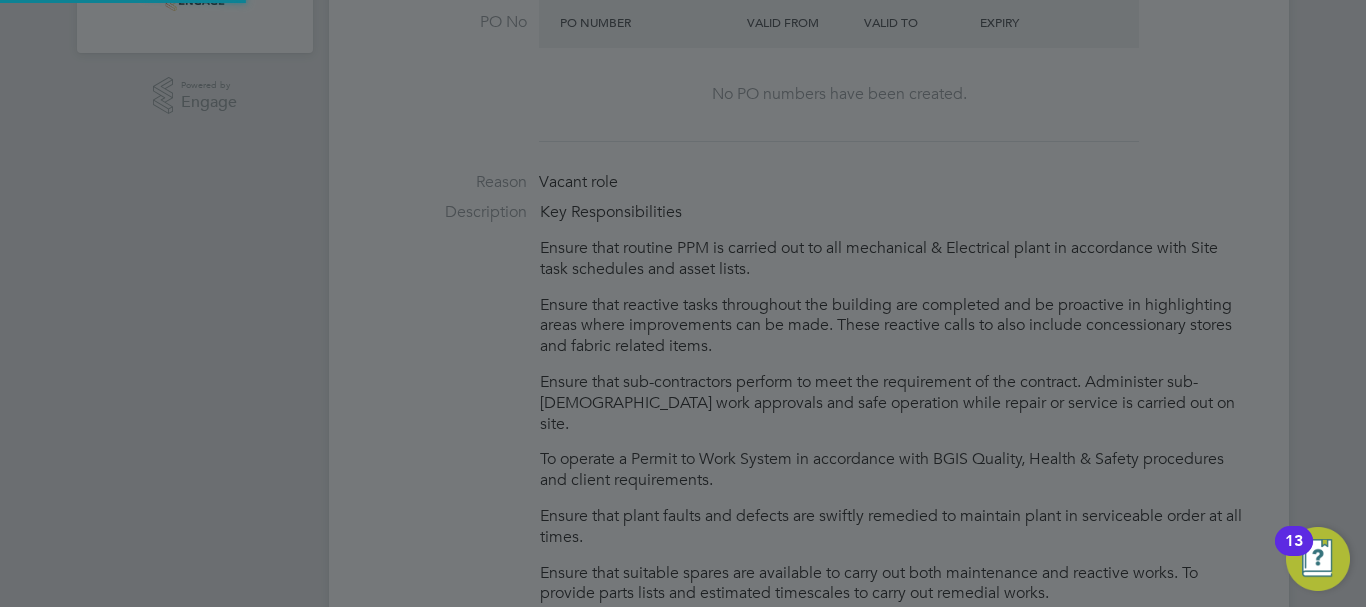 scroll, scrollTop: 1135, scrollLeft: 0, axis: vertical 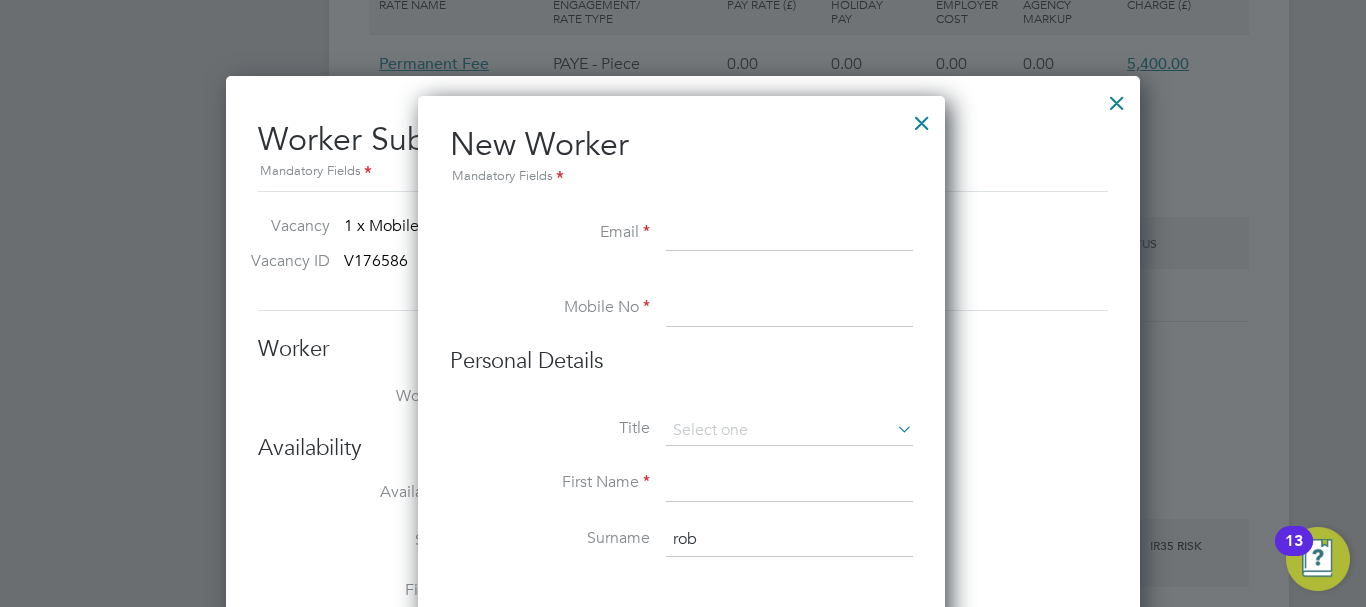 click at bounding box center (922, 118) 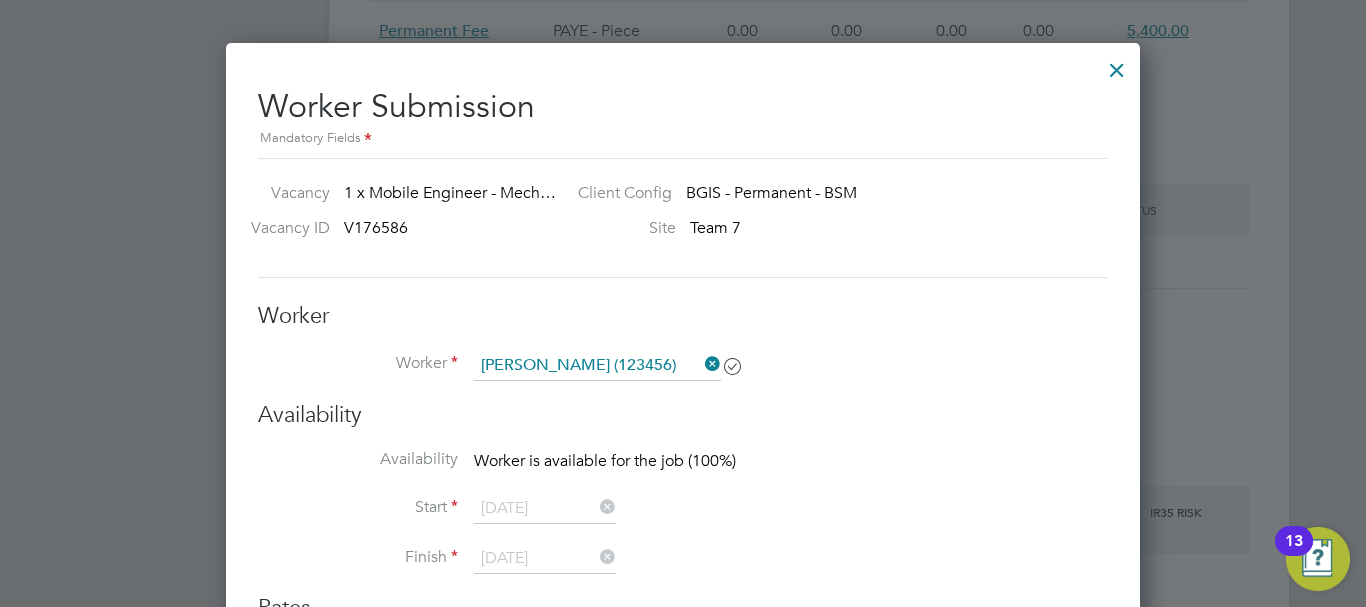scroll, scrollTop: 2520, scrollLeft: 0, axis: vertical 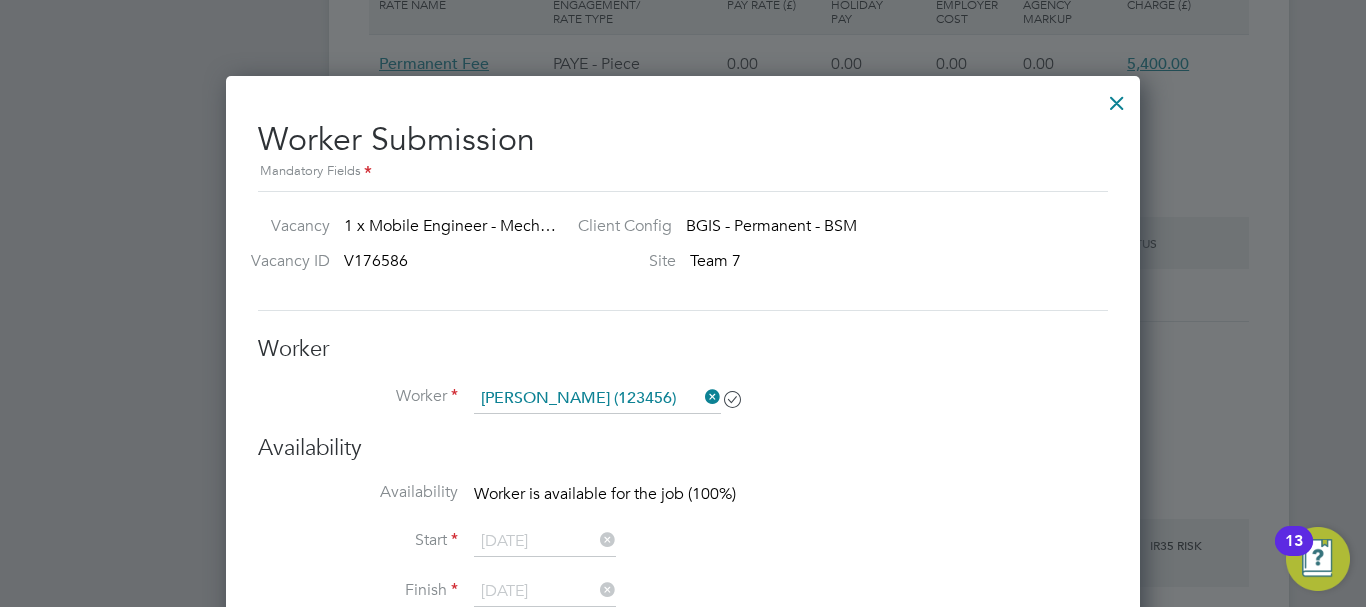 click at bounding box center (1117, 98) 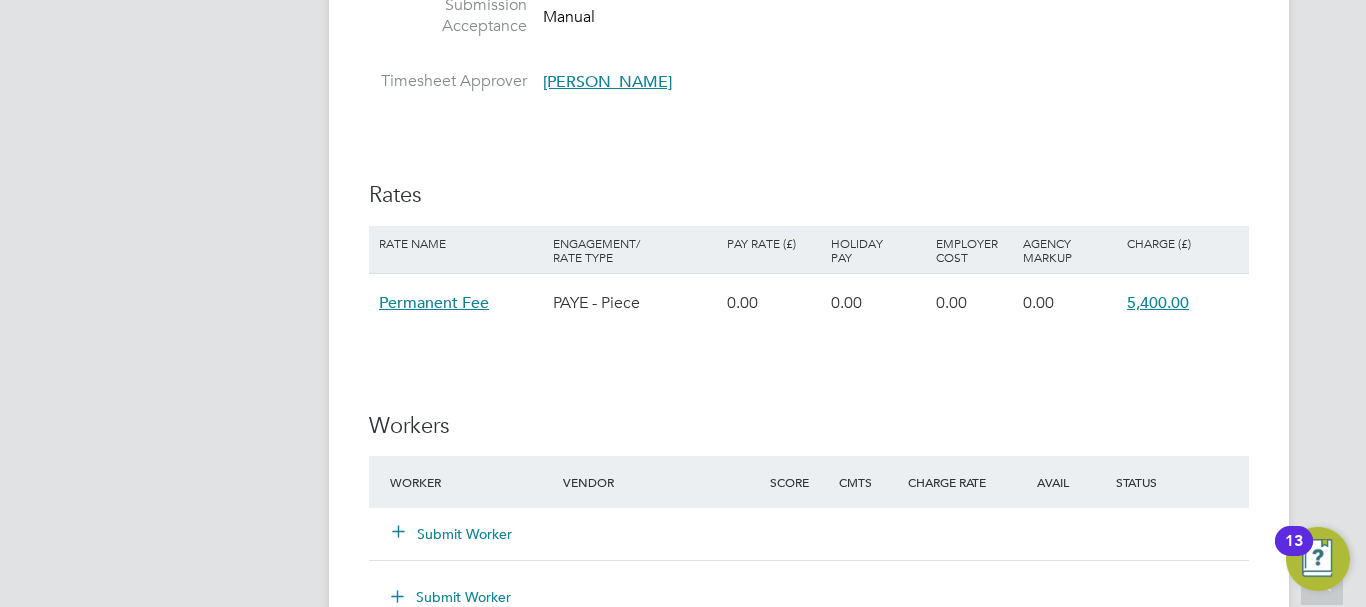 scroll, scrollTop: 2280, scrollLeft: 0, axis: vertical 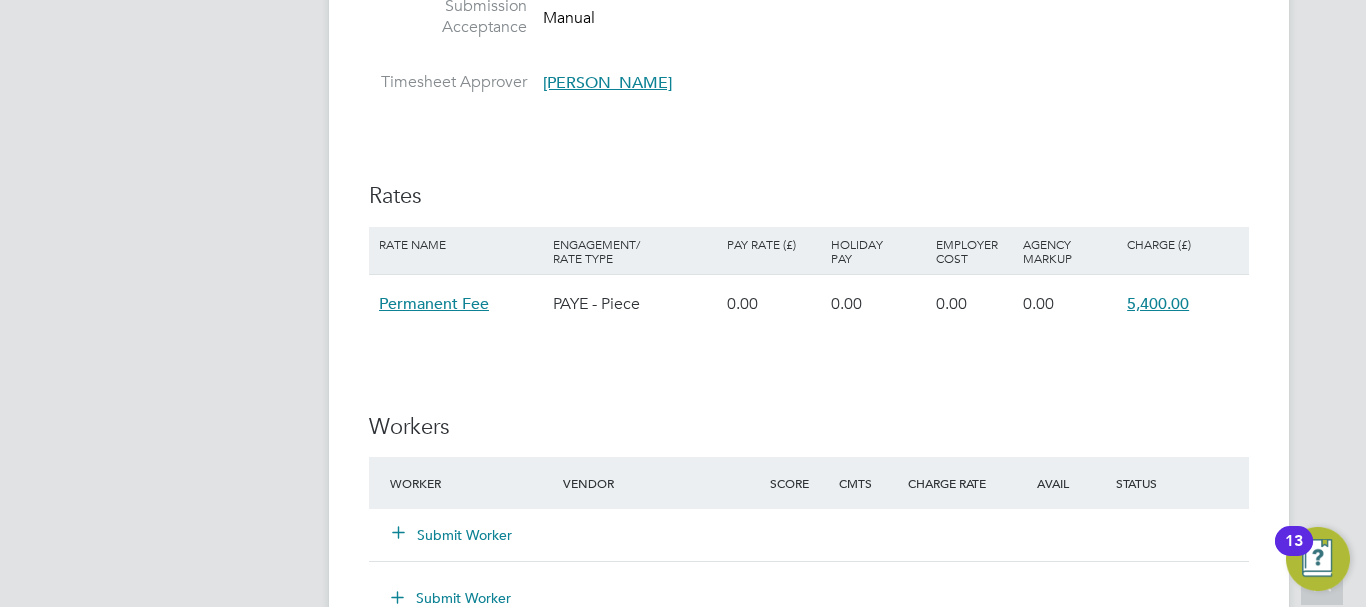 click on "Submit Worker" 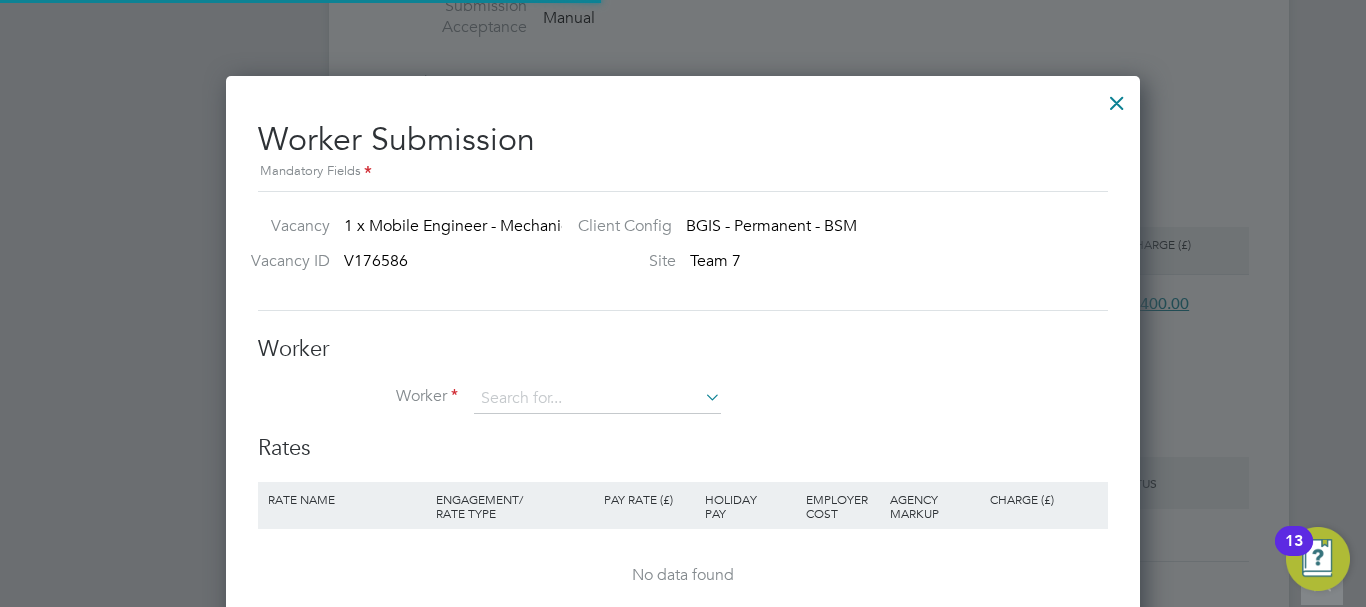 scroll, scrollTop: 10, scrollLeft: 10, axis: both 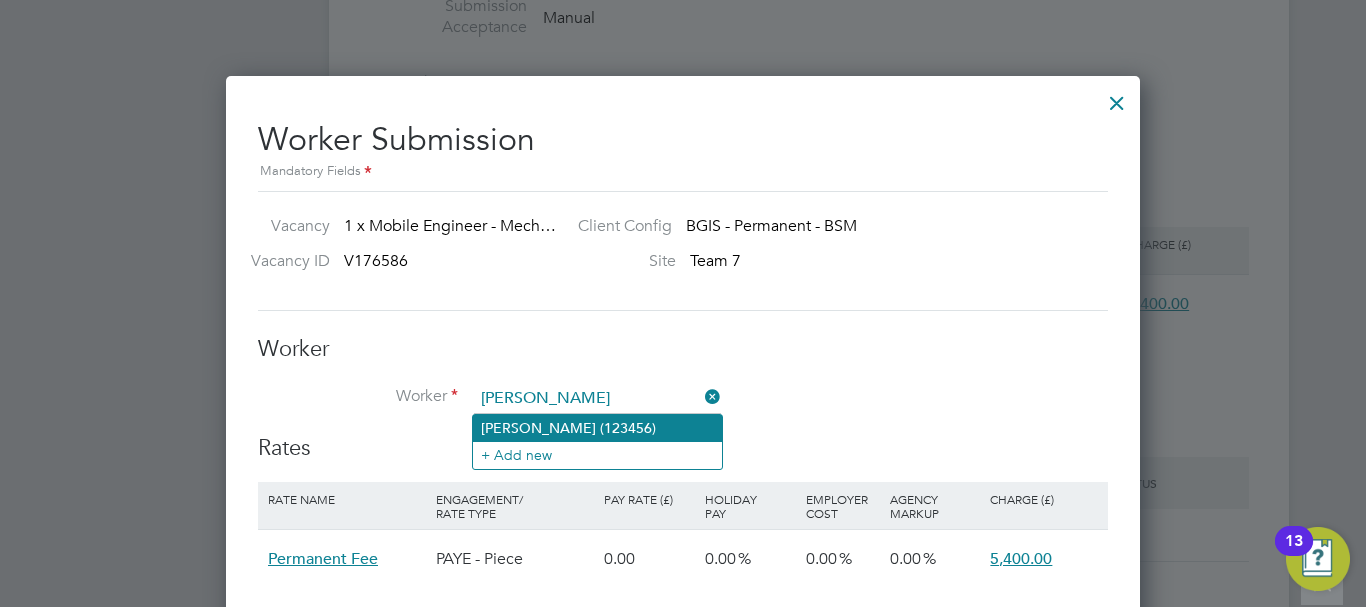 click on "[PERSON_NAME] (123456)" 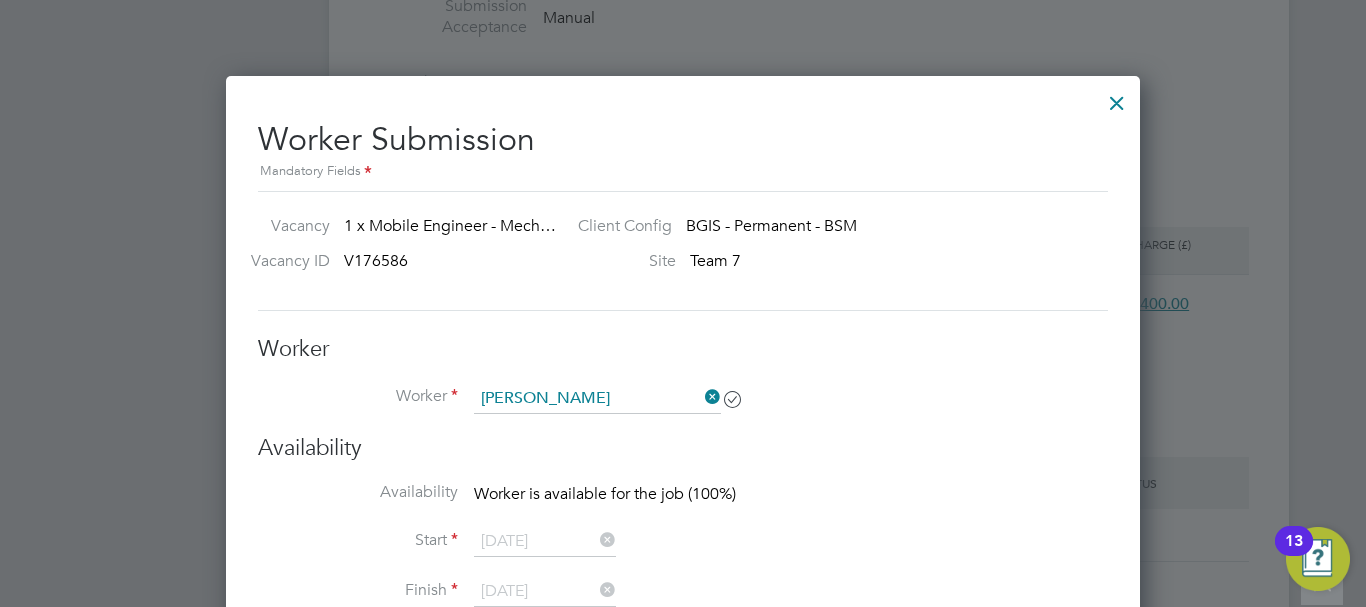 type on "[PERSON_NAME] (123456)" 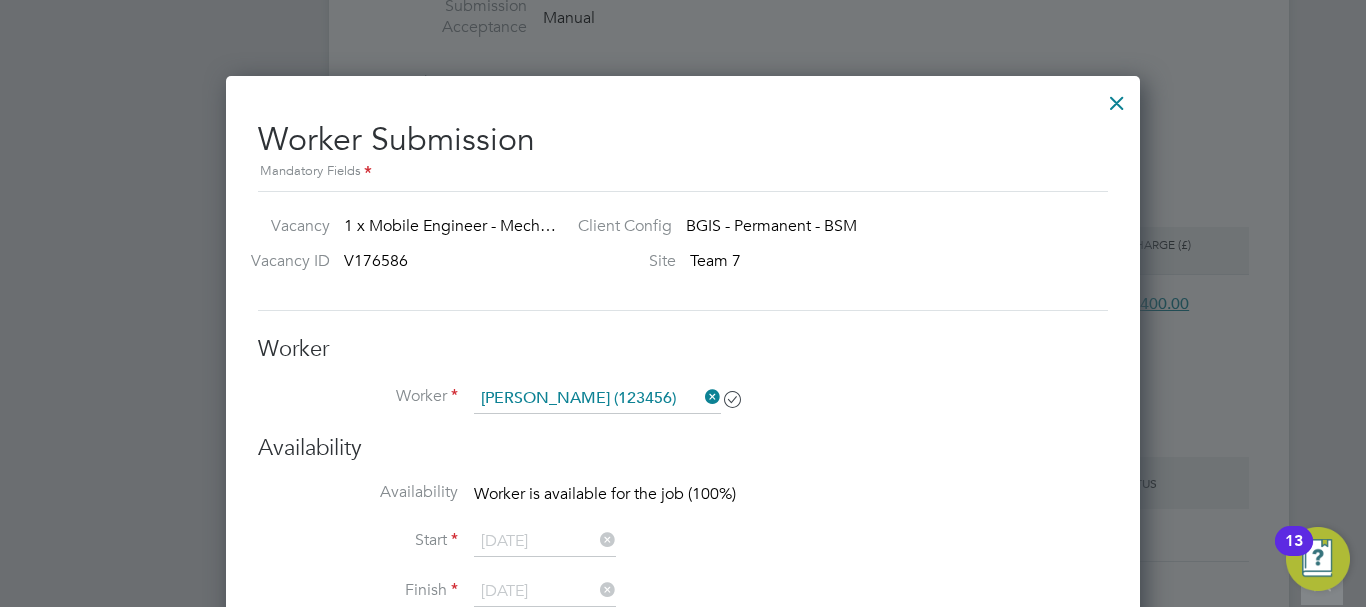 scroll, scrollTop: 10, scrollLeft: 10, axis: both 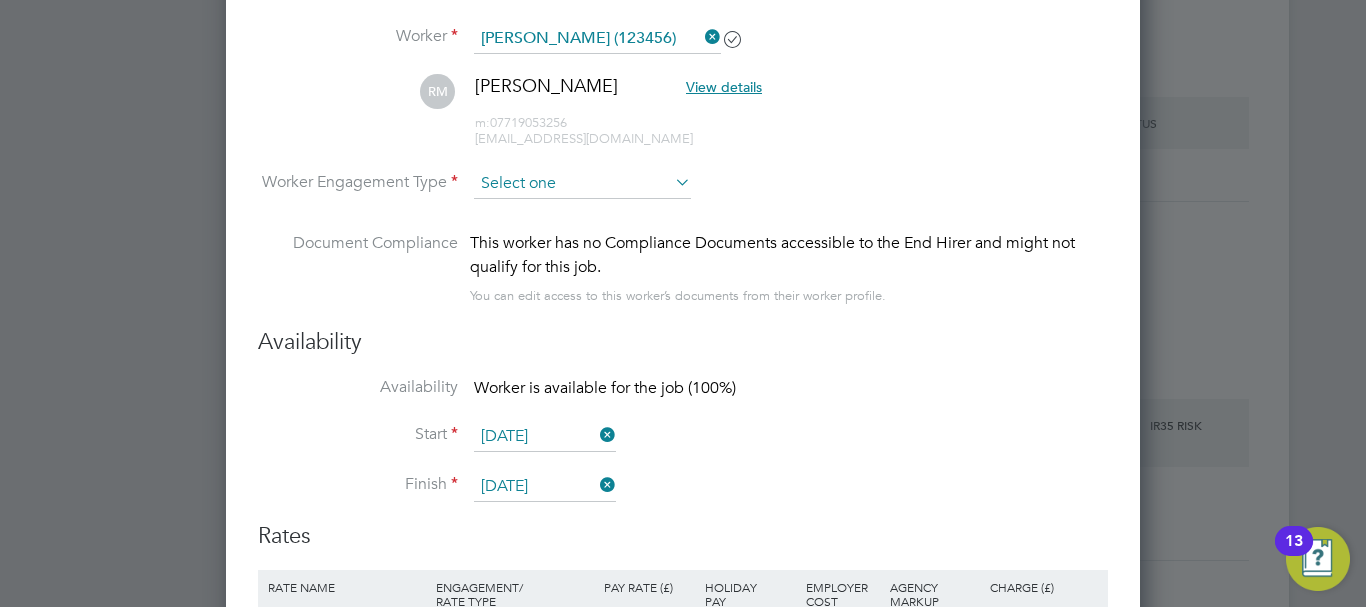 click at bounding box center [582, 184] 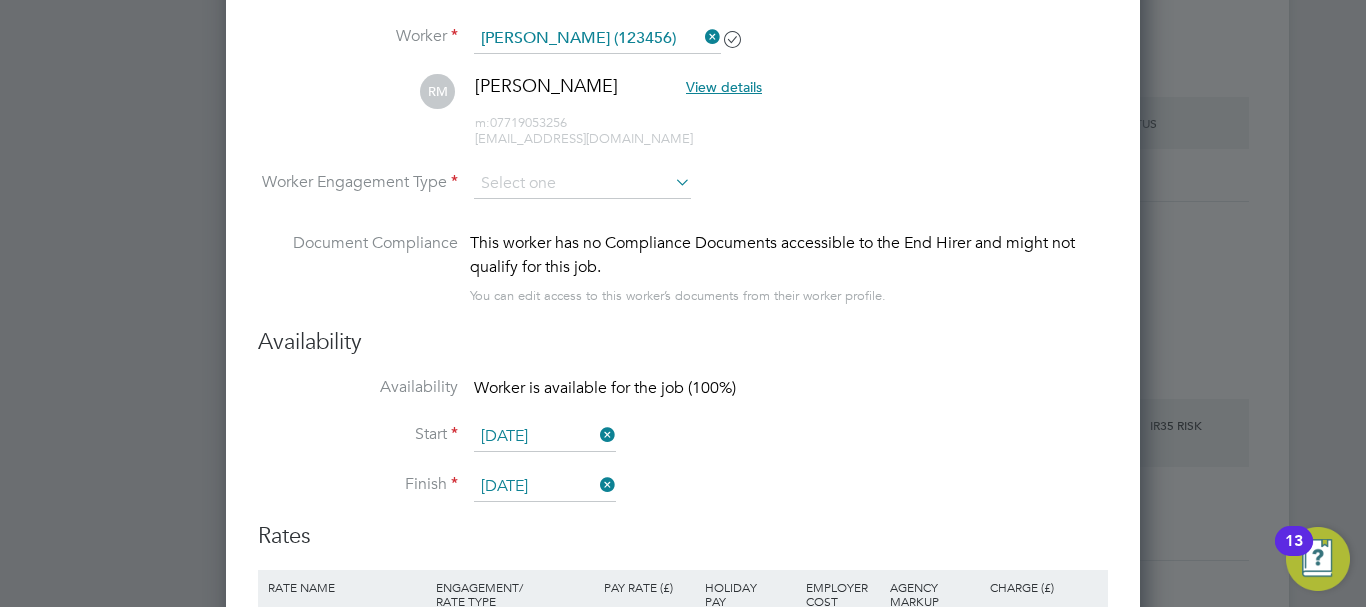 click on "PAYE" 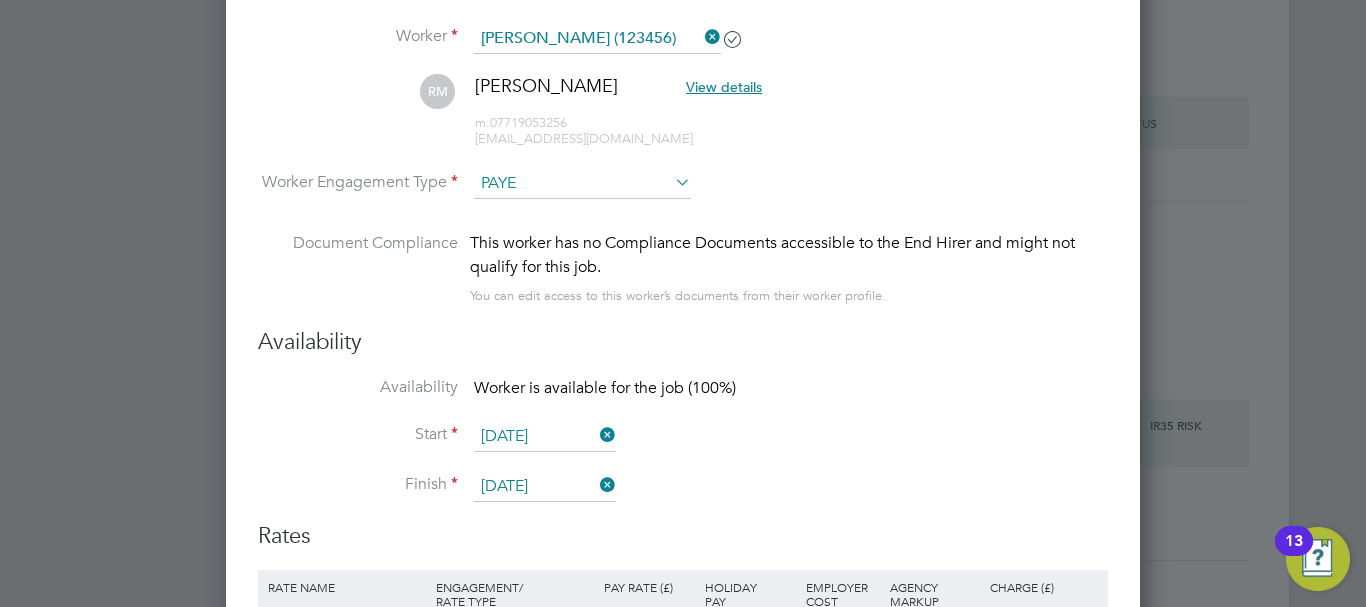scroll, scrollTop: 10, scrollLeft: 10, axis: both 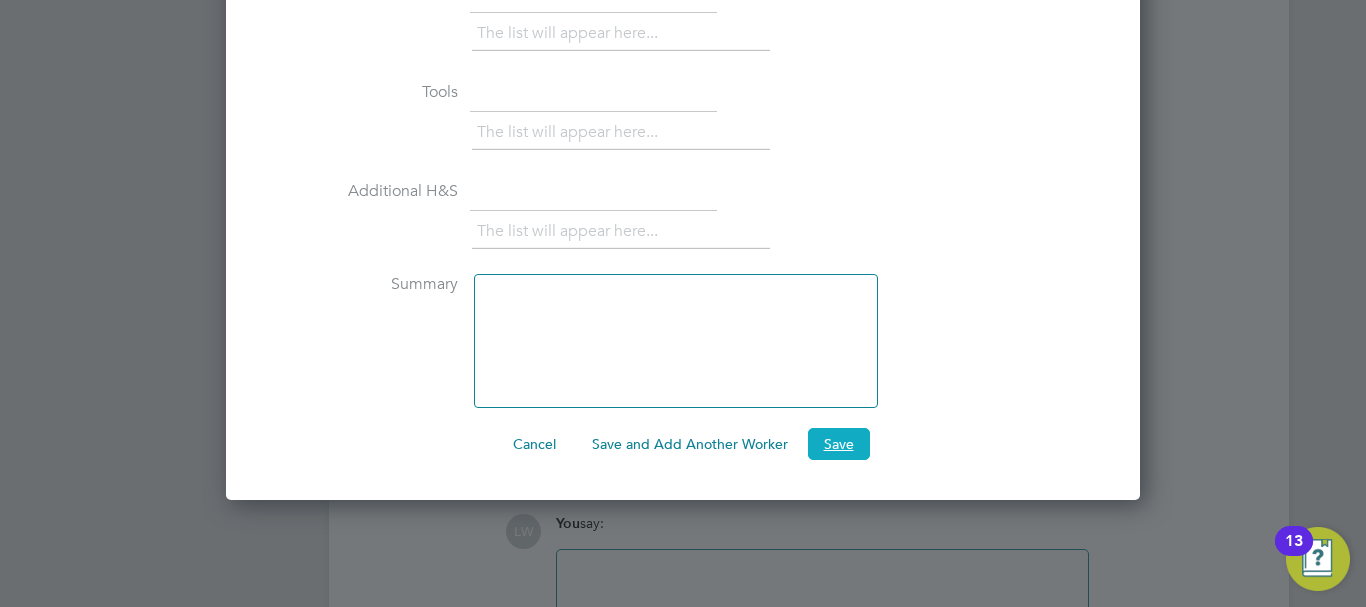 click on "Save" at bounding box center [839, 444] 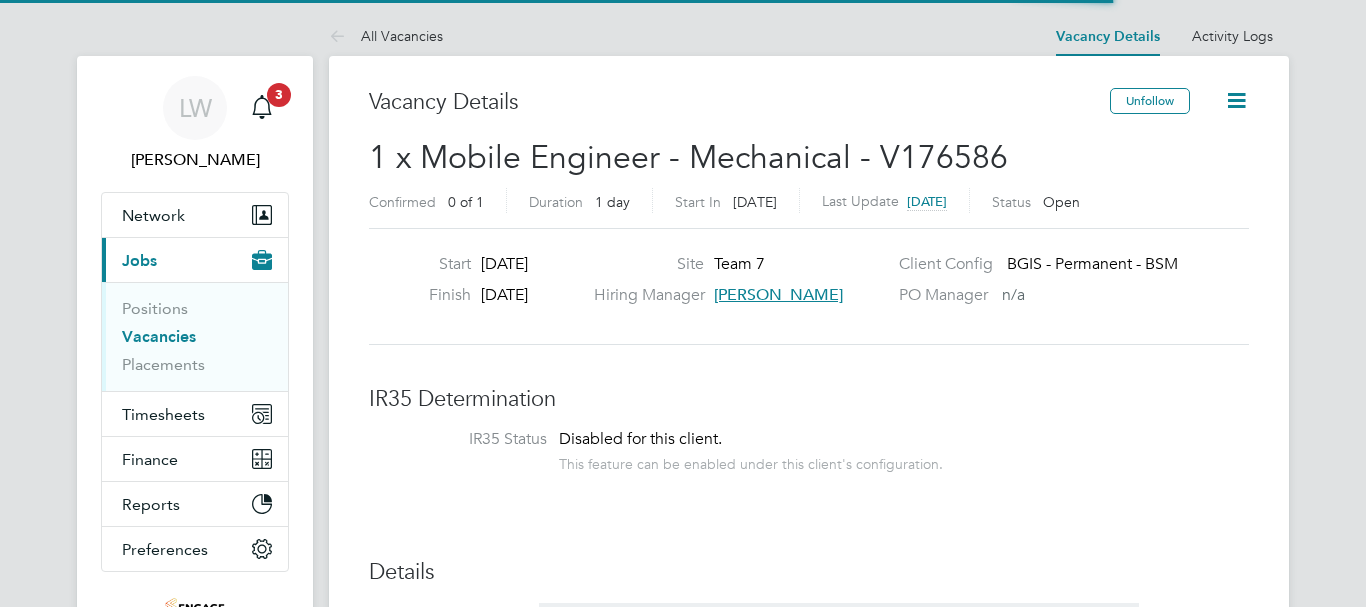 scroll, scrollTop: 0, scrollLeft: 0, axis: both 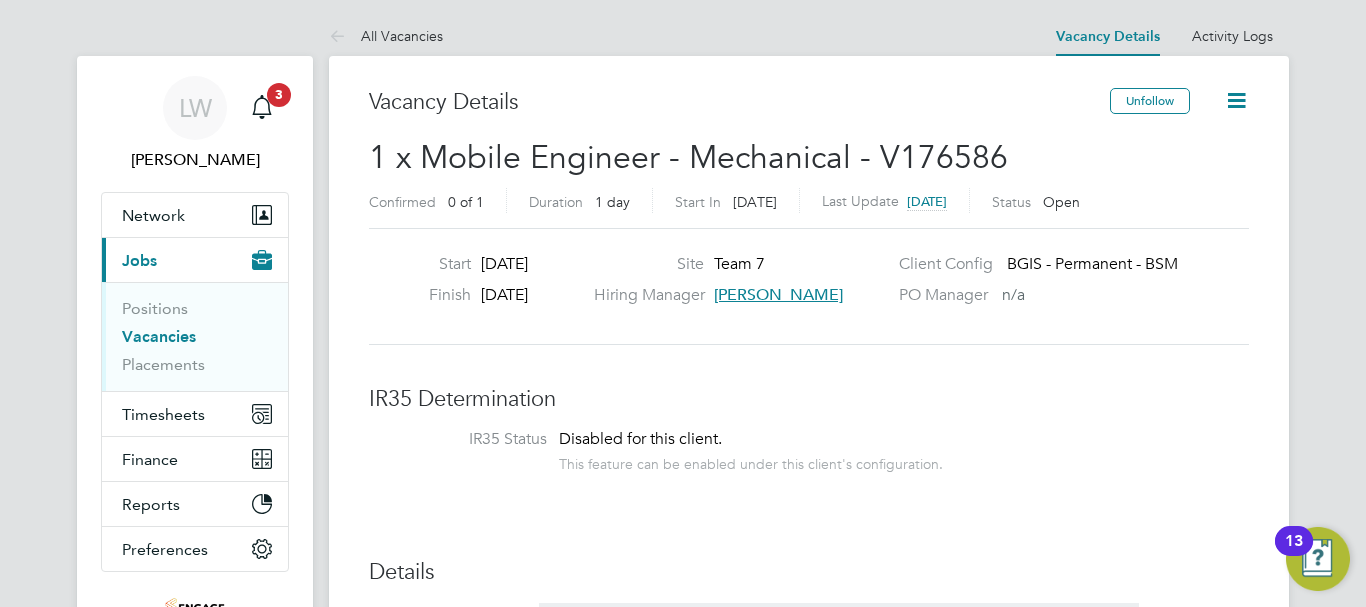 click on "IR35 Determination" 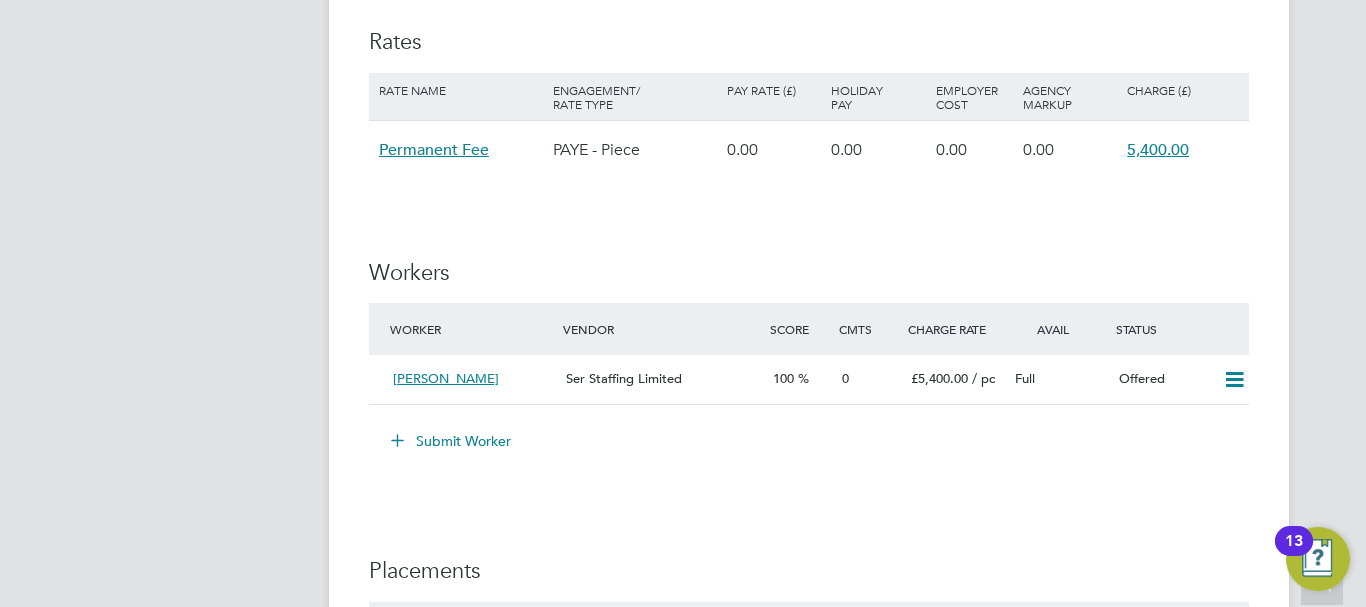 scroll, scrollTop: 2440, scrollLeft: 0, axis: vertical 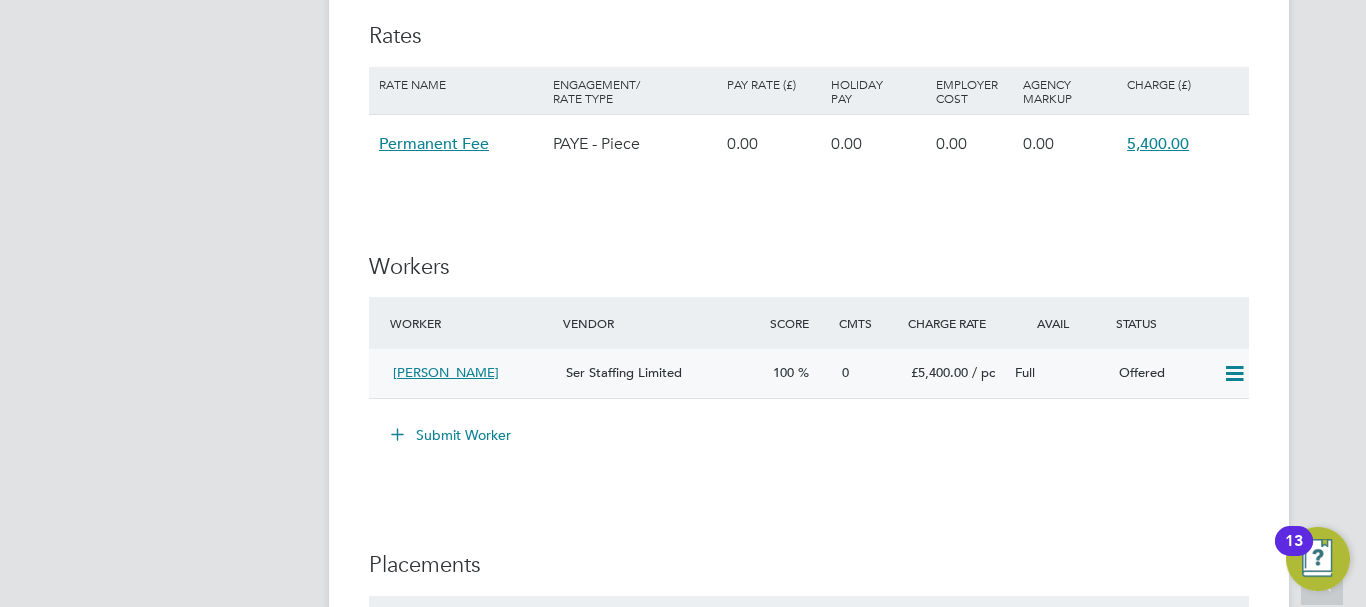 click 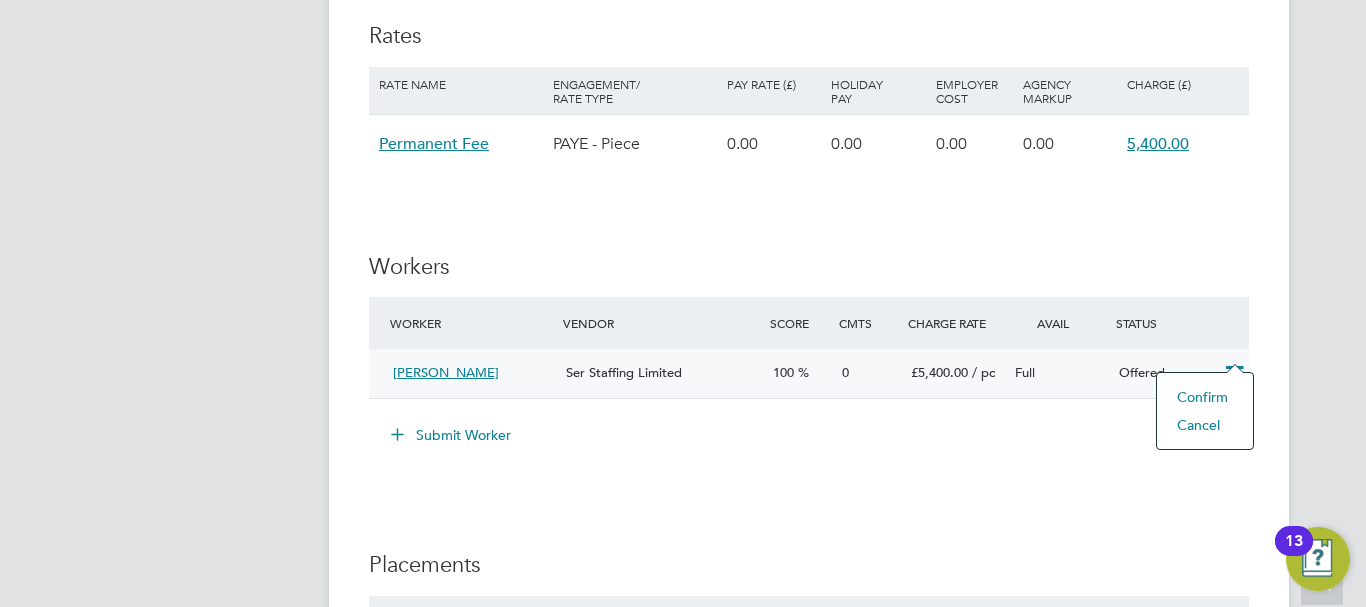 click on "Confirm" 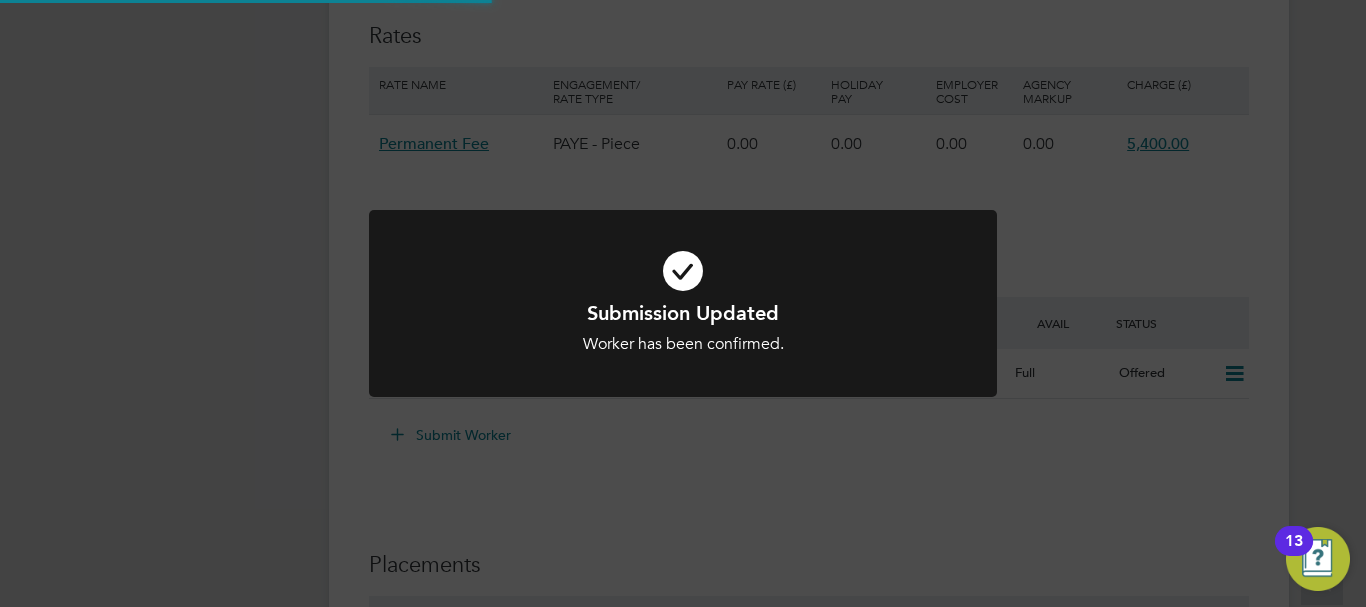 scroll, scrollTop: 0, scrollLeft: 0, axis: both 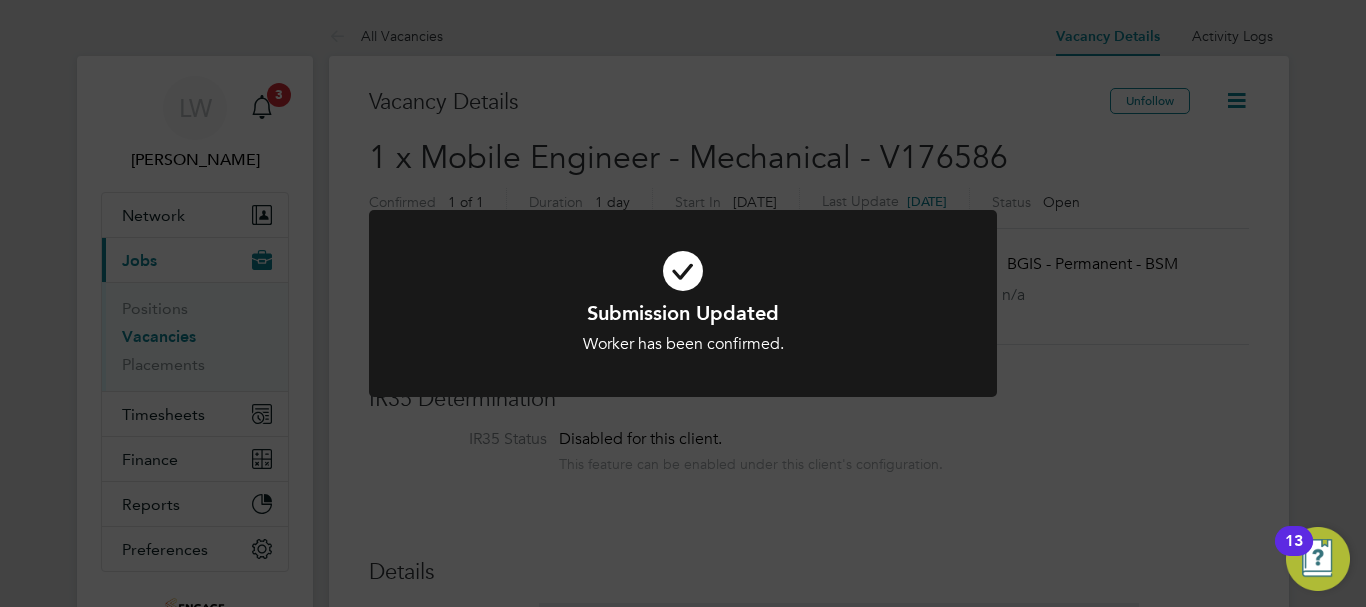 drag, startPoint x: 1069, startPoint y: 240, endPoint x: 1087, endPoint y: 275, distance: 39.357338 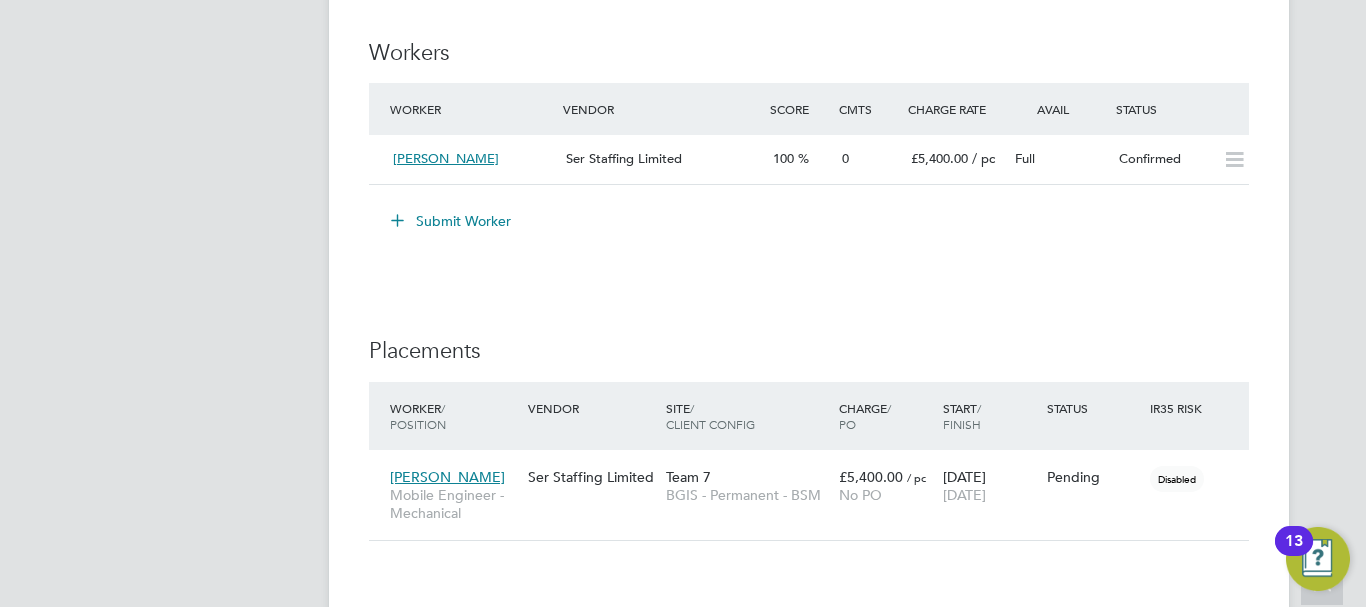 scroll, scrollTop: 2720, scrollLeft: 0, axis: vertical 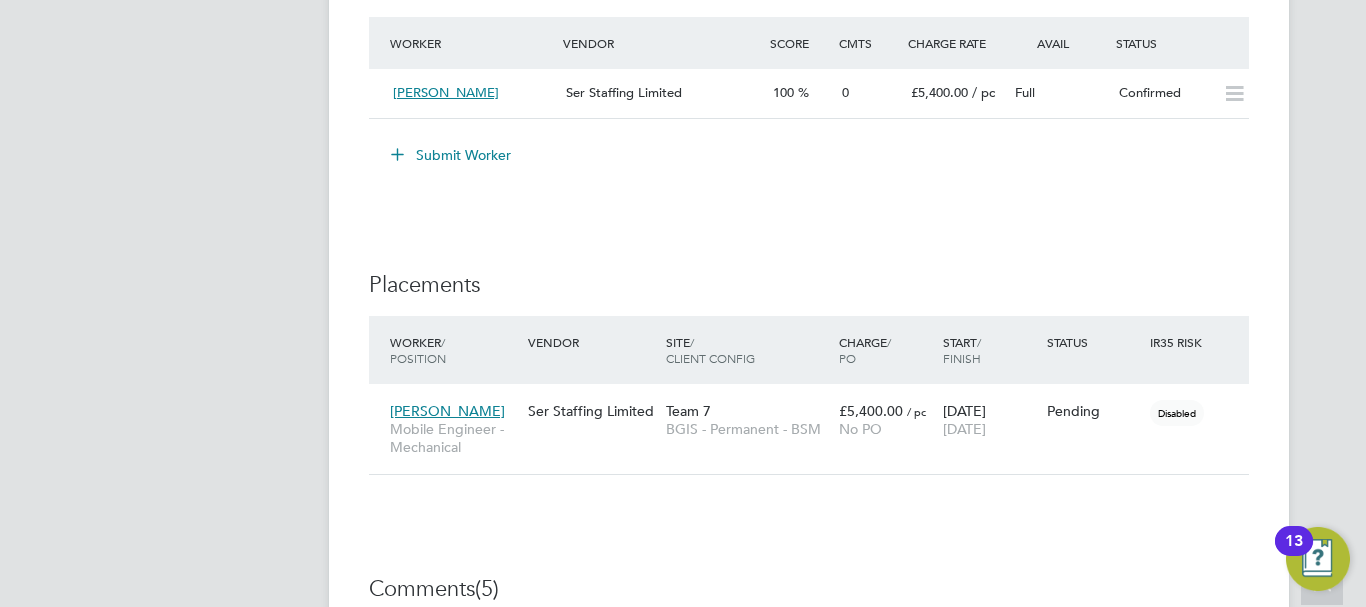 click on "IR35 Determination IR35 Status Disabled for this client. This feature can be enabled under this client's configuration. Details PO No PO Number Valid From Valid To Expiry No PO numbers have been created. Reason   Vacant role Description Key Responsibilities
Ensure that routine PPM is carried out to all mechanical & Electrical plant in accordance with Site task schedules and asset lists.
Ensure that reactive tasks throughout the building are completed and be proactive in highlighting areas where improvements can be made. These reactive calls to also include concessionary stores and fabric related items.
Ensure that sub-contractors perform to meet the requirement of the contract. Administer sub-contractor work approvals and safe operation while repair or service is carried out on site.
To operate a Permit to Work System in accordance with BGIS Quality, Health & Safety procedures and client requirements.
Ensure the professional image of BGIS is presented to clients at all times" 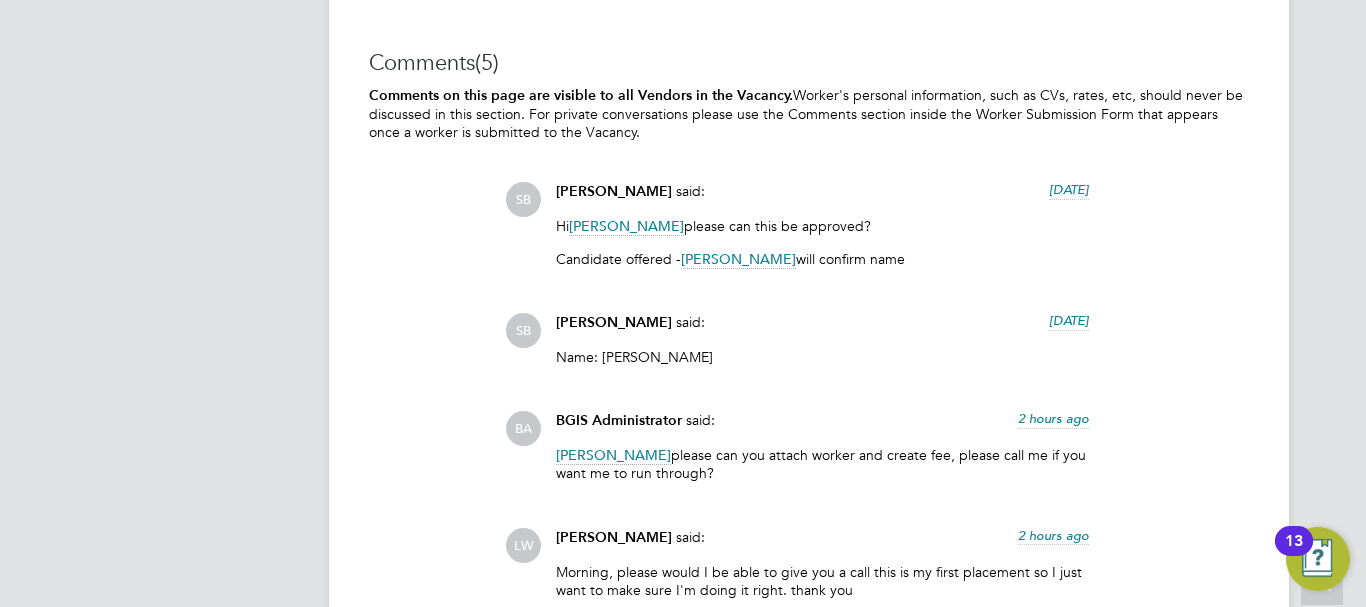 scroll, scrollTop: 3000, scrollLeft: 0, axis: vertical 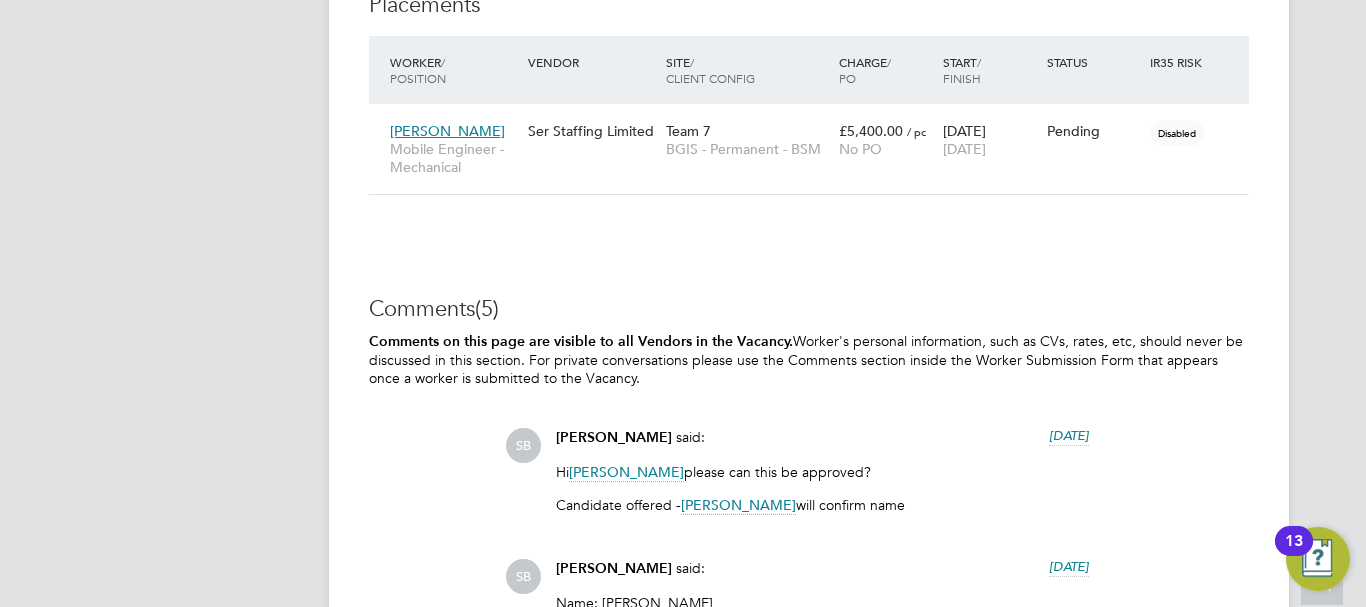 click on "Comments  (5)" 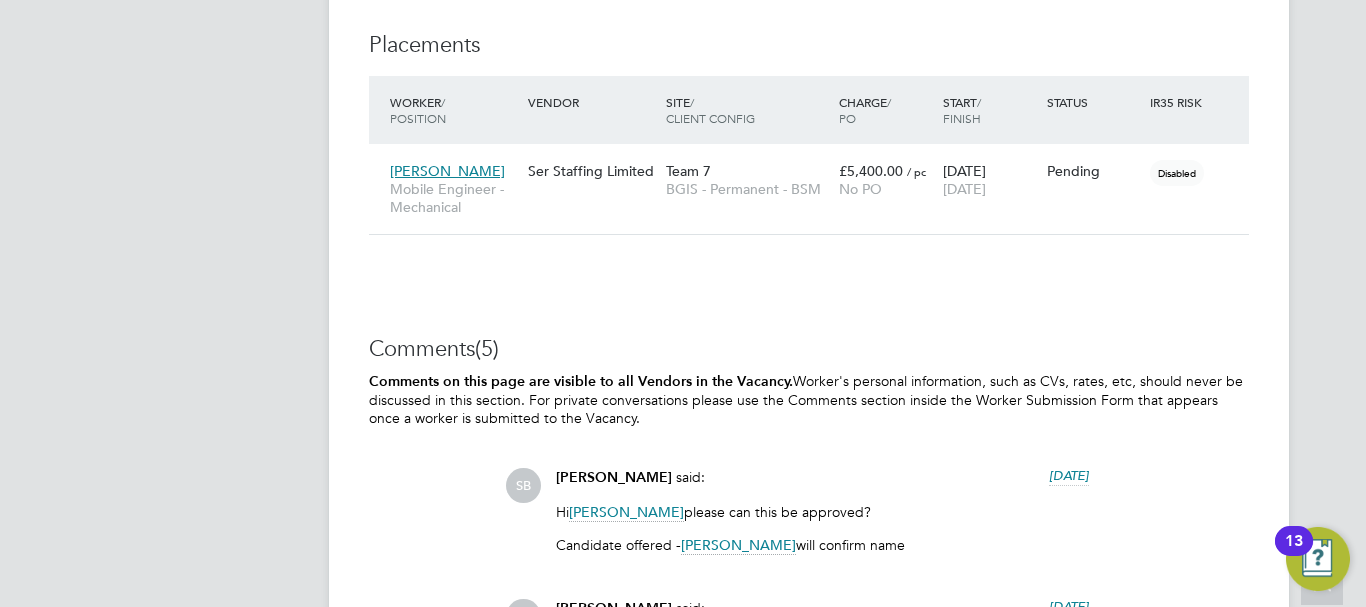 scroll, scrollTop: 2920, scrollLeft: 0, axis: vertical 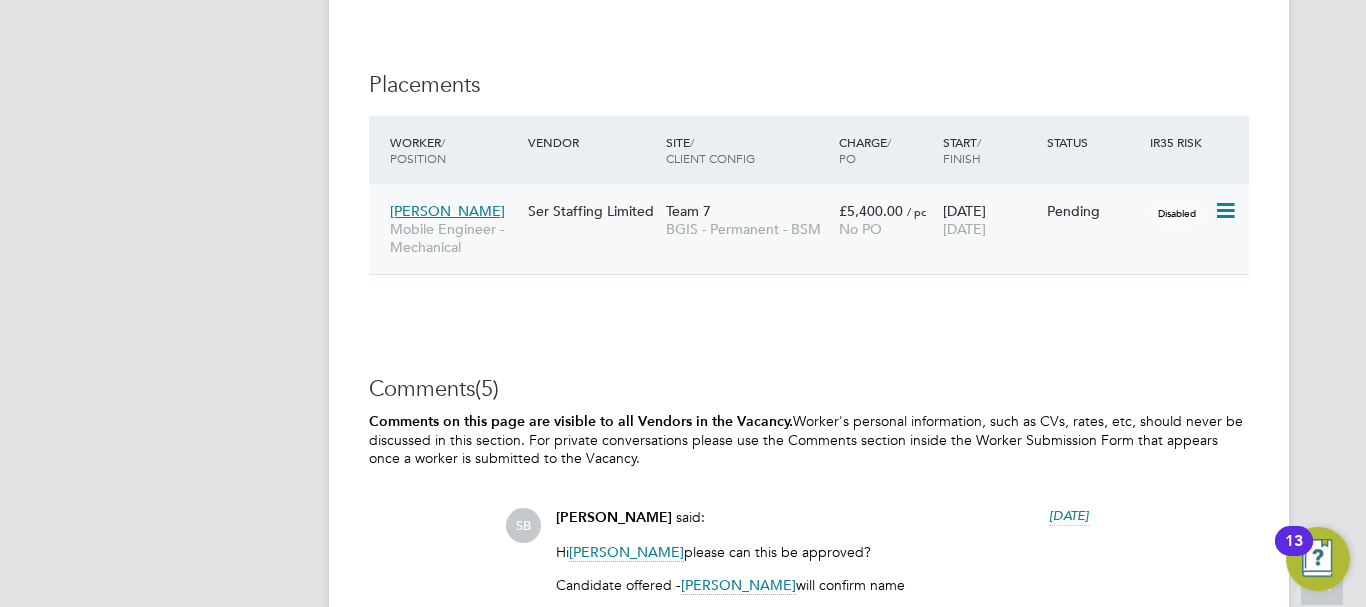 click 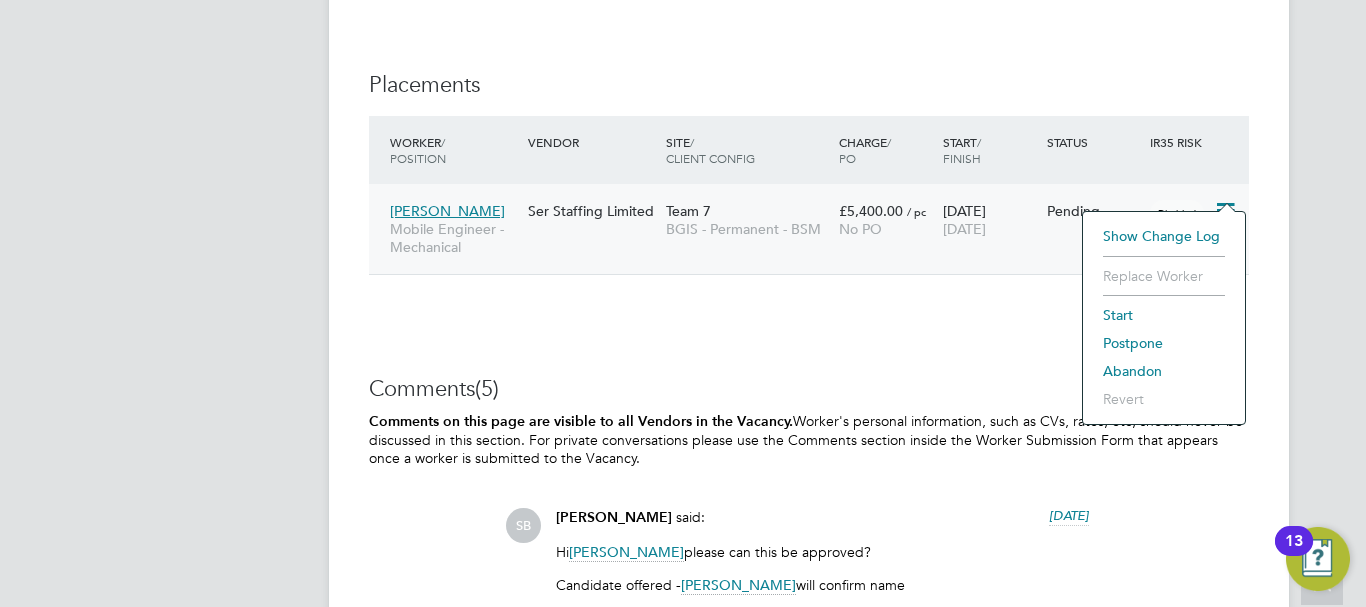 click on "21 Jul 2025 21 Jul 2025" 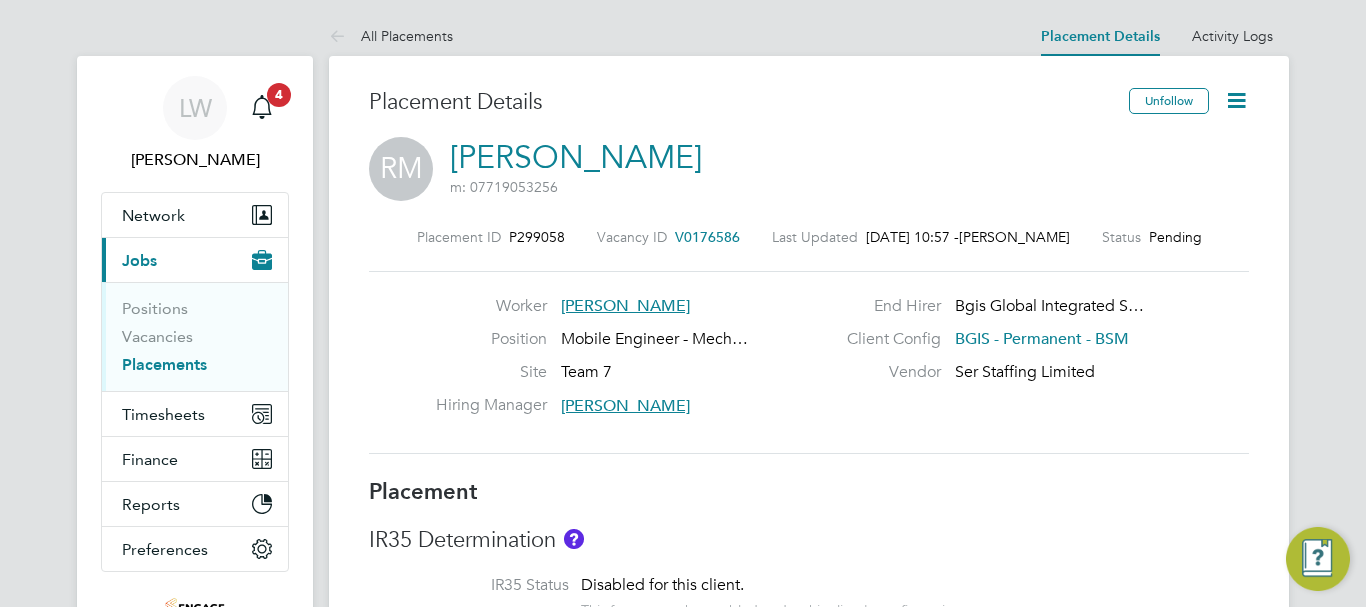 scroll, scrollTop: 0, scrollLeft: 0, axis: both 